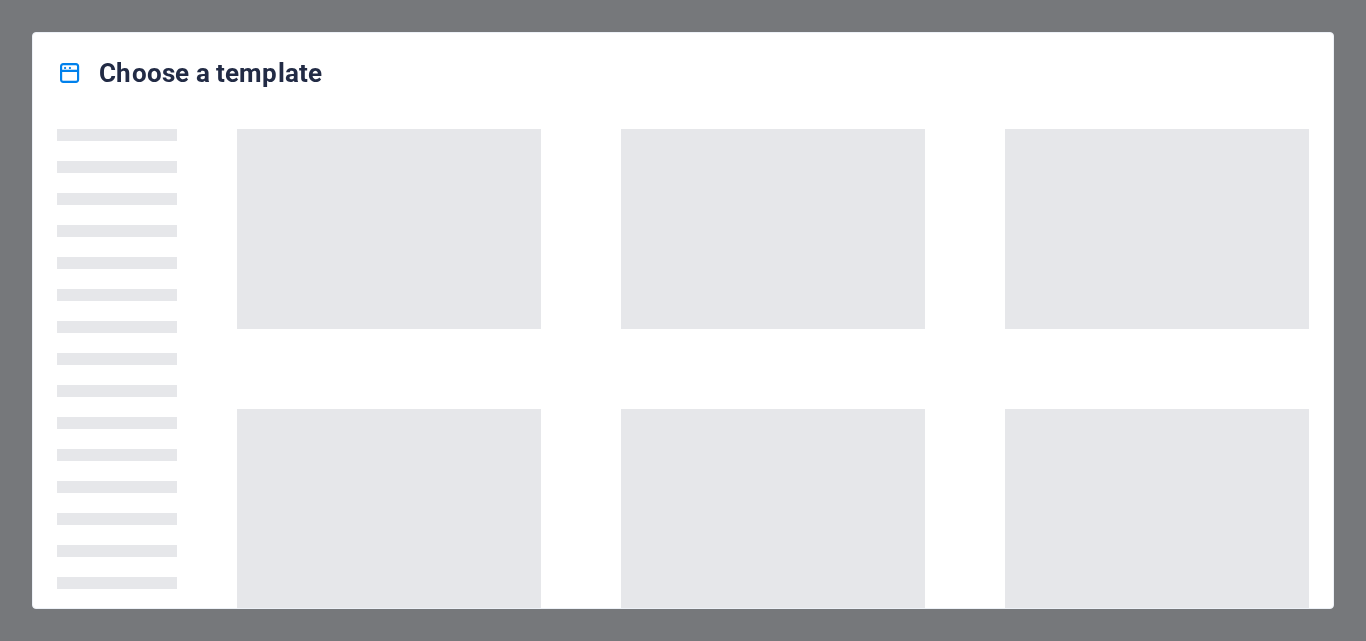 scroll, scrollTop: 0, scrollLeft: 0, axis: both 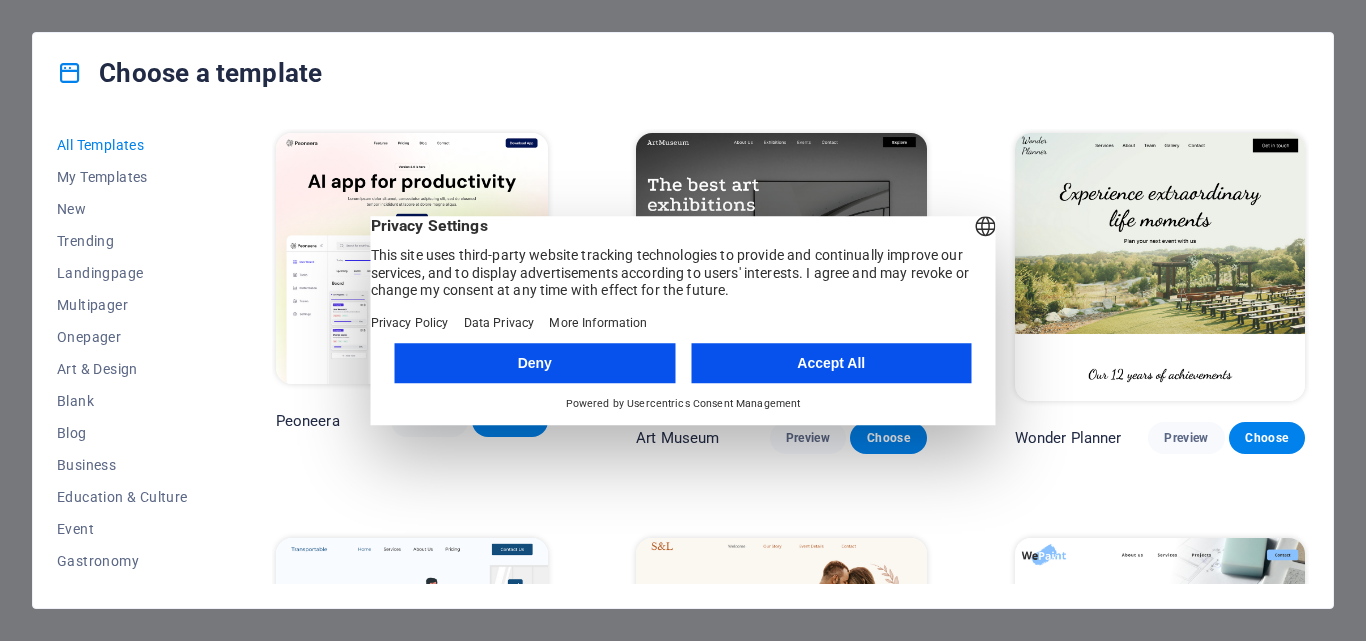 click on "Accept All" at bounding box center (831, 363) 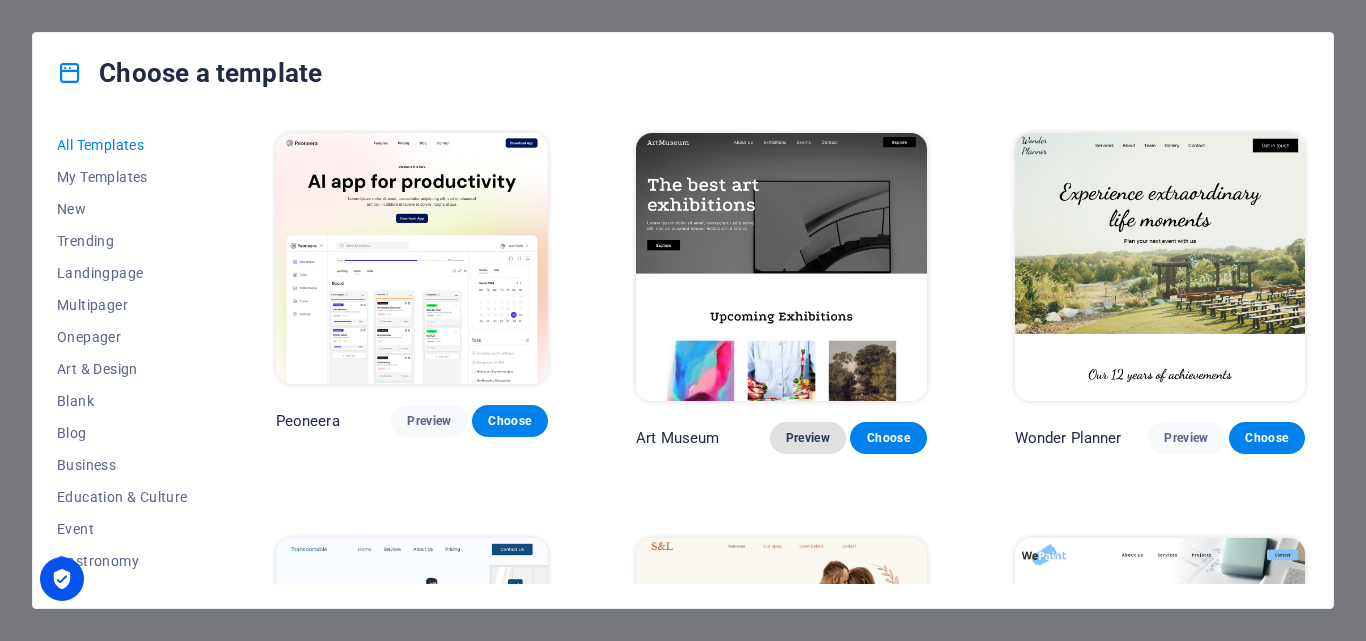 click on "Preview" at bounding box center [808, 438] 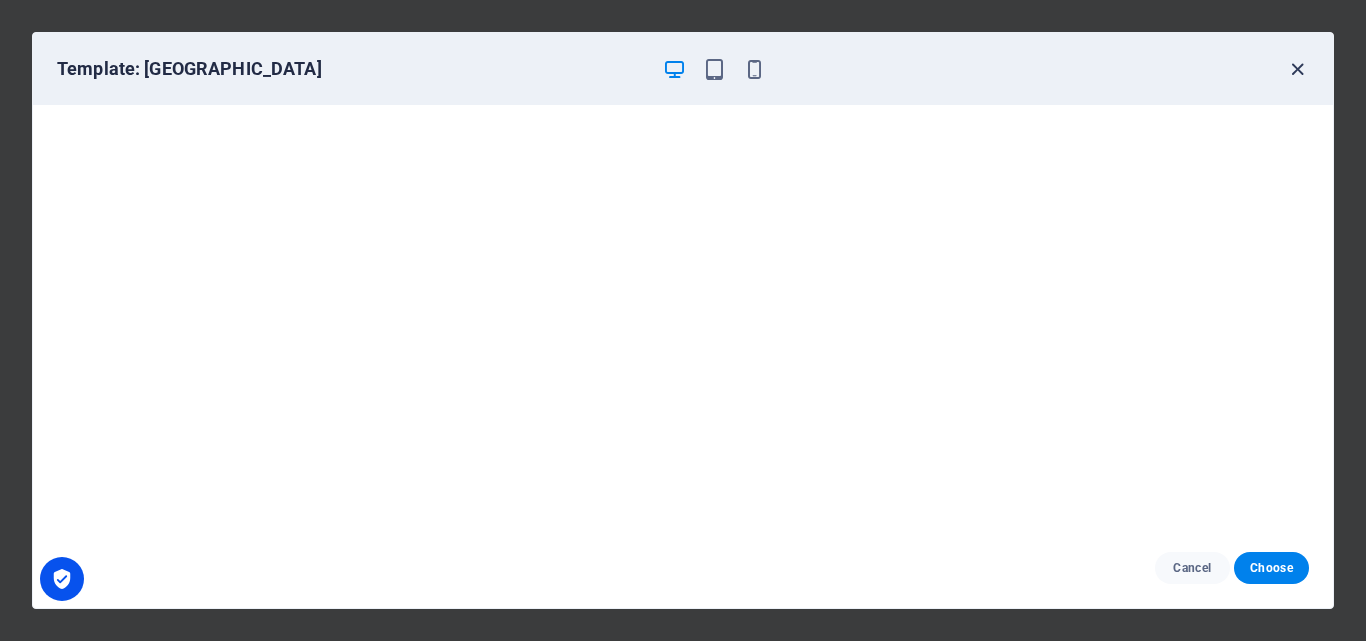 click at bounding box center (1297, 69) 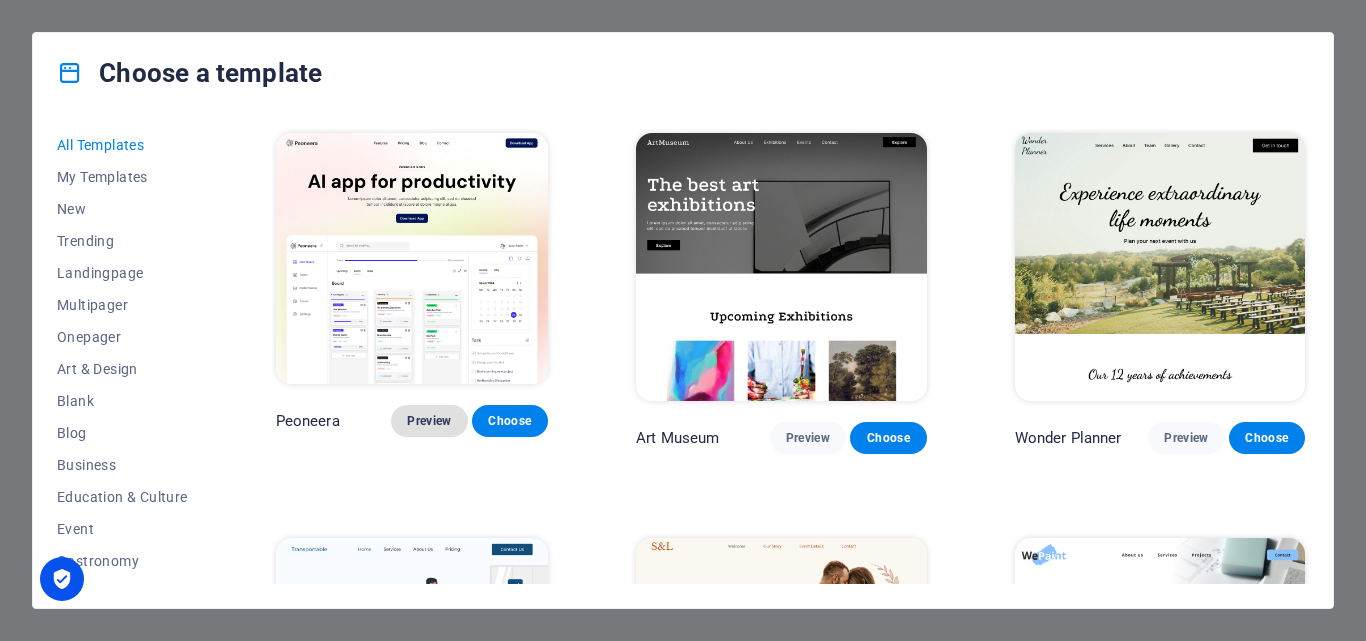 click on "Preview" at bounding box center [429, 421] 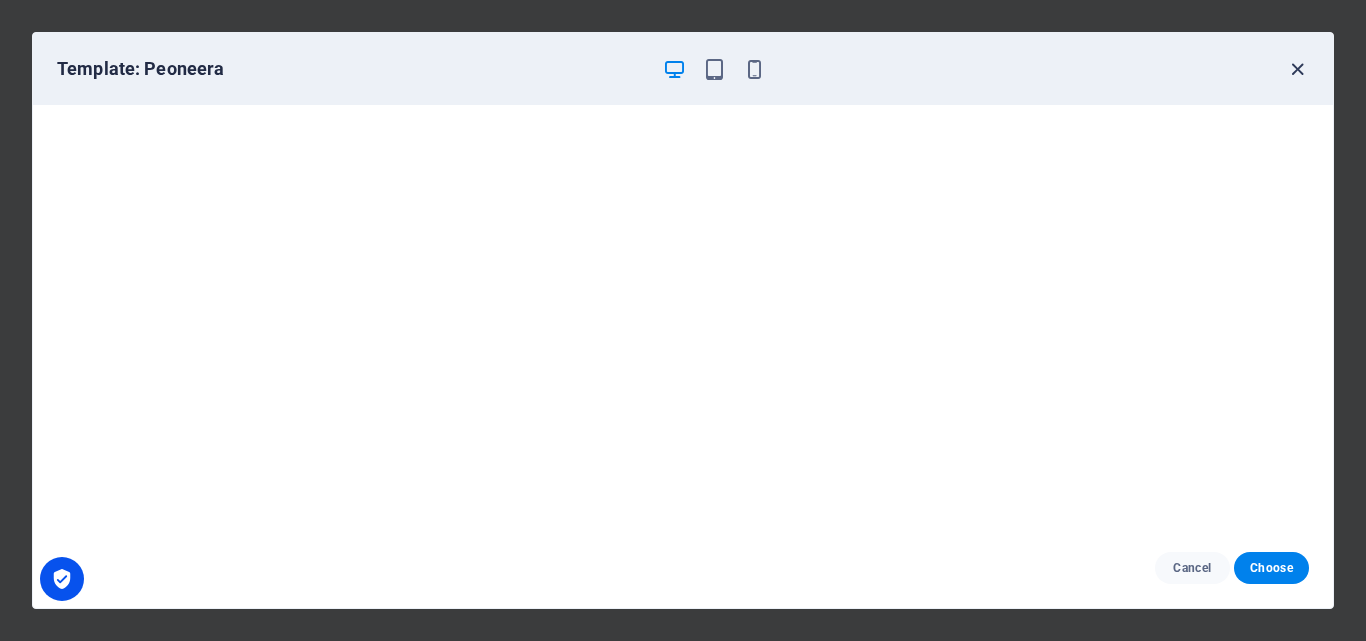 click at bounding box center [1297, 69] 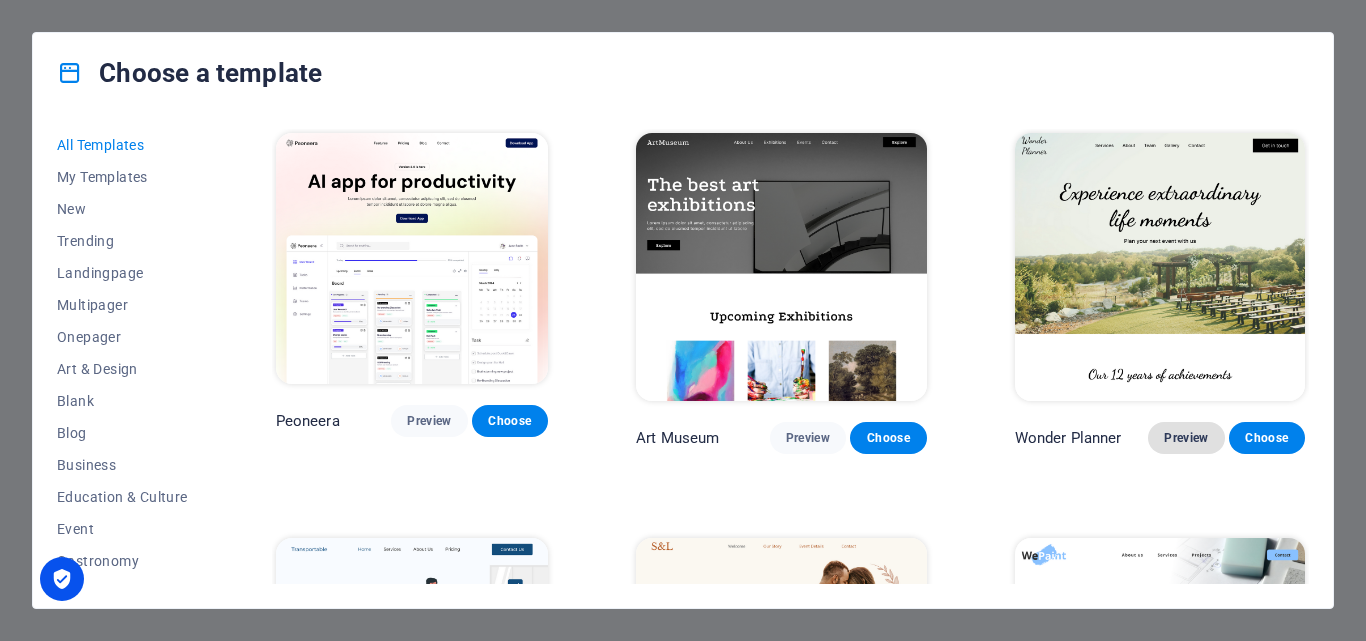 click on "Preview" at bounding box center [1186, 438] 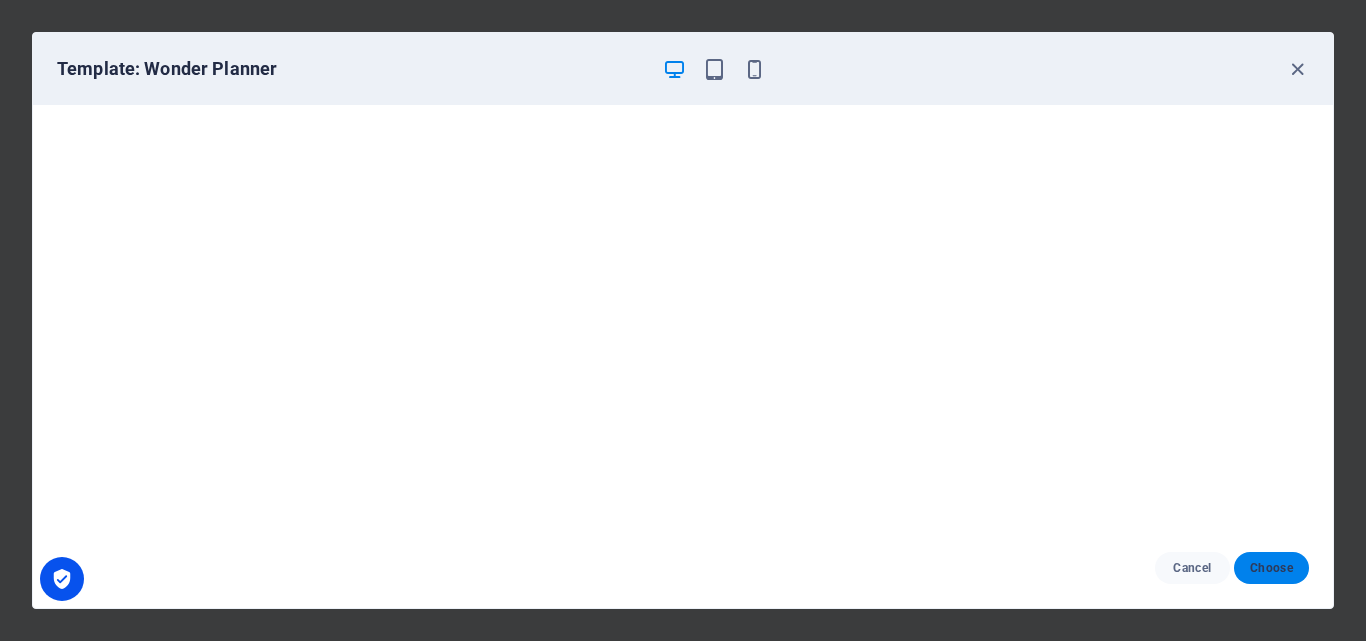 click on "Choose" at bounding box center (1271, 568) 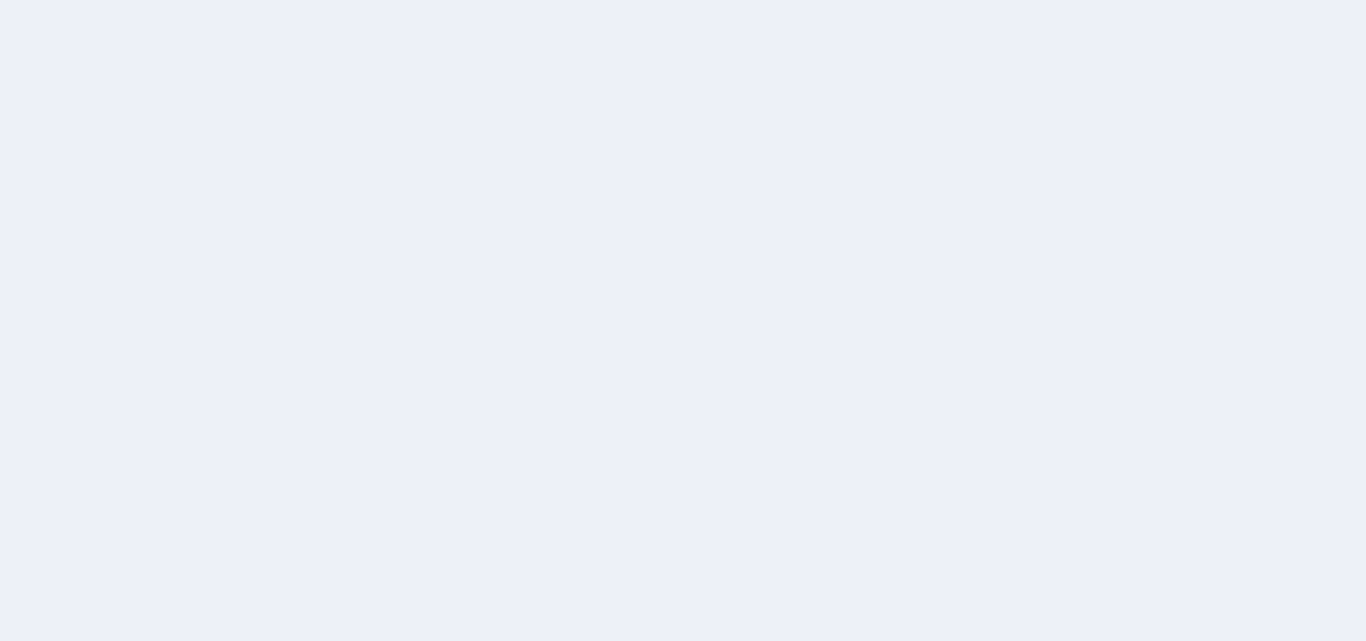 scroll, scrollTop: 0, scrollLeft: 0, axis: both 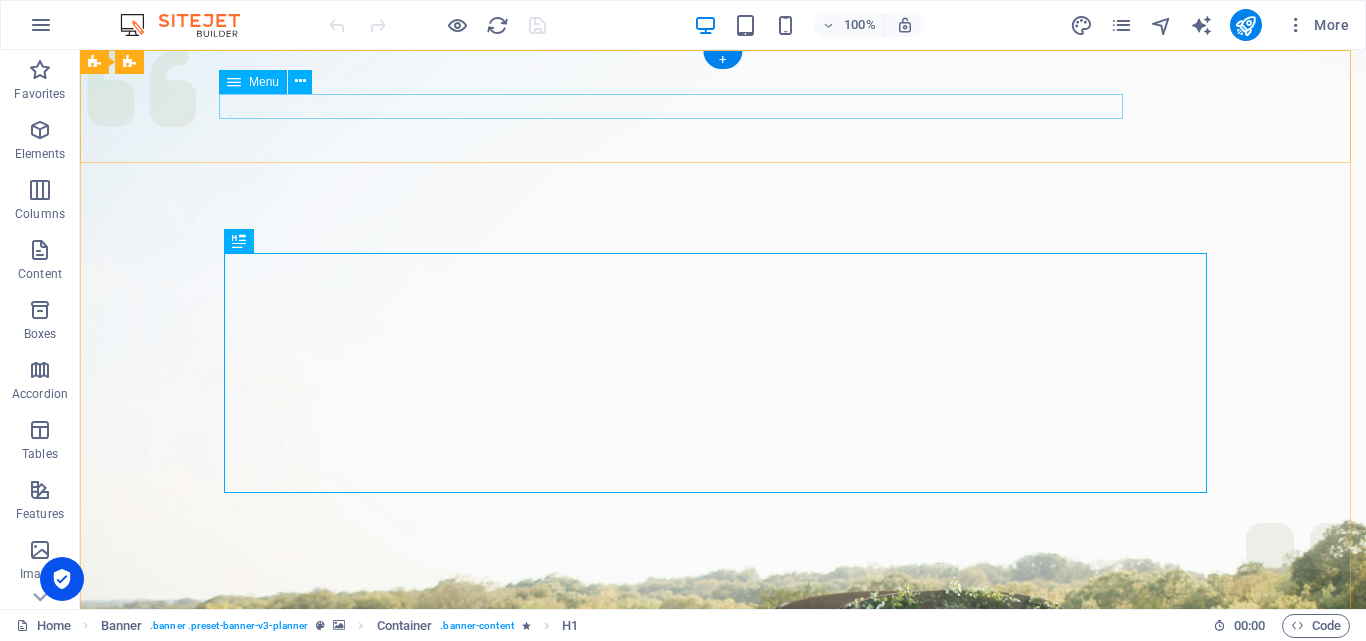 click on "Services About Team Gallery Contact" at bounding box center [723, 1059] 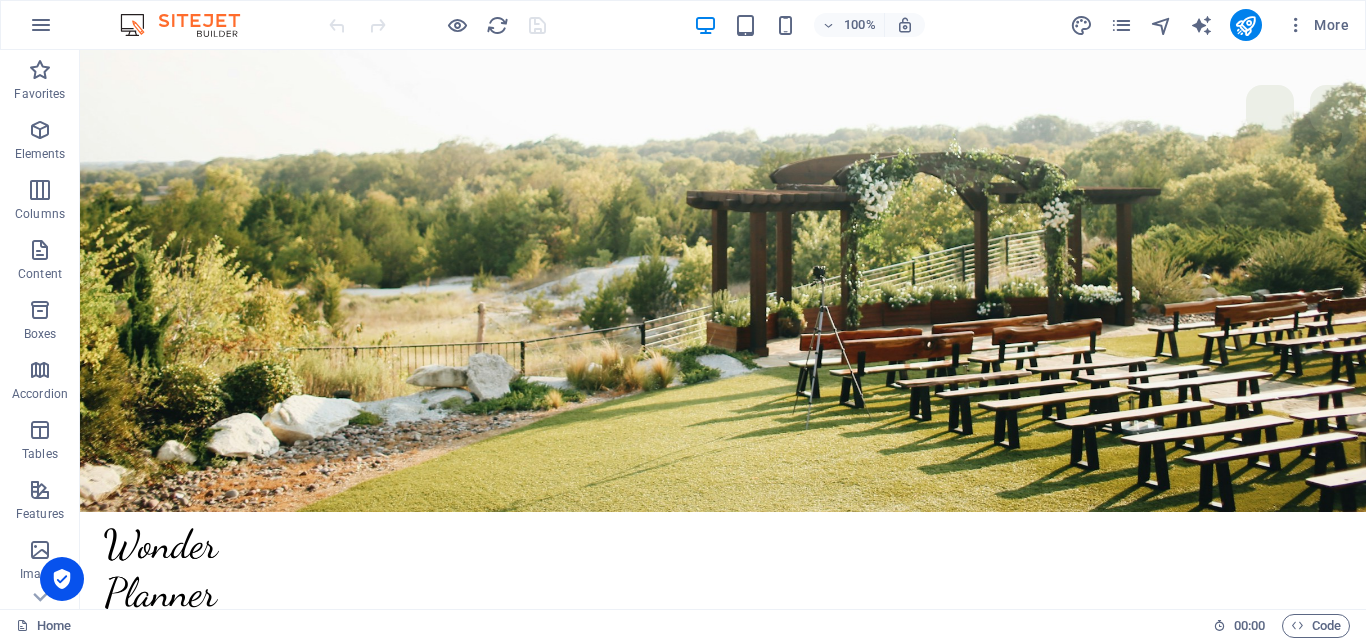 scroll, scrollTop: 0, scrollLeft: 0, axis: both 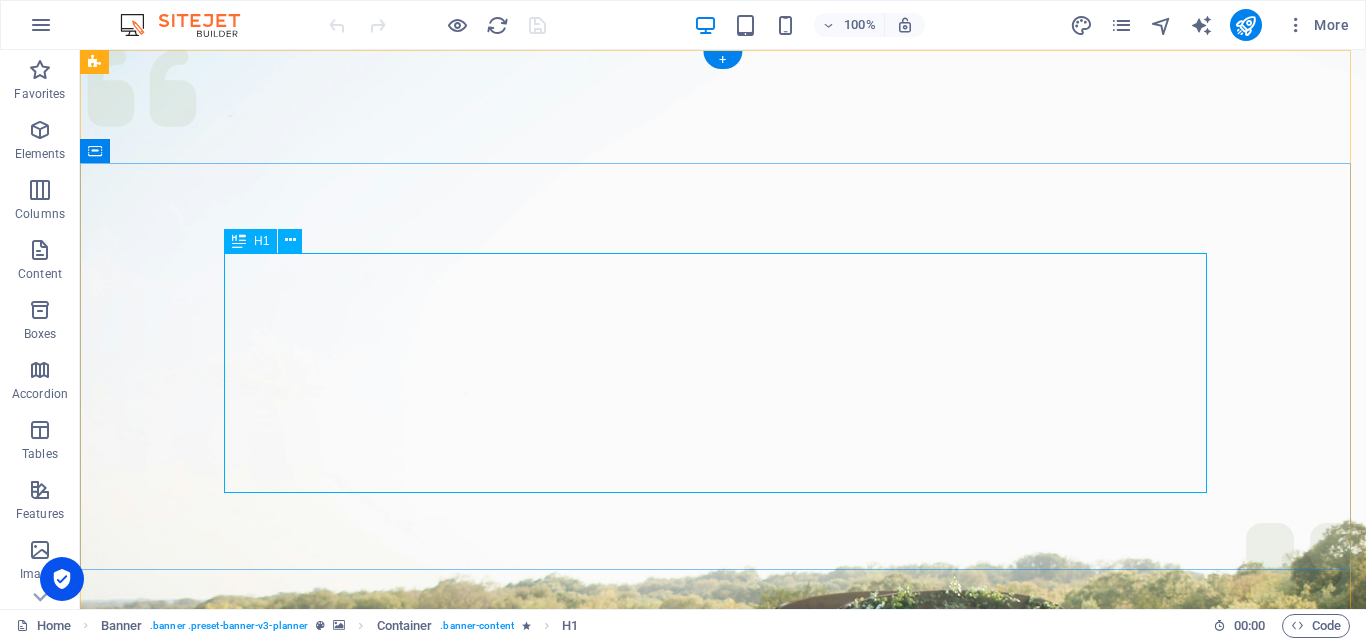 click on "Experience extraordinary life moments" at bounding box center (723, 1360) 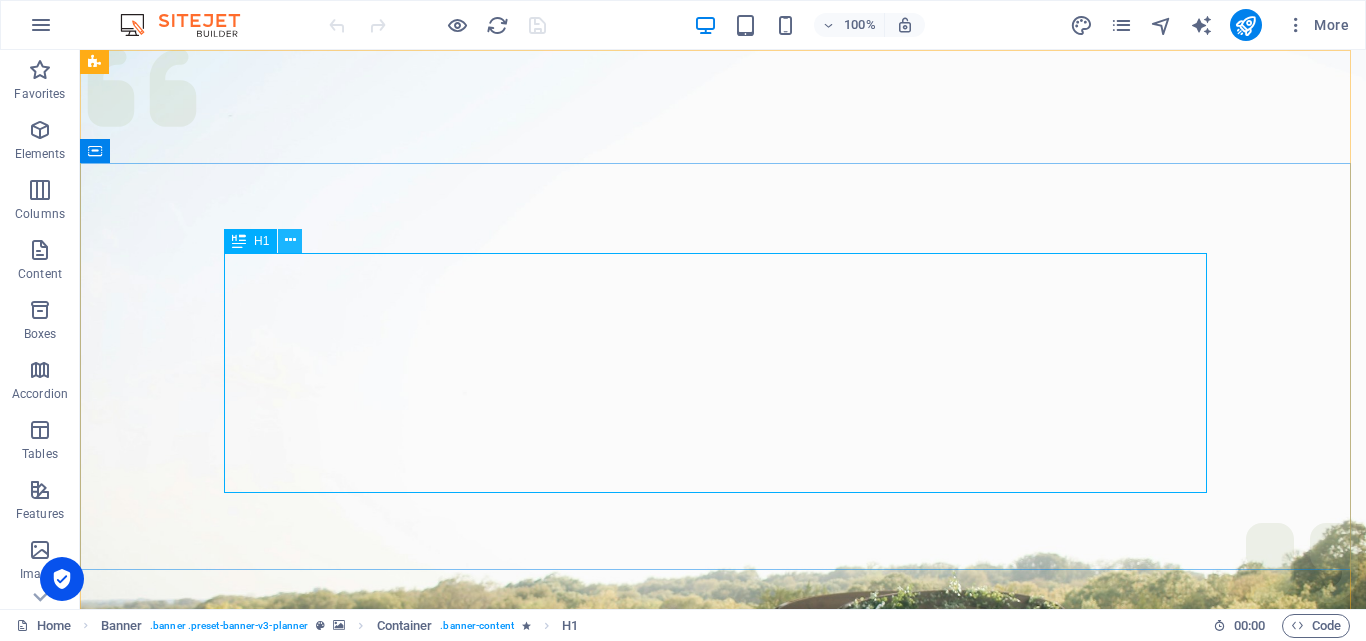 click at bounding box center (290, 240) 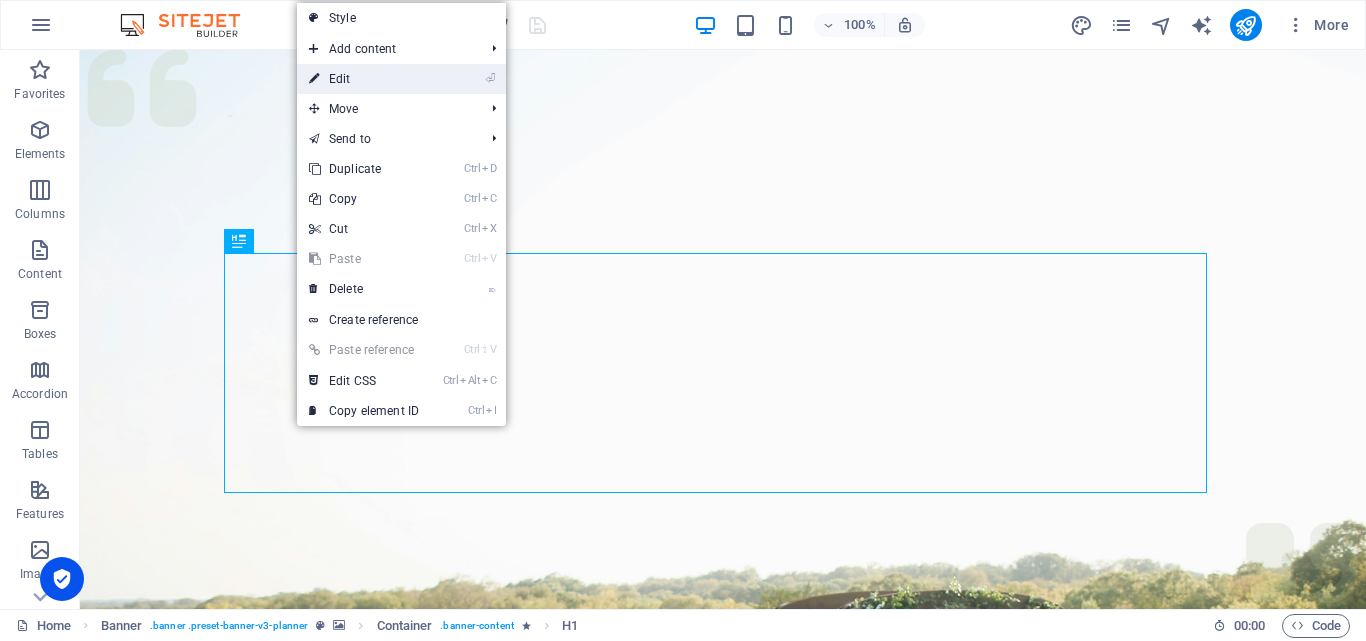 click on "⏎  Edit" at bounding box center [364, 79] 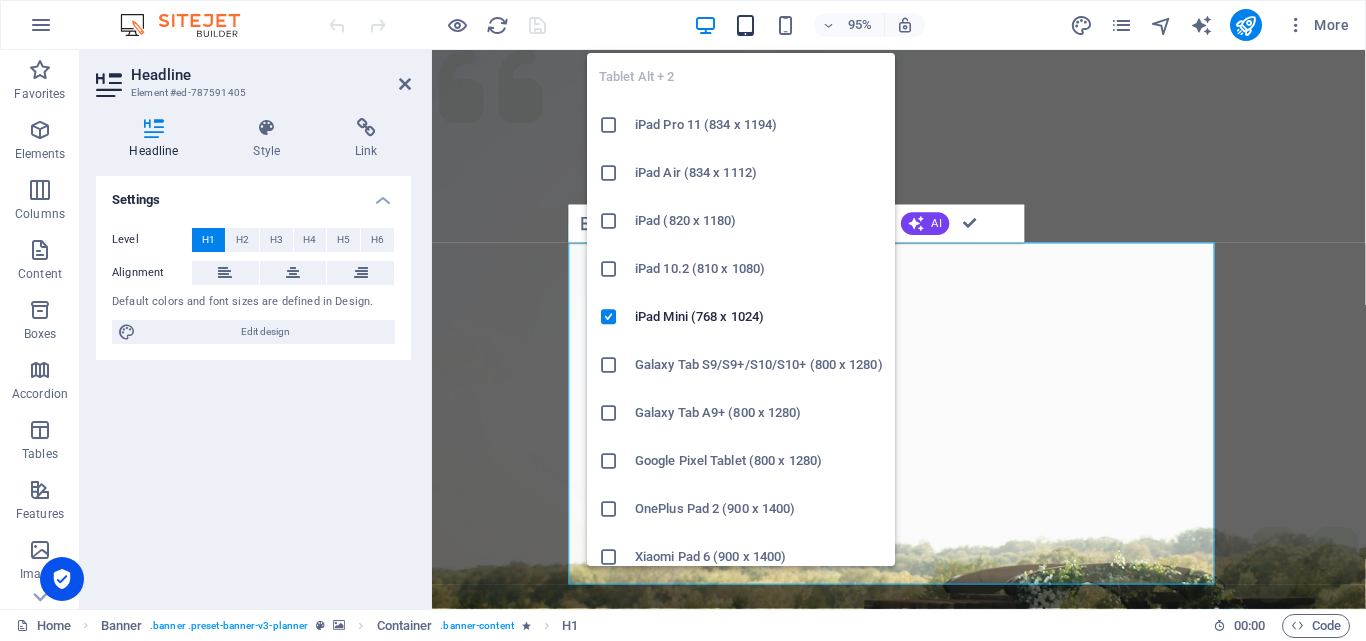 click at bounding box center [745, 25] 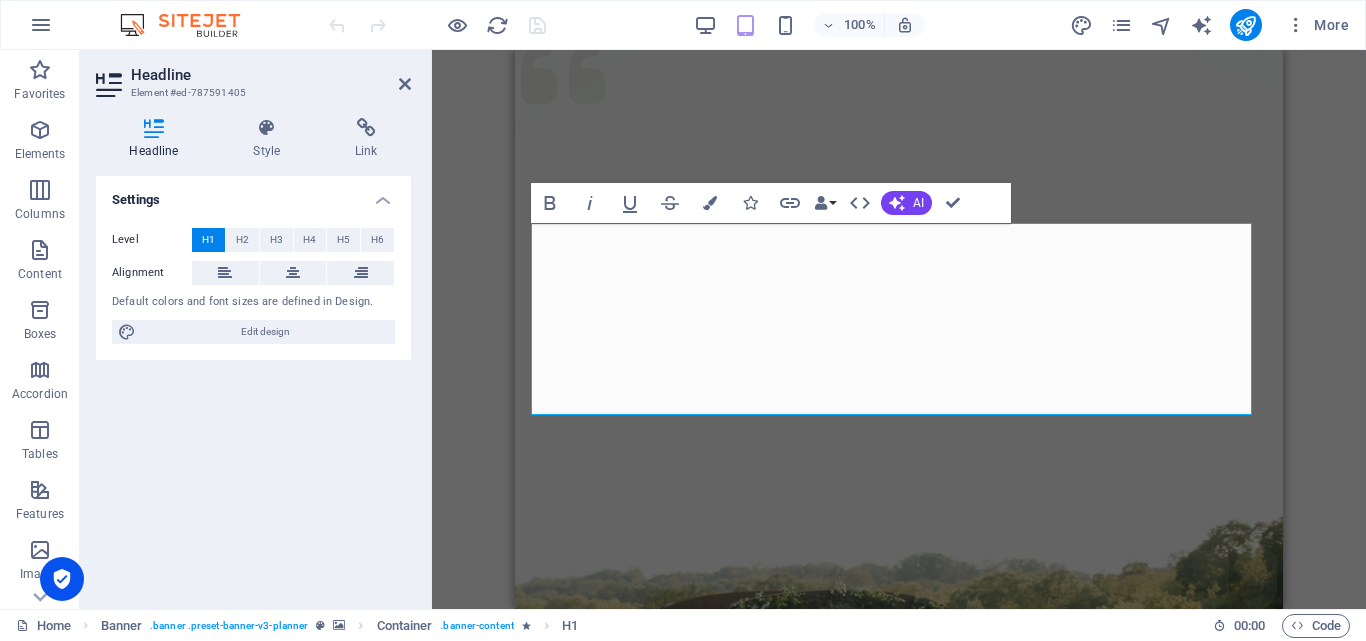 click on "Drag here to replace the existing content. Press “Ctrl” if you want to create a new element.
H1   Banner   Container   Spacer Bold Italic Underline Strikethrough Colors Icons Link Data Bindings Company First name Last name Street ZIP code City Email Phone Mobile Fax Custom field 1 Custom field 2 Custom field 3 Custom field 4 Custom field 5 Custom field 6 HTML AI Improve Make shorter Make longer Fix spelling & grammar Translate to English Generate text Confirm (Ctrl+⏎)" at bounding box center [899, 329] 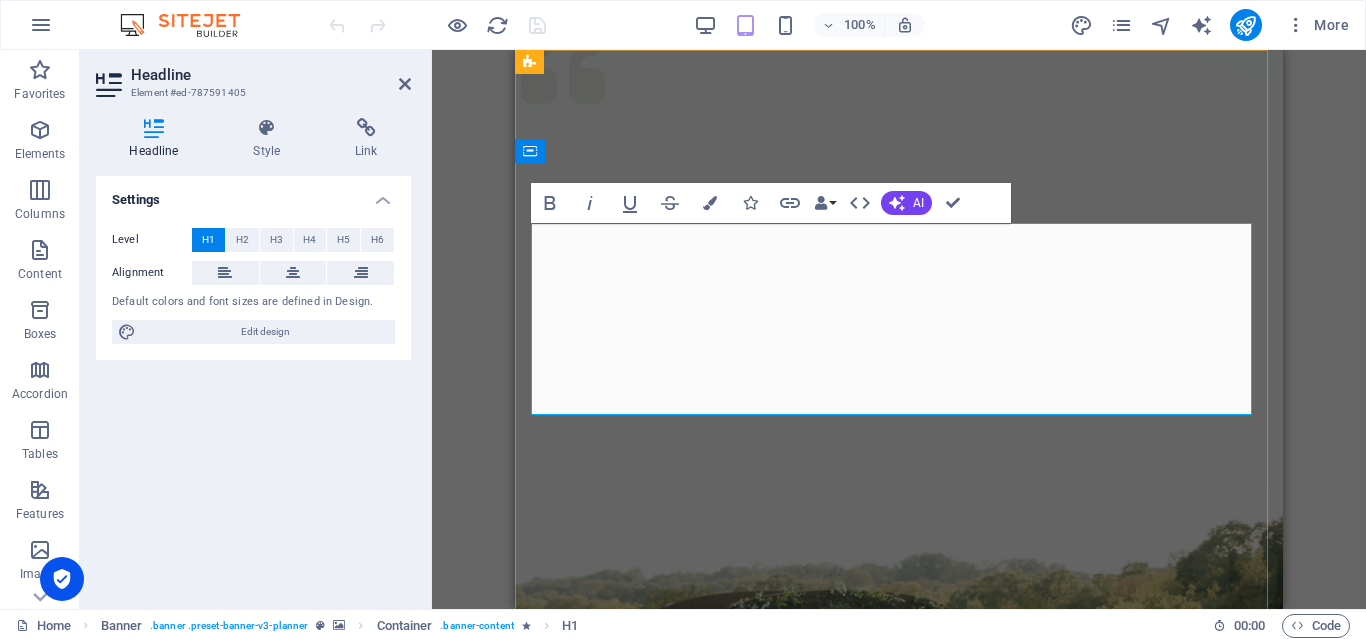 click on "Experience extraordinary life moments" at bounding box center [899, 1303] 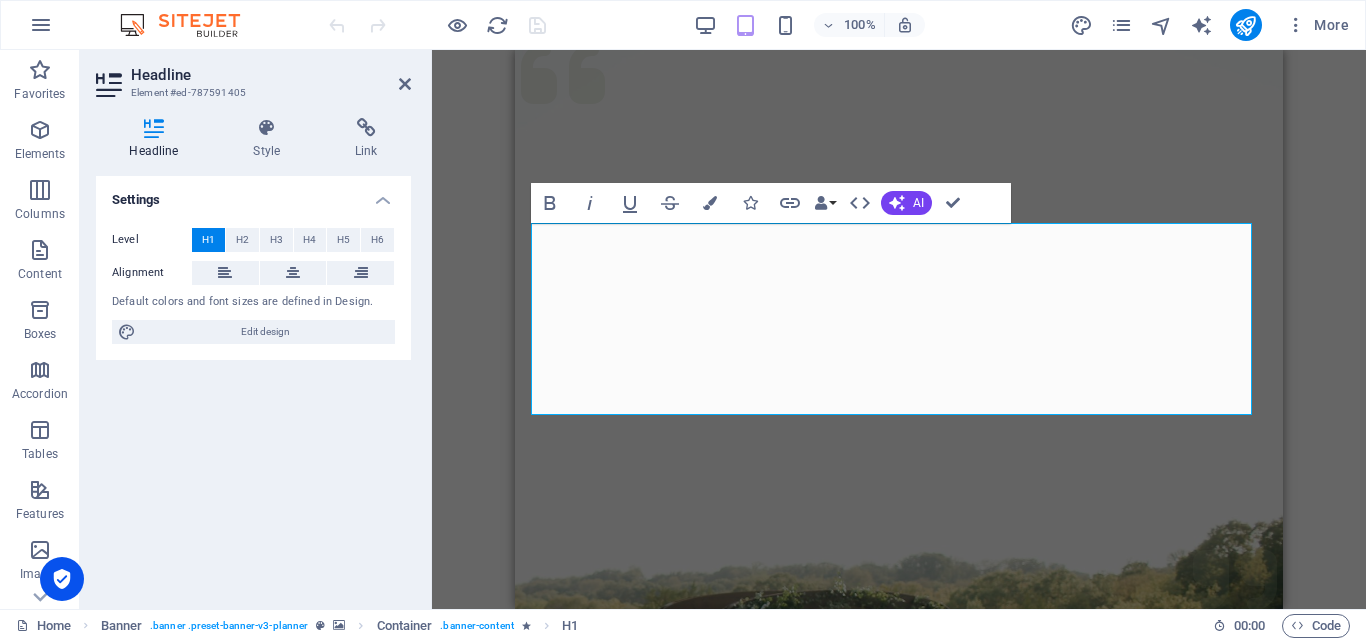drag, startPoint x: 630, startPoint y: 306, endPoint x: 903, endPoint y: 462, distance: 314.42804 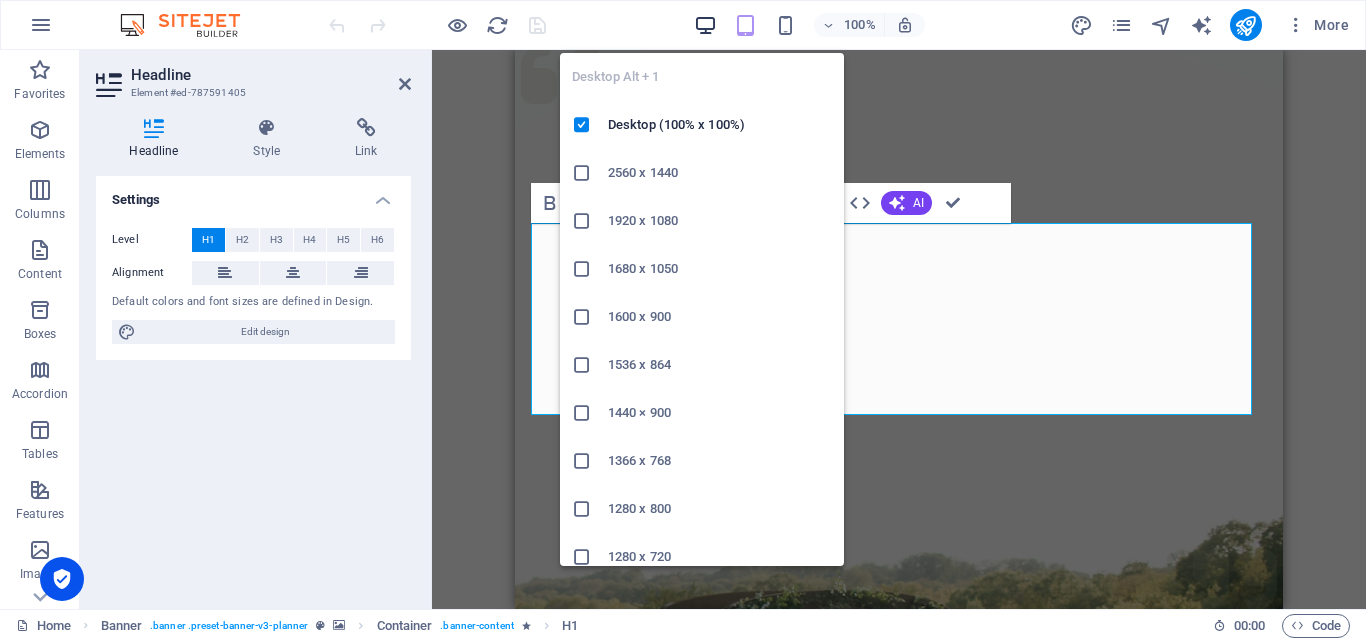 click at bounding box center (705, 25) 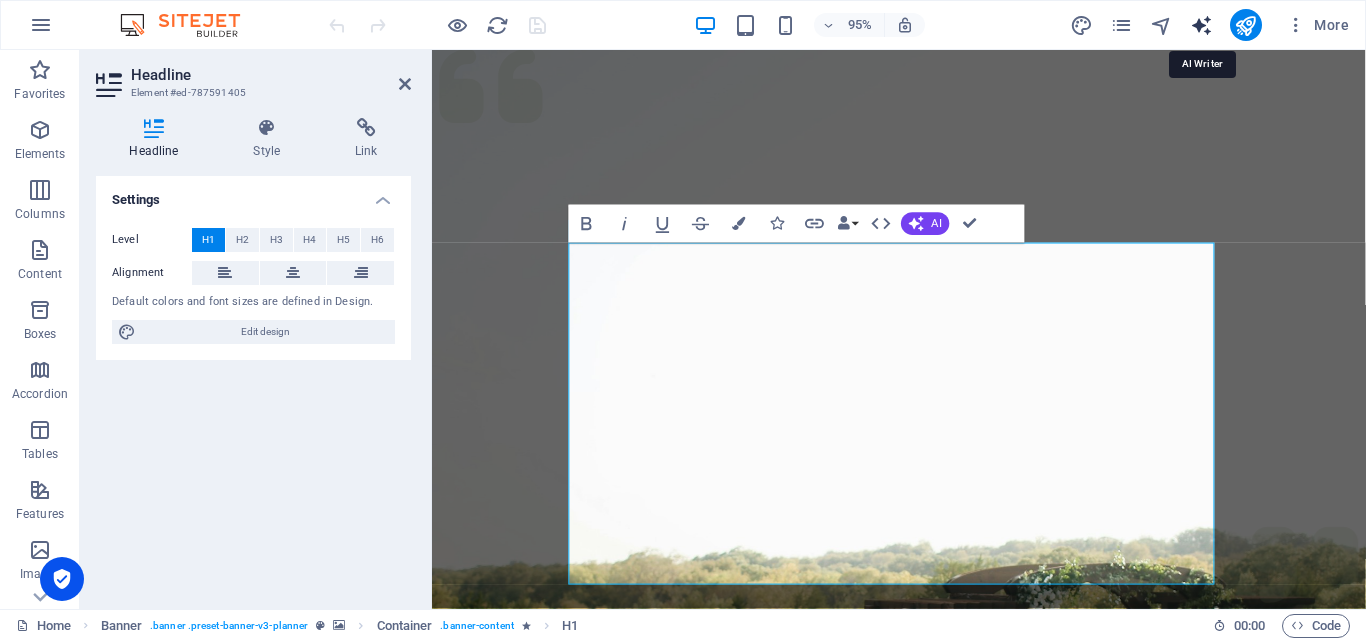 click at bounding box center [1201, 25] 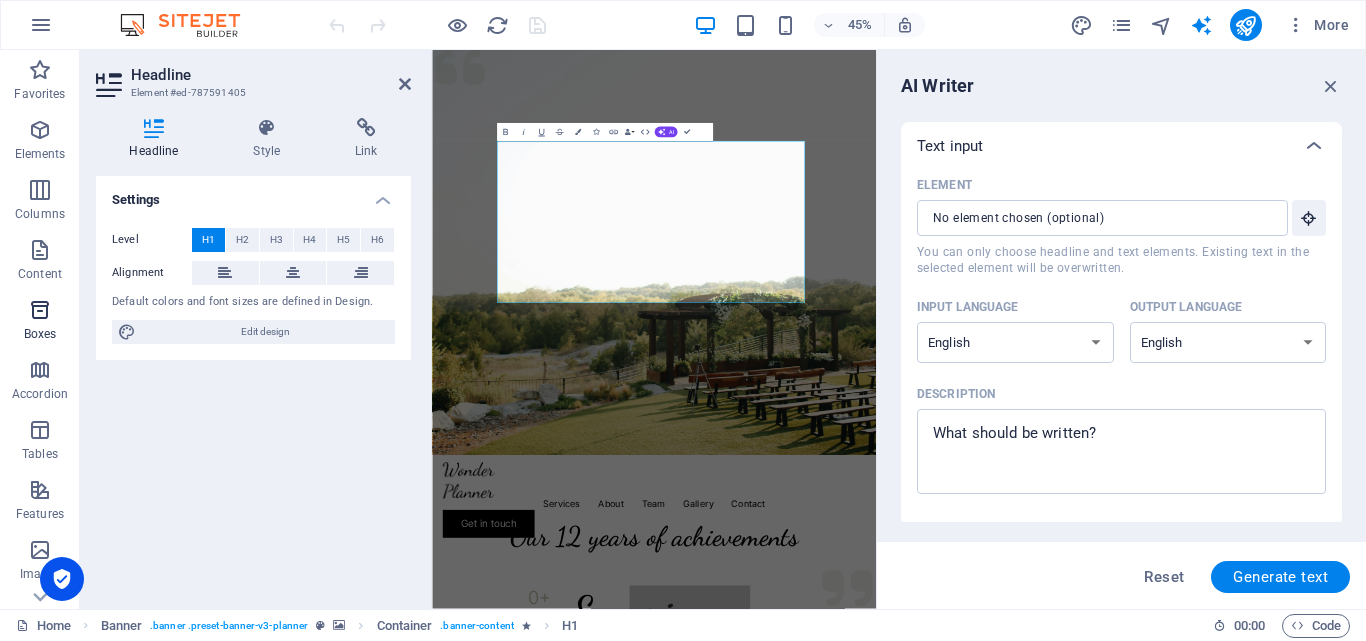 click on "Boxes" at bounding box center (40, 322) 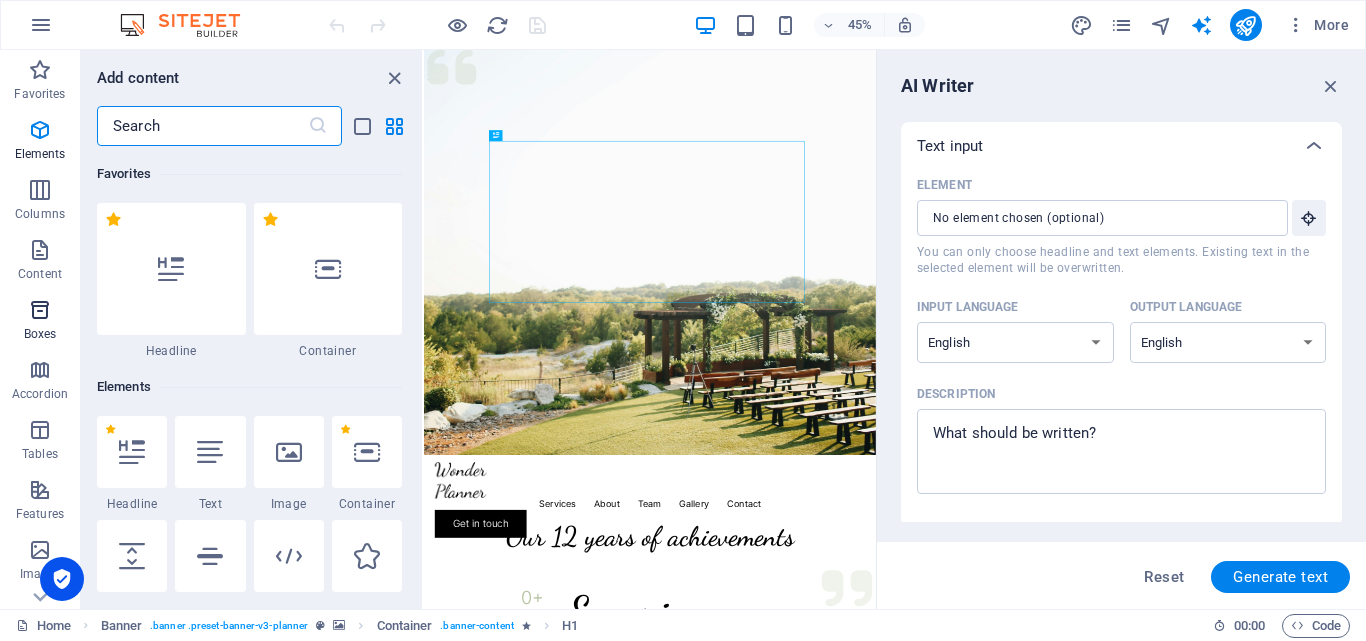 scroll, scrollTop: 5352, scrollLeft: 0, axis: vertical 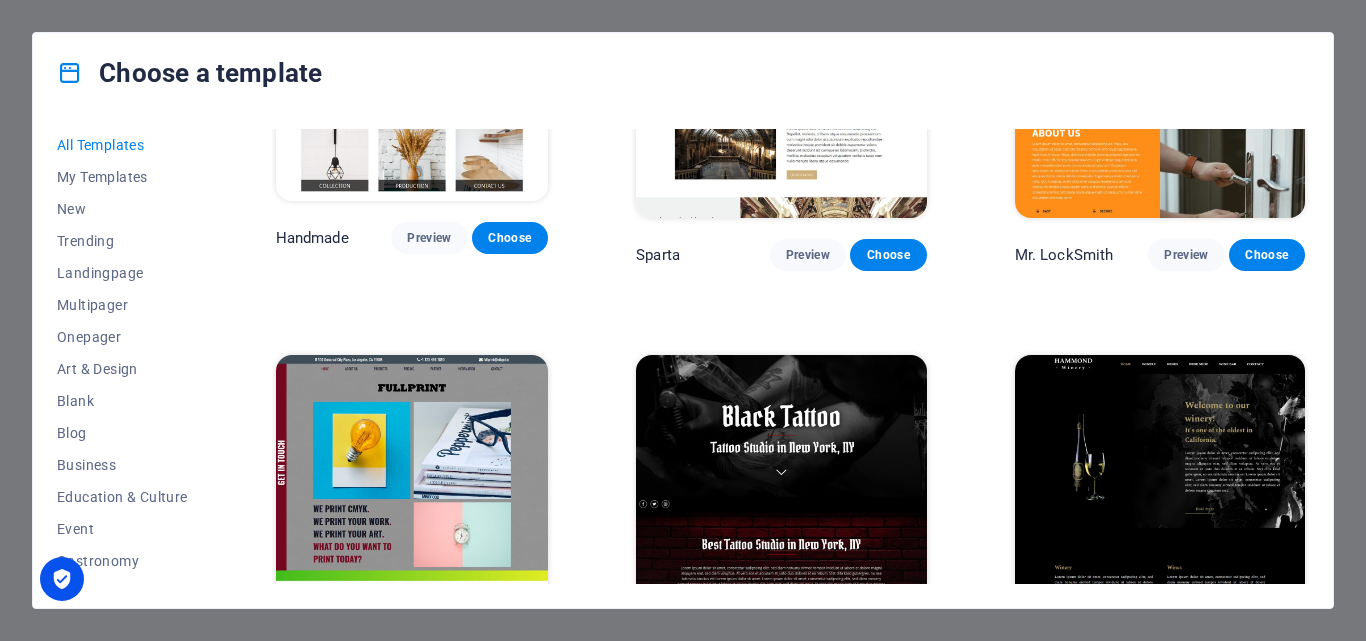 click on "Choose a template All Templates My Templates New Trending Landingpage Multipager Onepager Art & Design Blank Blog Business Education & Culture Event Gastronomy Health IT & Media Legal & Finance Non-Profit Performance Portfolio Services Sports & Beauty Trades Travel Wireframe Peoneera Preview Choose Art Museum Preview Choose Wonder Planner Preview Choose Transportable Preview Choose S&L Preview Choose WePaint Preview Choose Eco-Con Preview Choose MeetUp Preview Choose Help & Care Preview Choose Podcaster Preview Choose Academix Preview Choose BIG Barber Shop Preview Choose Health & Food Preview Choose UrbanNest Interiors Preview Choose Green Change Preview Choose The Beauty Temple Preview Choose WeTrain Preview Choose Cleaner Preview Choose Johanna James Preview Choose Delicioso Preview Choose Dream Garden Preview Choose LumeDeAqua Preview Choose Pets Care Preview Choose SafeSpace Preview Choose Midnight Rain Bar Preview Choose Drive Preview Choose Estator Preview Choose Health Group Preview Choose Preview One" at bounding box center [683, 320] 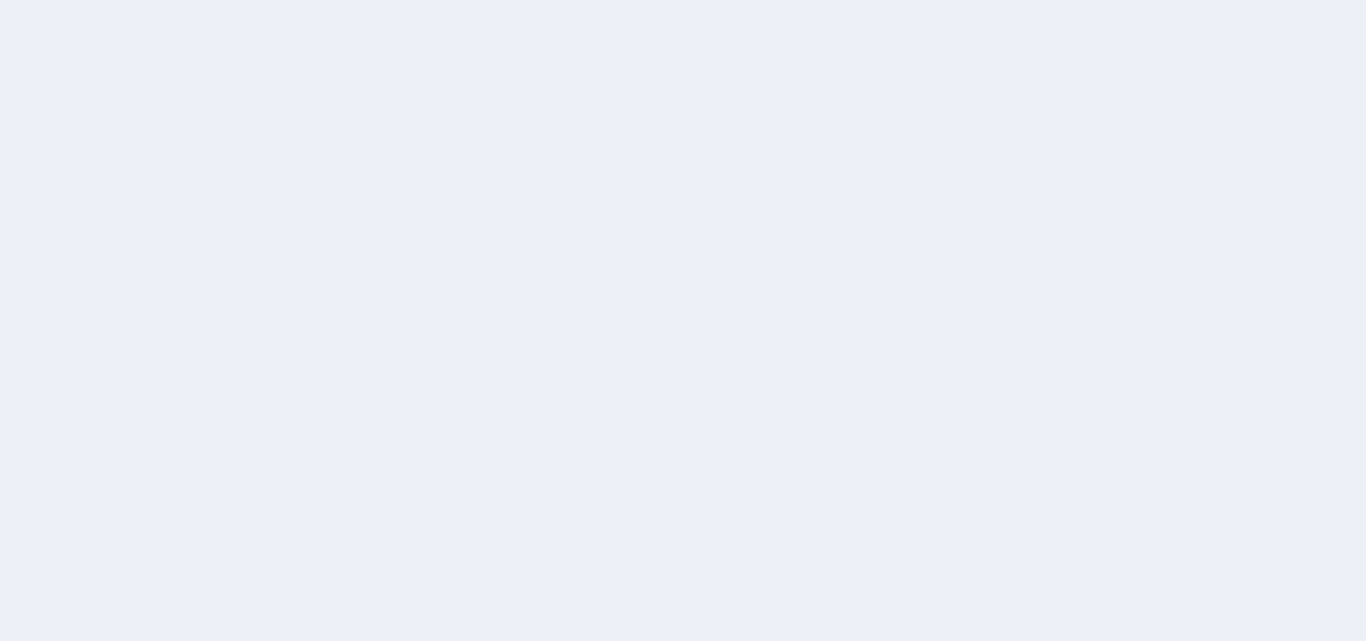 scroll, scrollTop: 0, scrollLeft: 0, axis: both 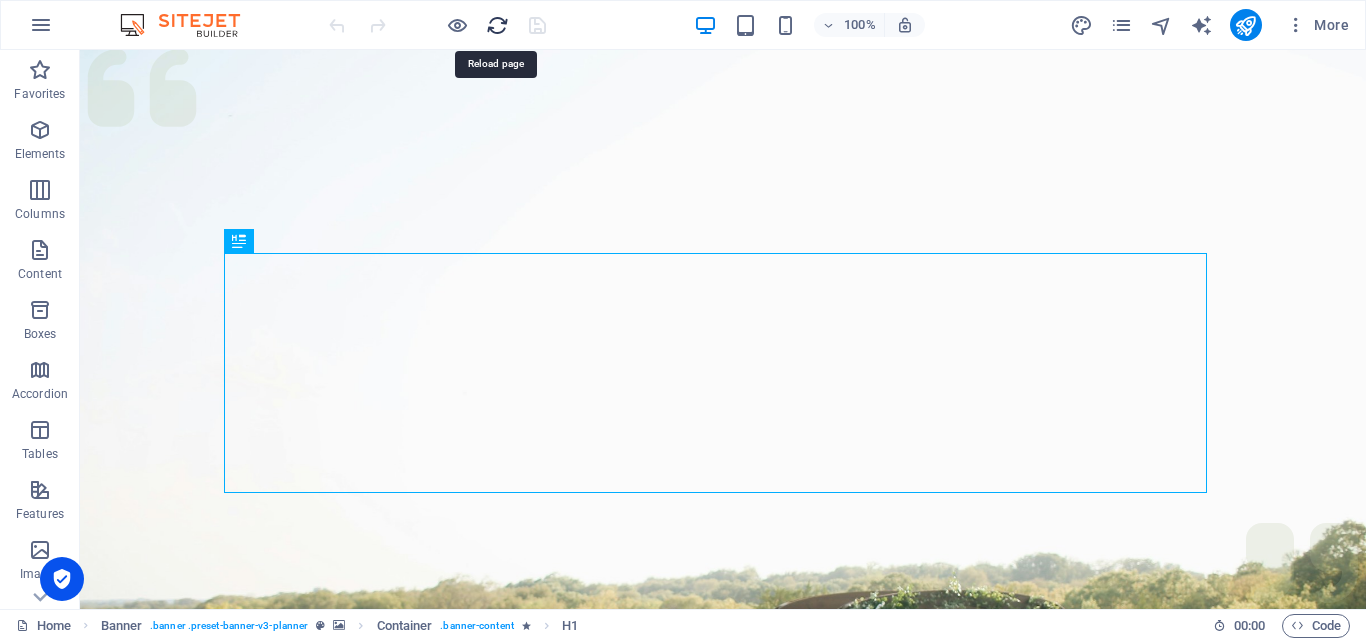 click at bounding box center [497, 25] 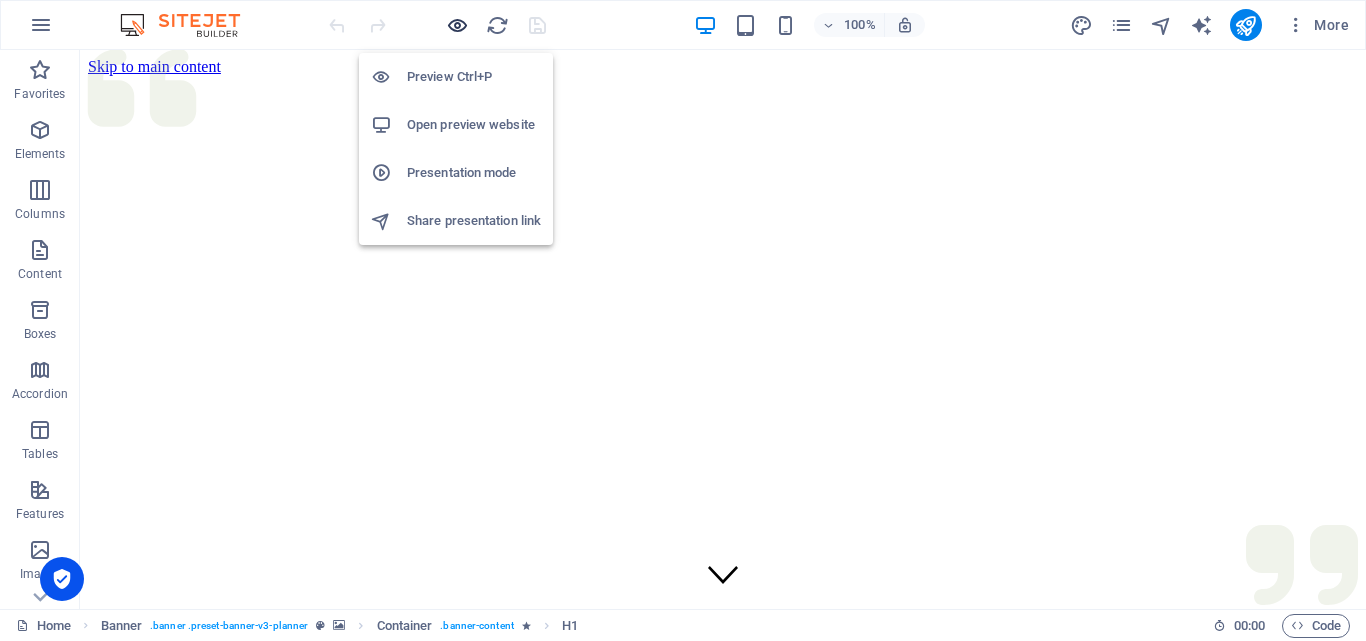 scroll, scrollTop: 0, scrollLeft: 0, axis: both 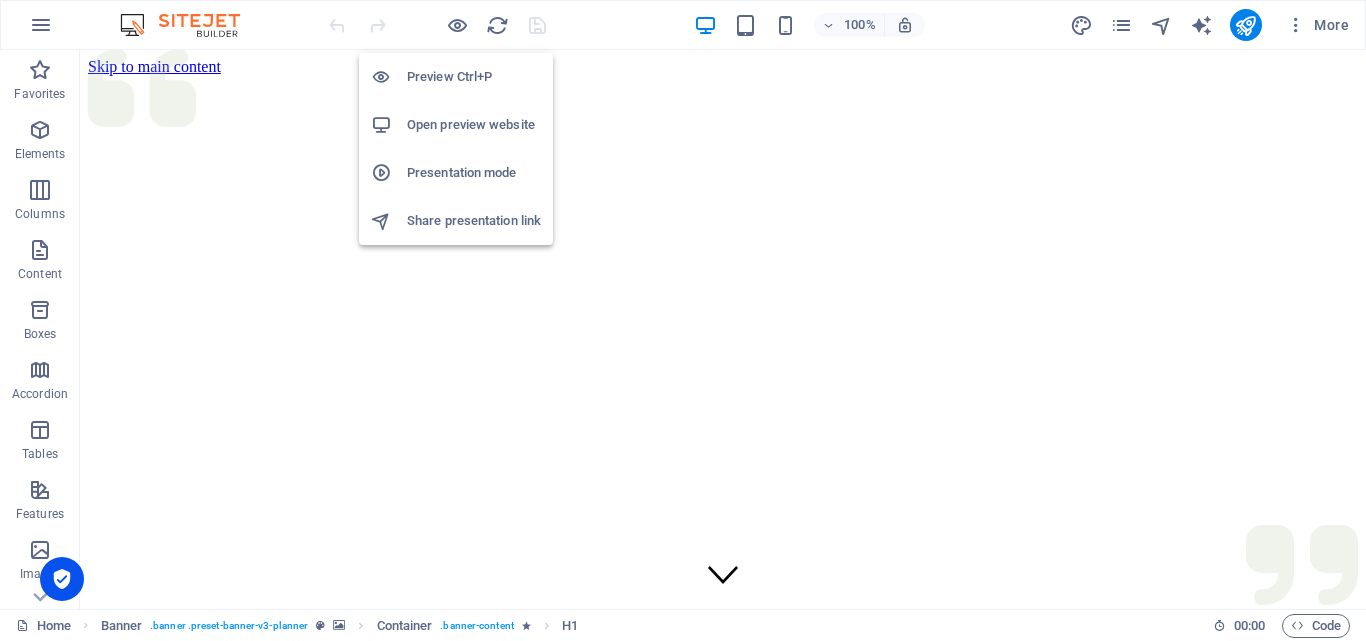 click on "Open preview website" at bounding box center [474, 125] 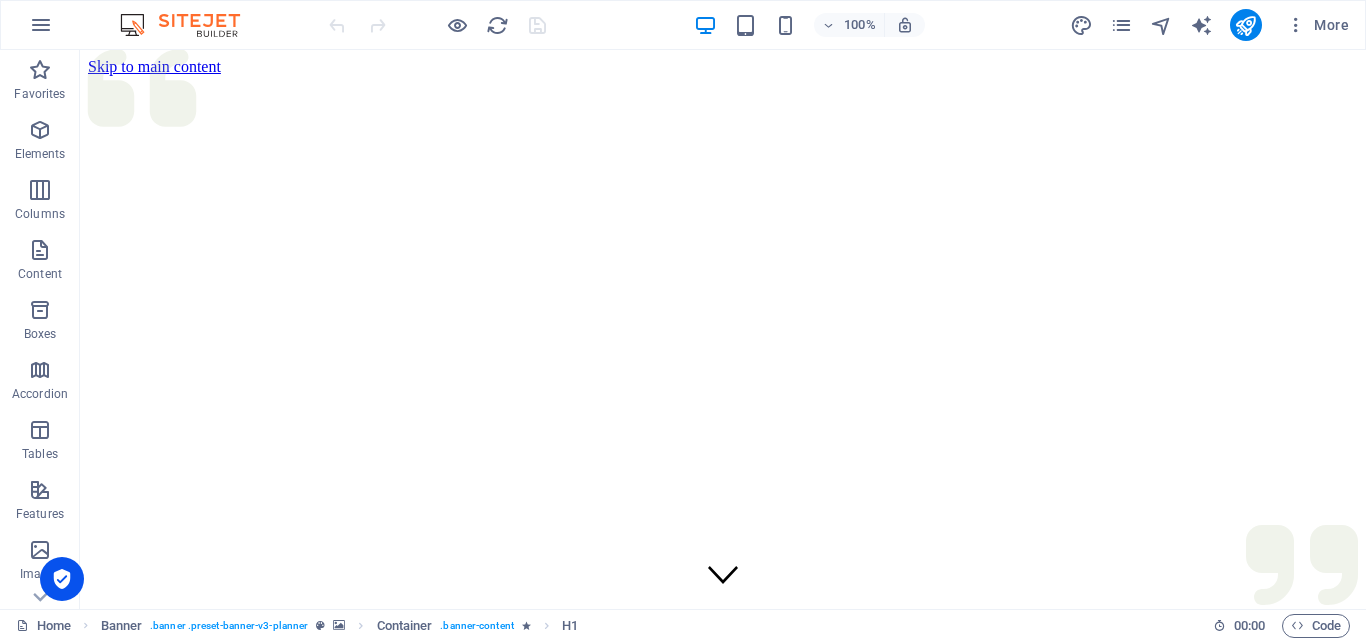 click at bounding box center (190, 25) 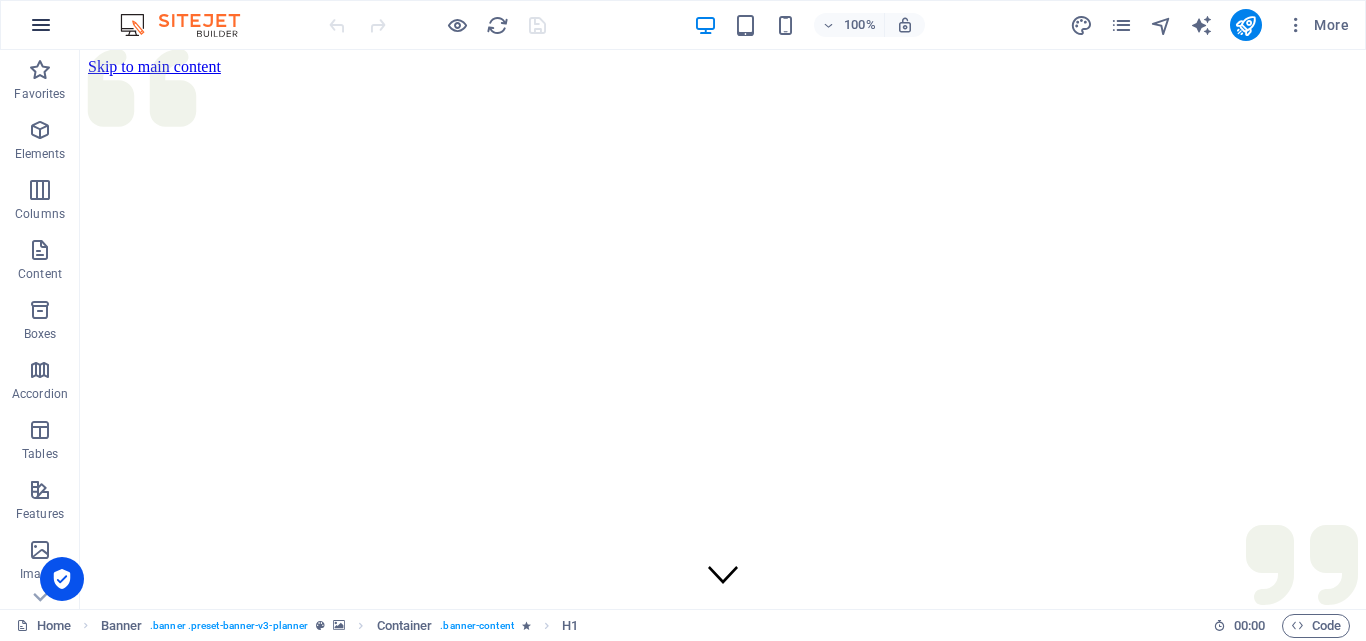 click at bounding box center [41, 25] 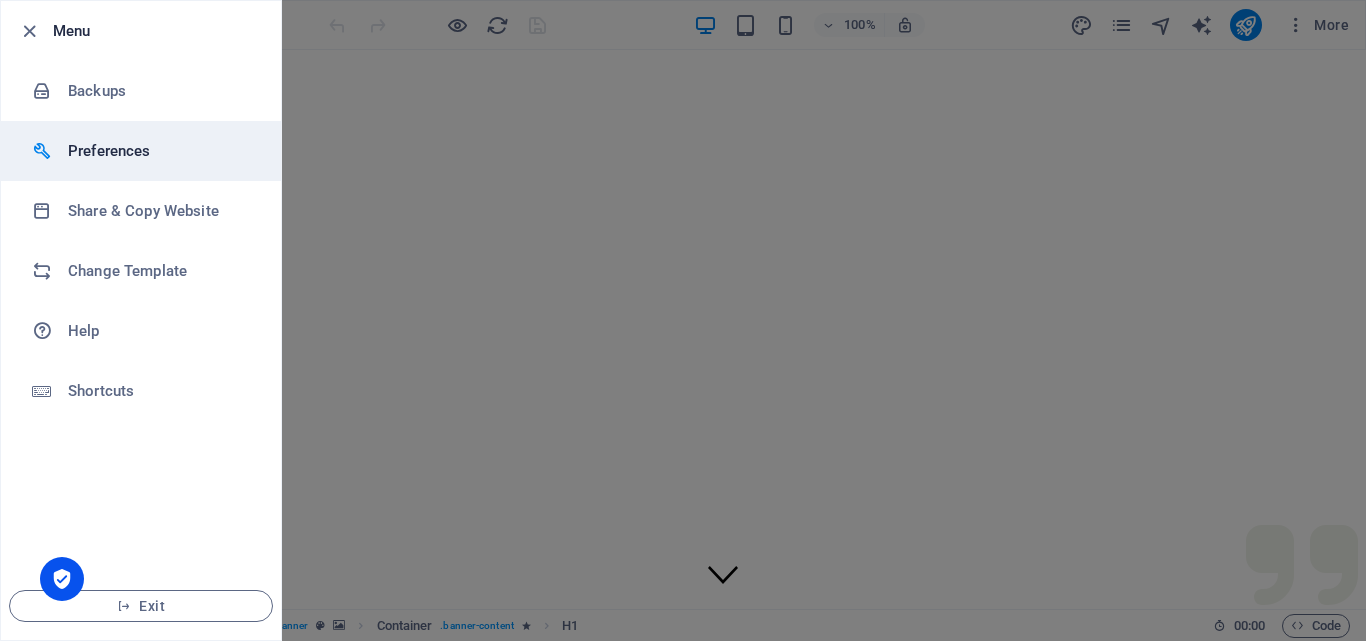 click on "Preferences" at bounding box center [160, 151] 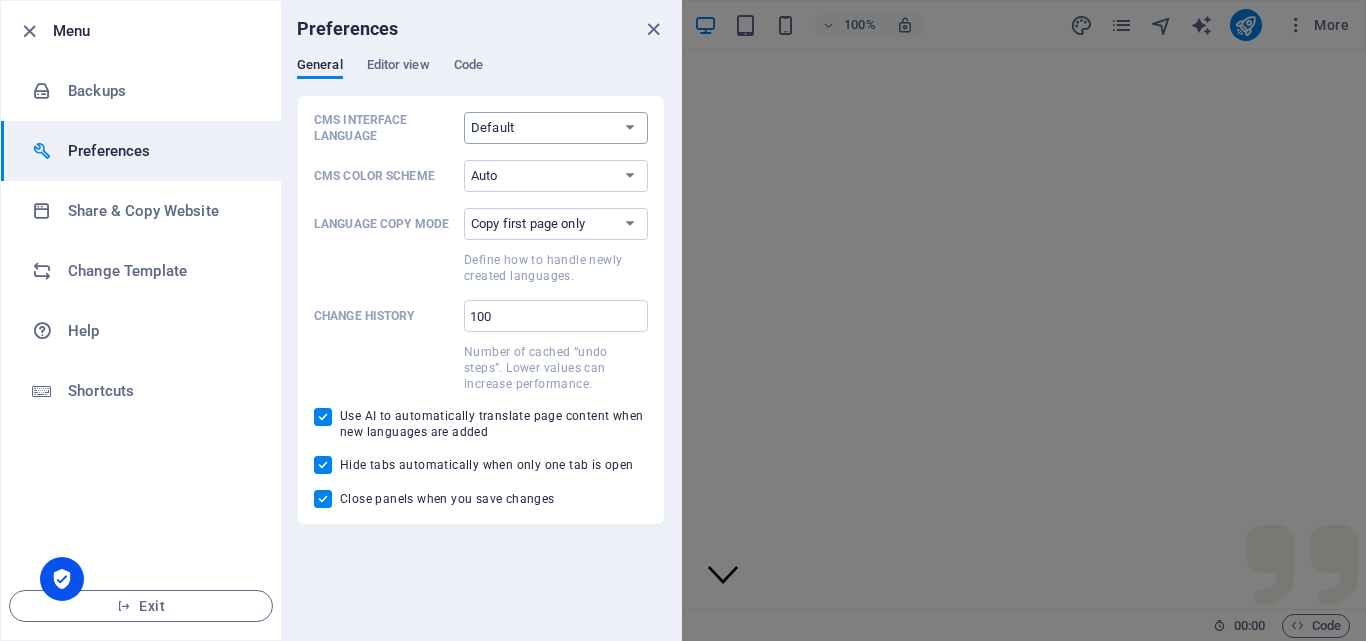 click on "Default Deutsch English Español Français Magyar Italiano Nederlands Polski Português русский язык Svenska Türkçe 日本語" at bounding box center (556, 128) 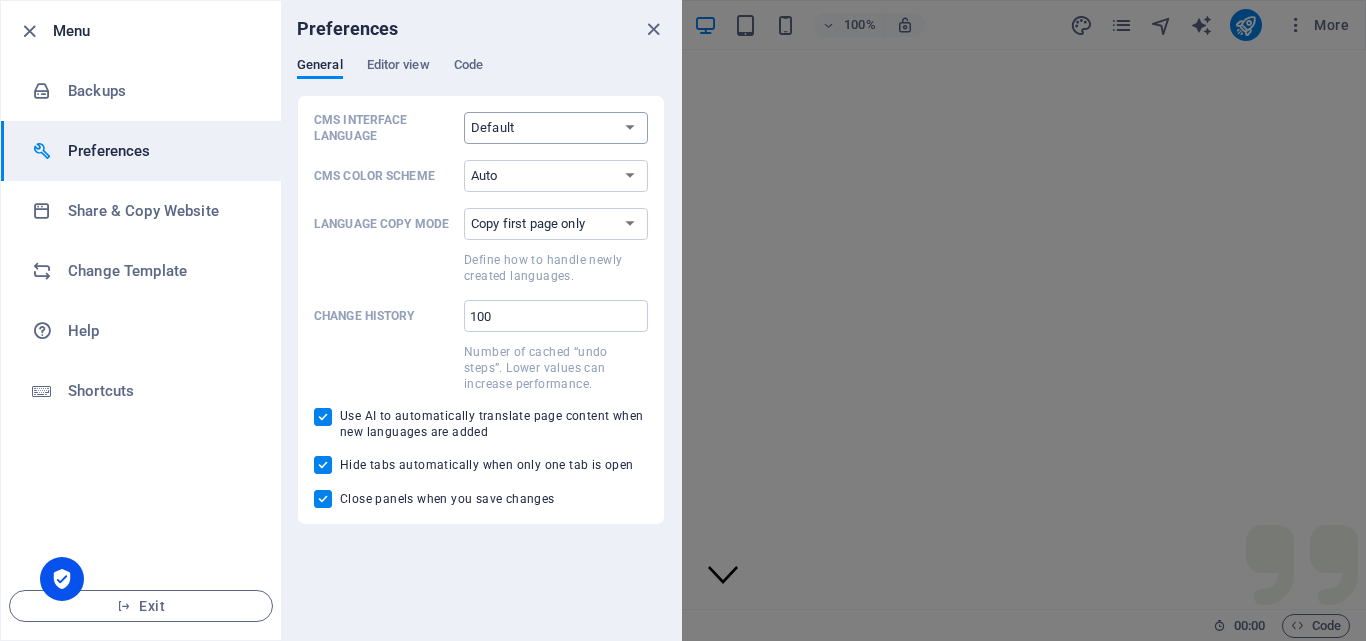 select on "en" 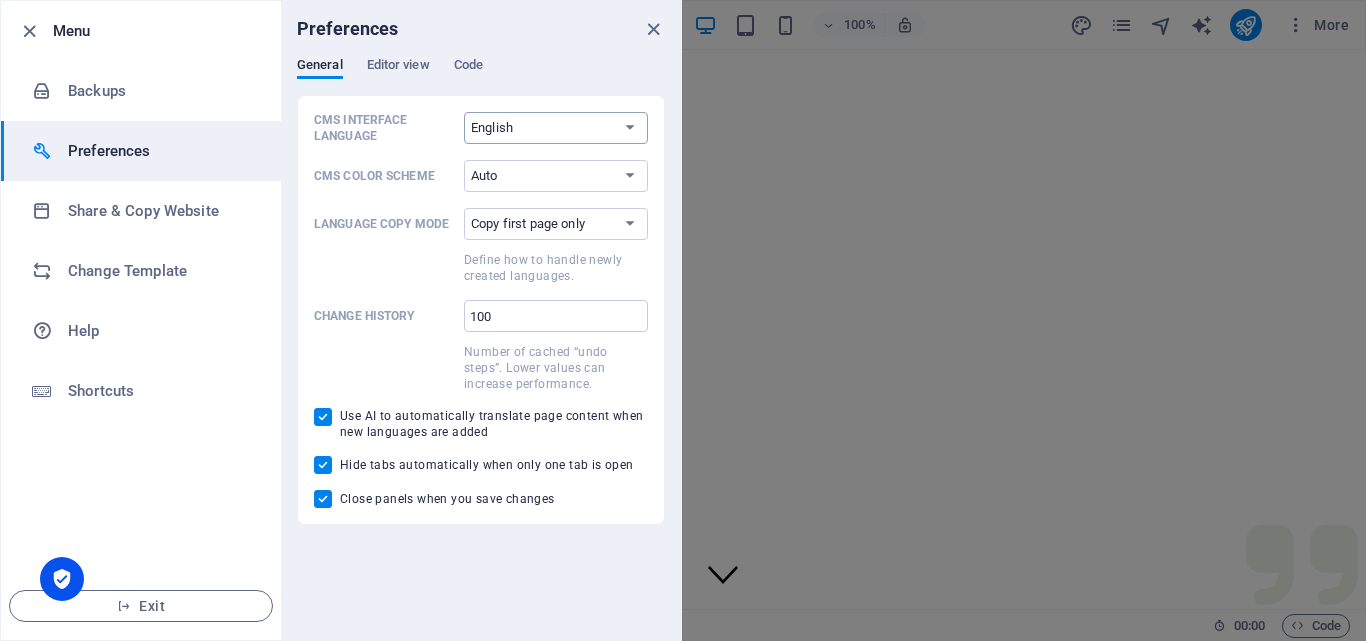 click on "Default Deutsch English Español Français Magyar Italiano Nederlands Polski Português русский язык Svenska Türkçe 日本語" at bounding box center [556, 128] 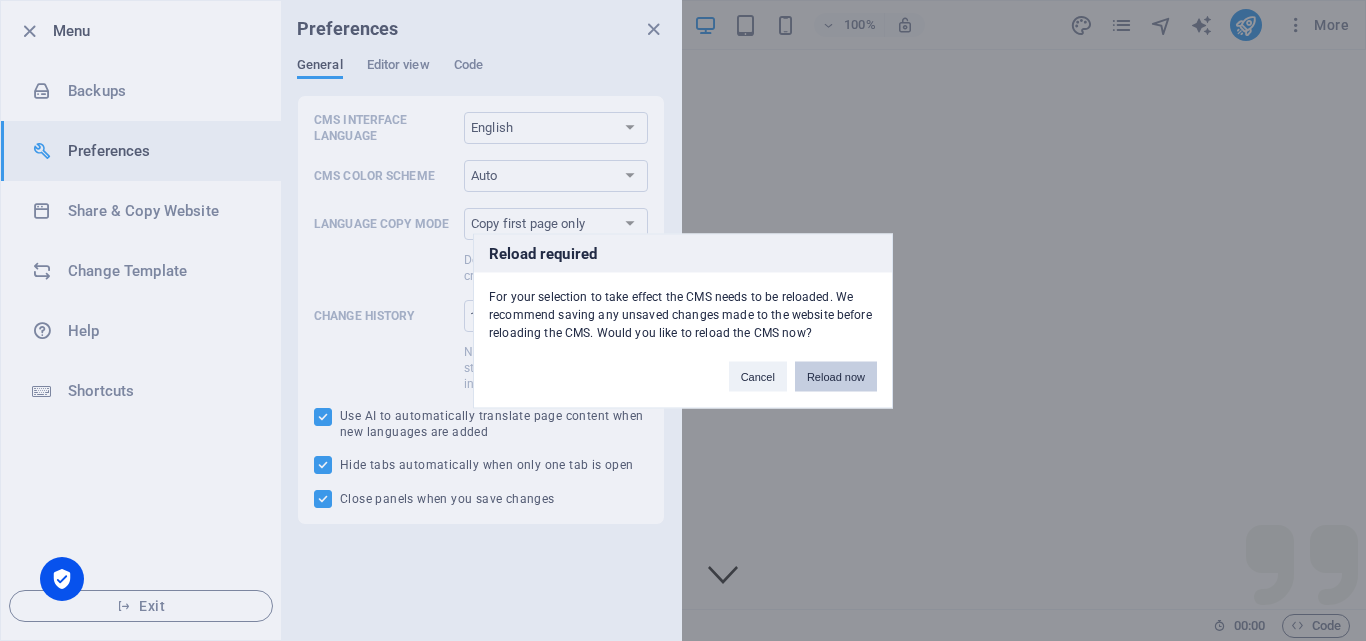 click on "Reload now" at bounding box center [836, 376] 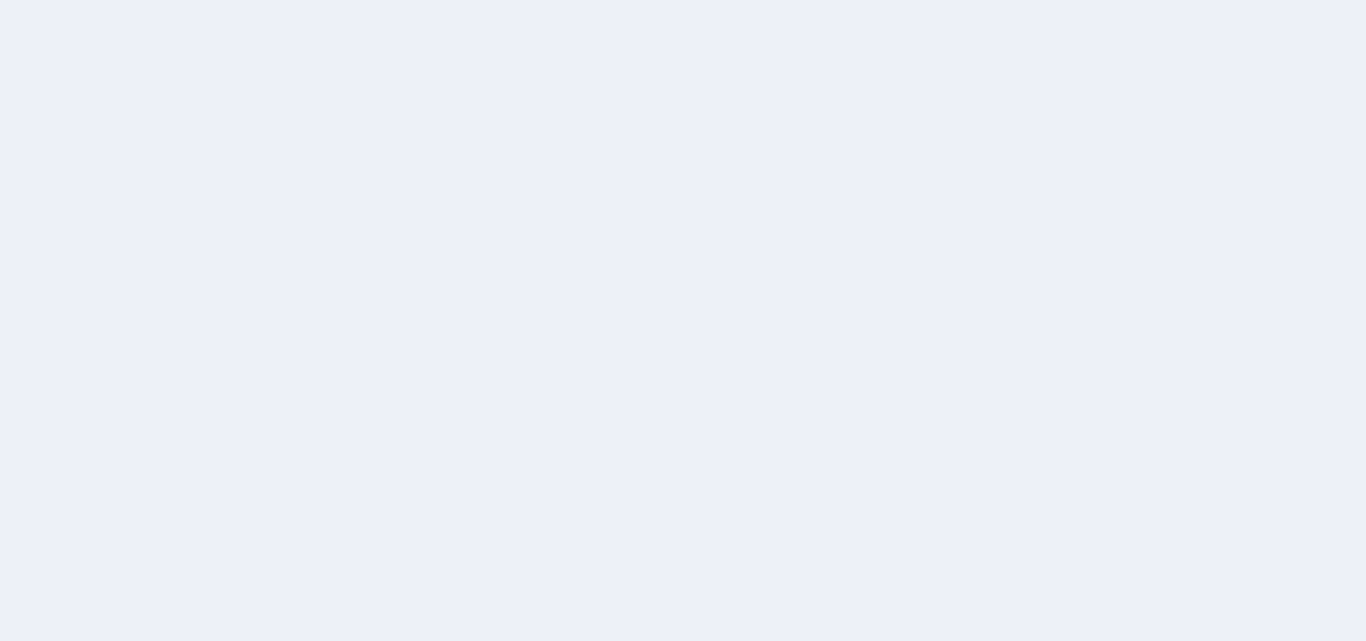 scroll, scrollTop: 0, scrollLeft: 0, axis: both 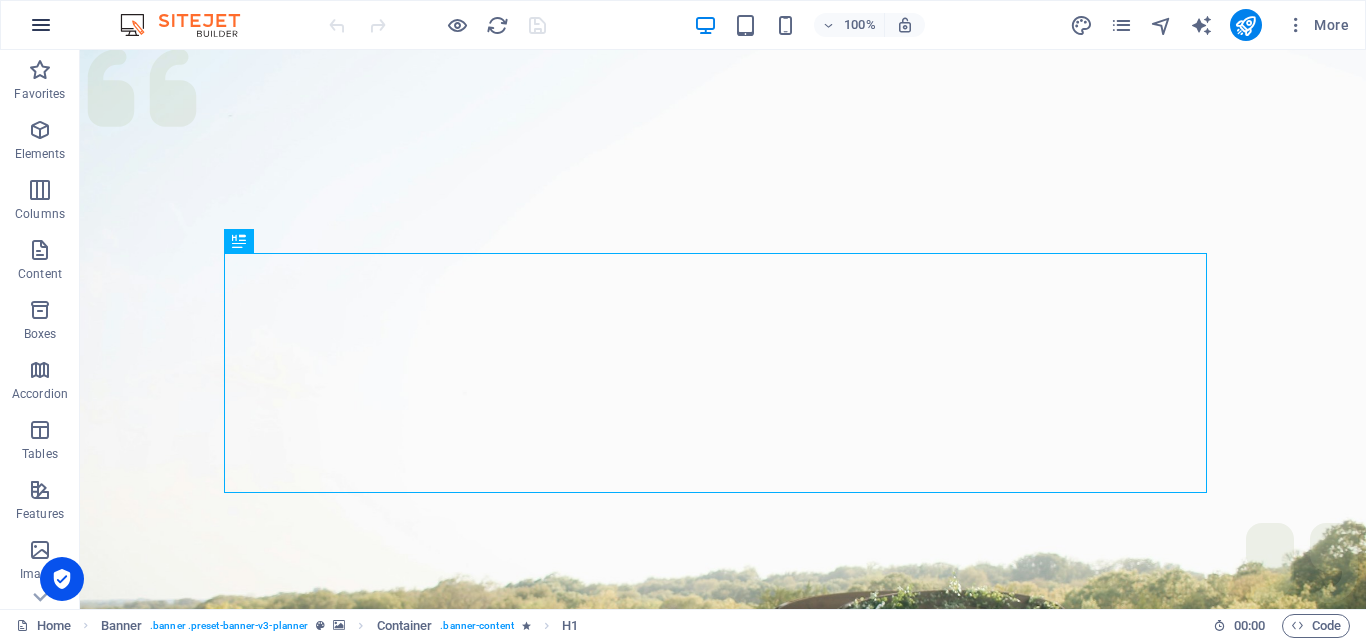 click at bounding box center (41, 25) 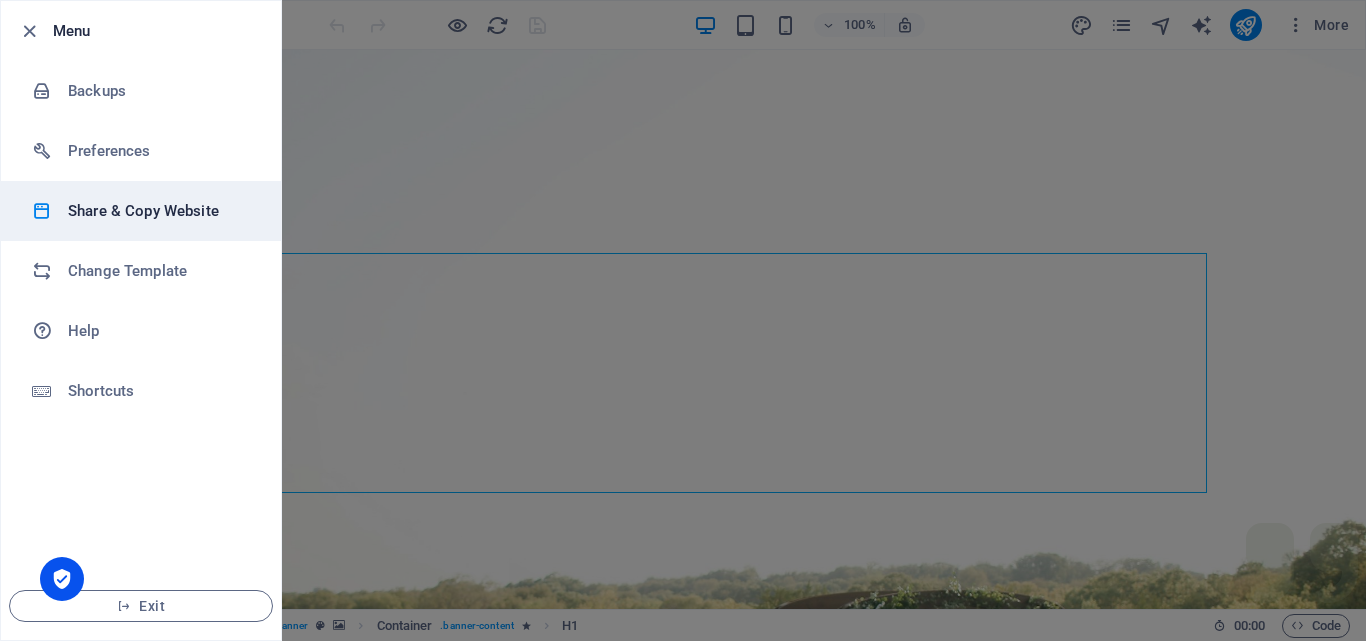click on "Share & Copy Website" at bounding box center [160, 211] 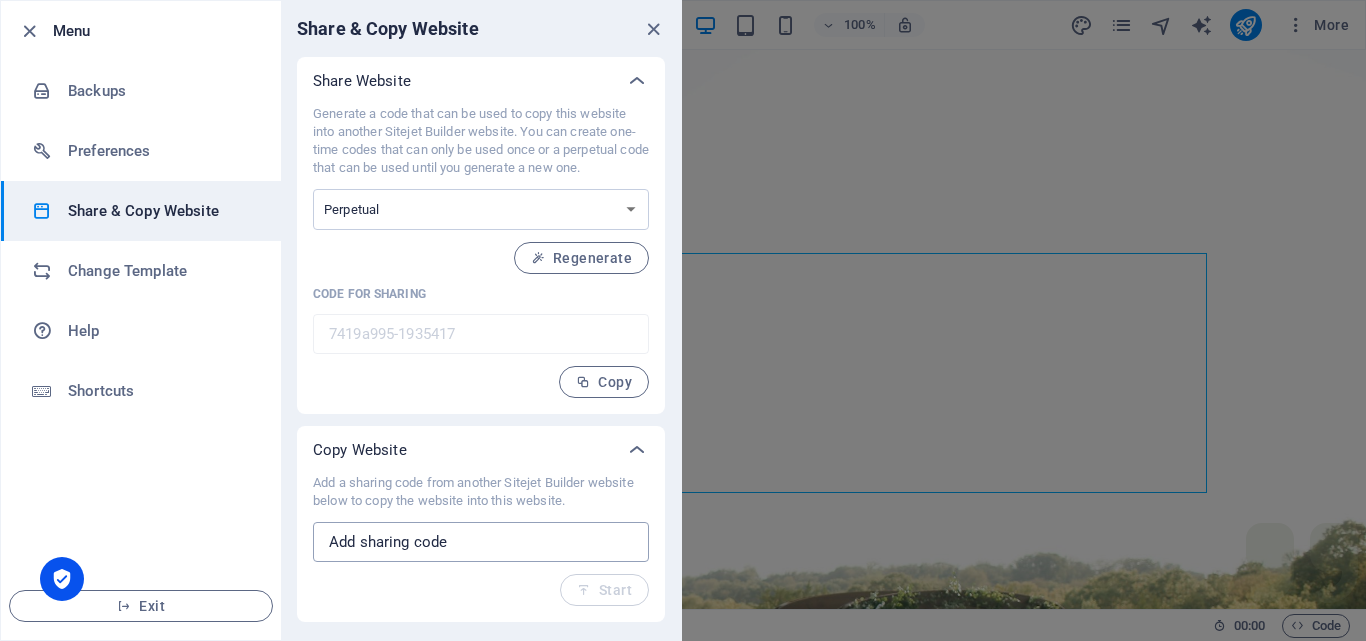 click at bounding box center [481, 542] 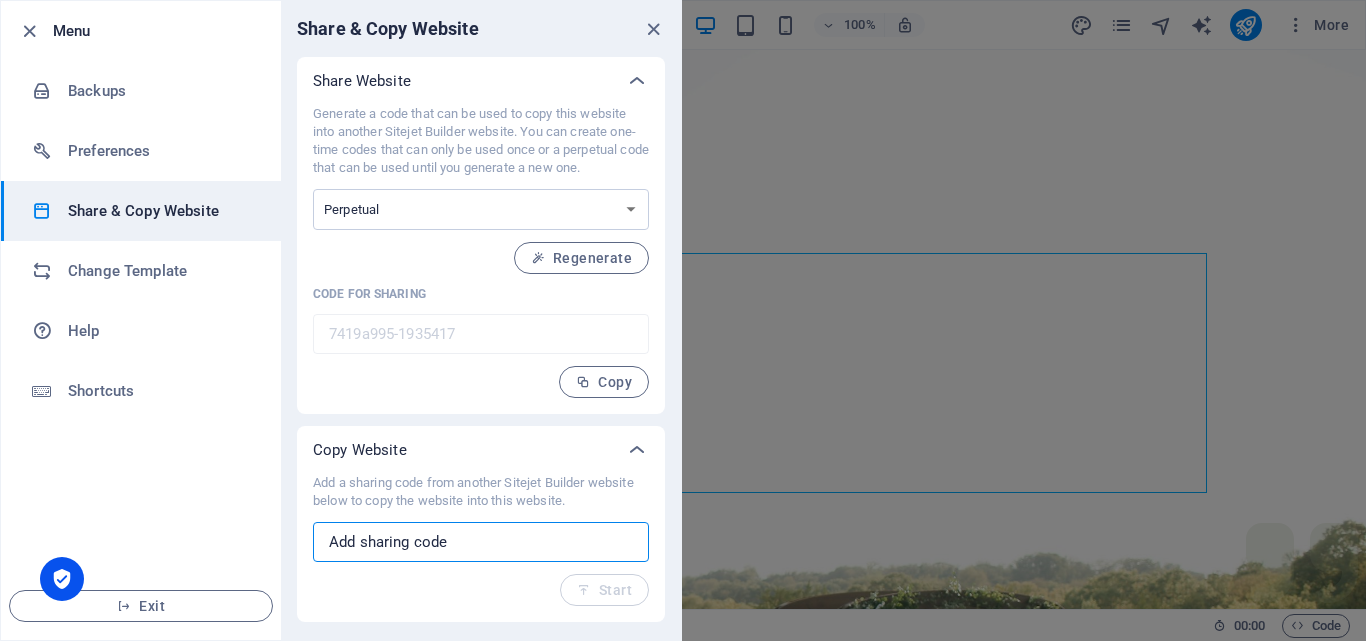 paste on "[URL][DOMAIN_NAME]" 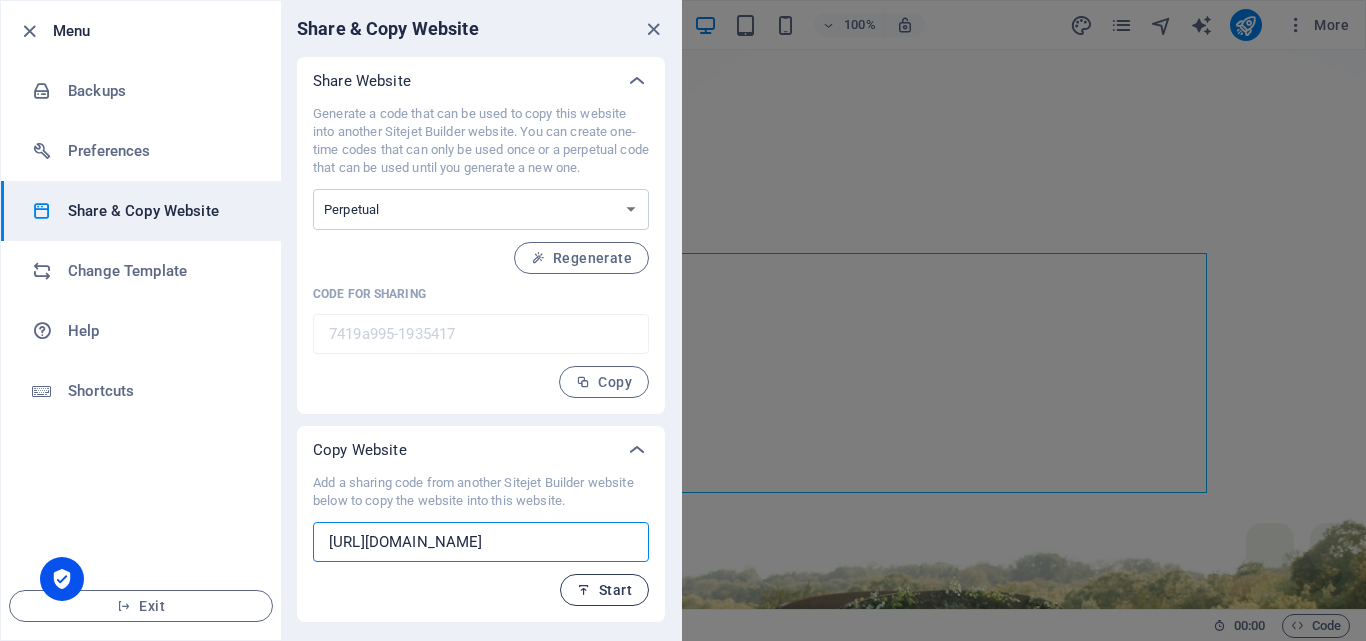 click on "Start" at bounding box center [604, 590] 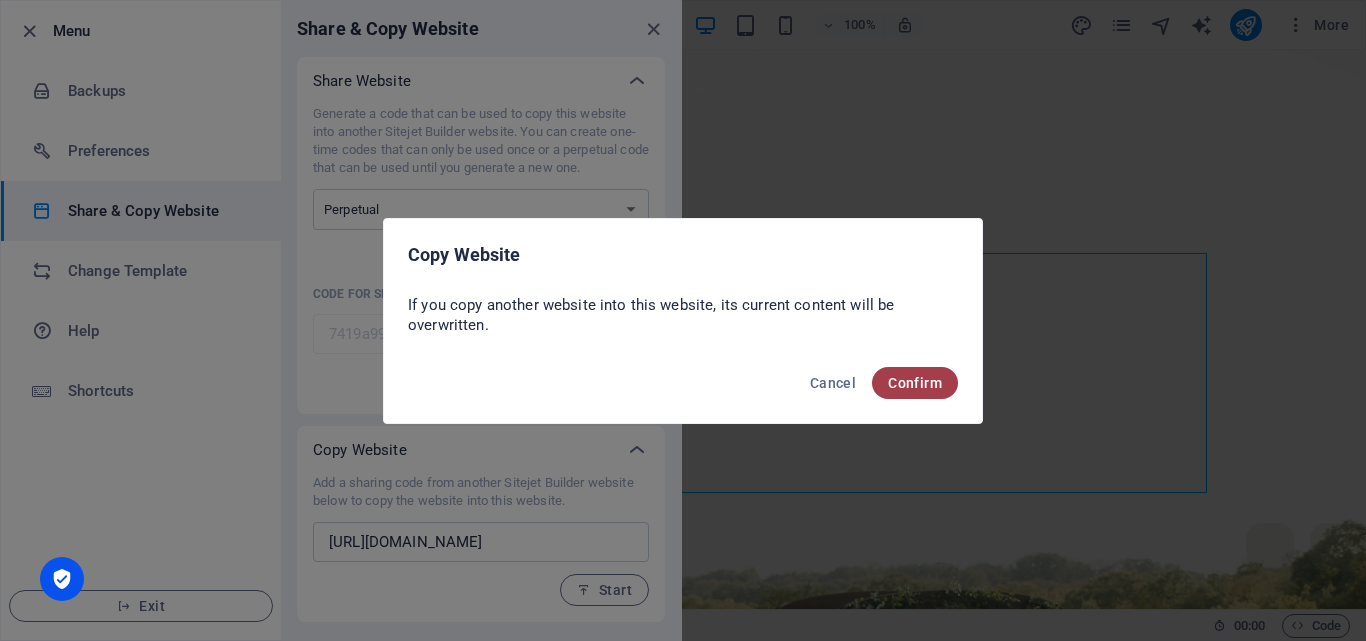 click on "Confirm" at bounding box center [915, 383] 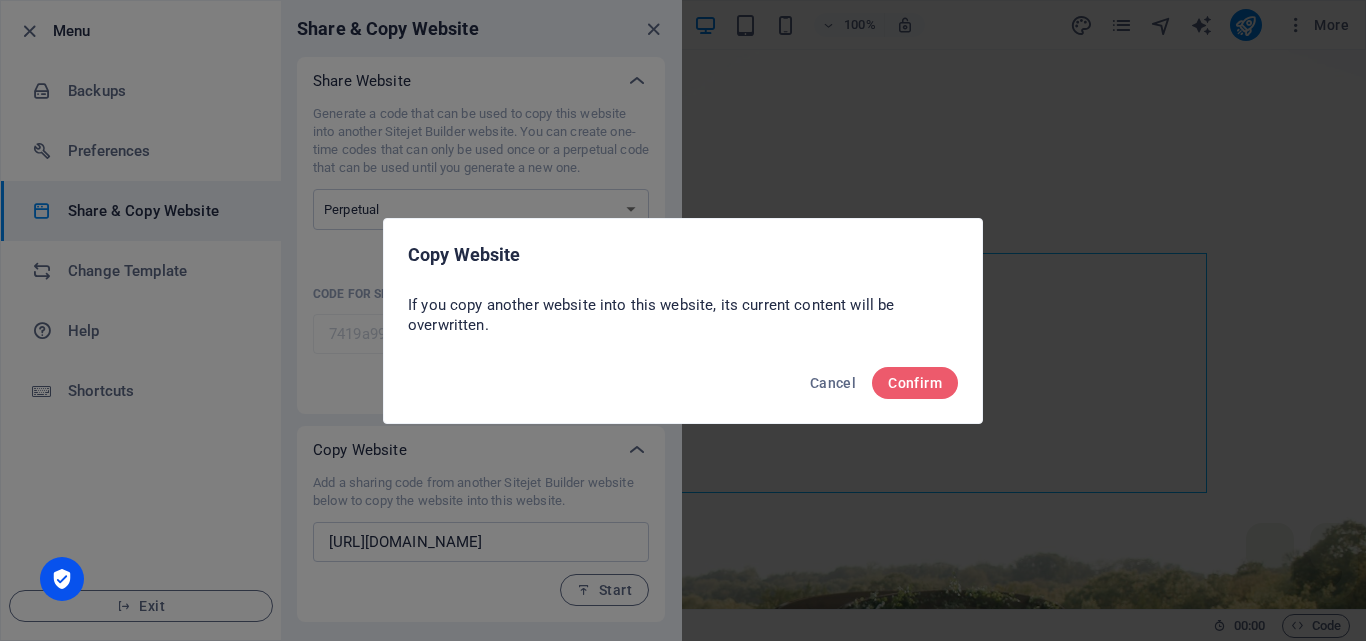 click on "Copy Website If you copy another website into this website, its current content will be overwritten. Cancel Confirm" at bounding box center [683, 320] 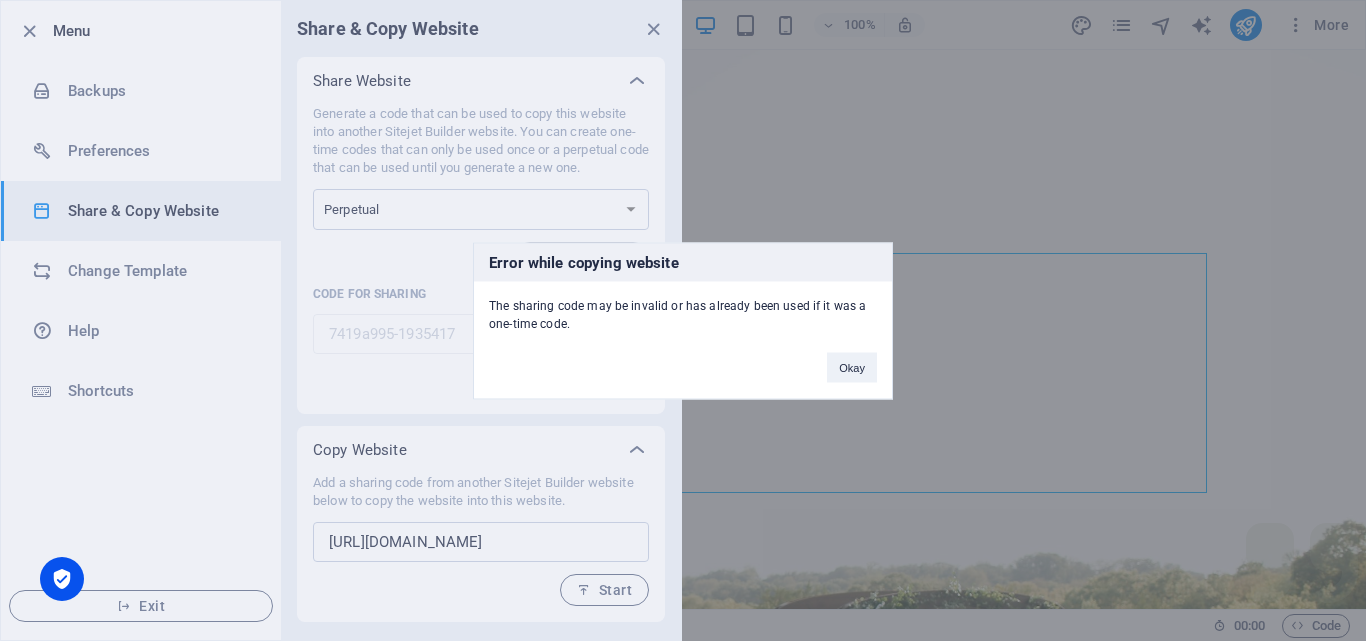 click on "Okay" at bounding box center [852, 357] 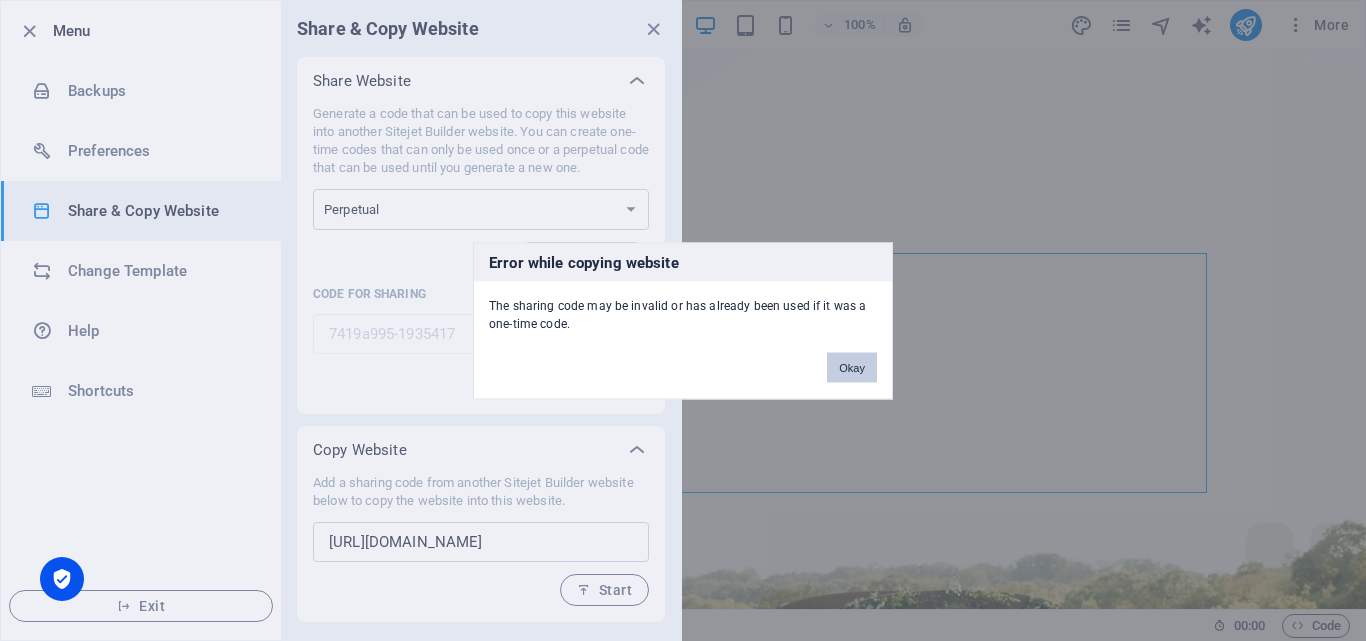 click on "Okay" at bounding box center [852, 367] 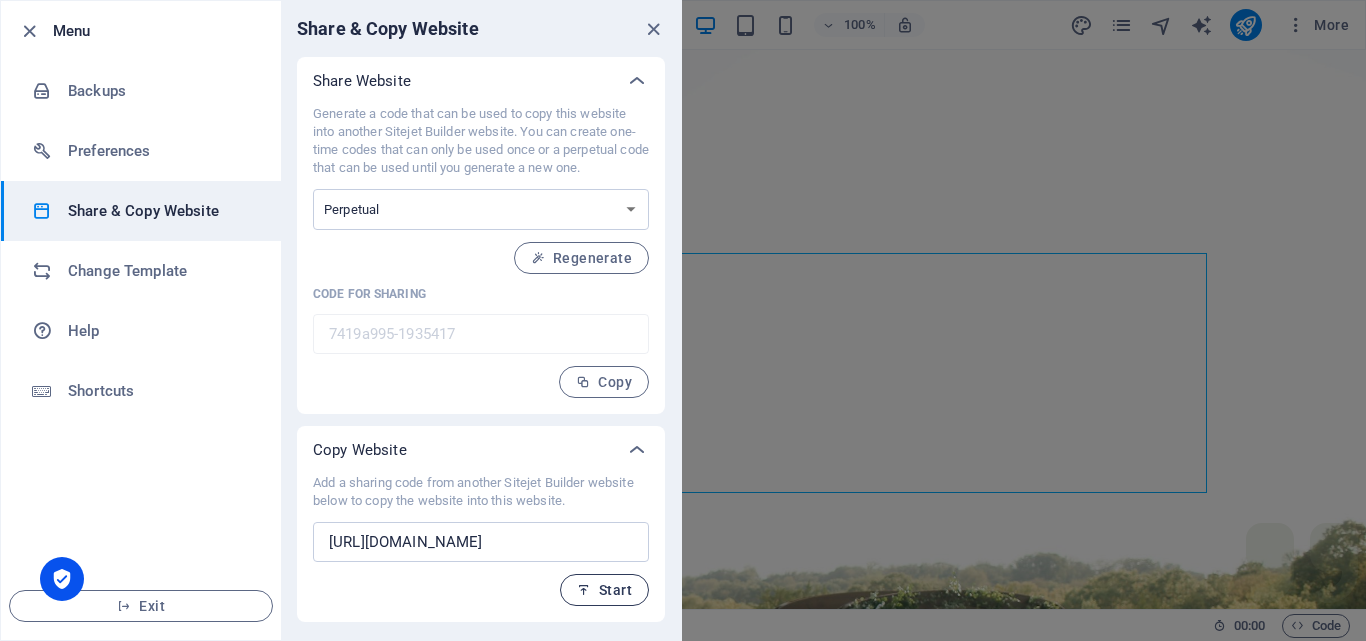 click on "Start" at bounding box center (604, 590) 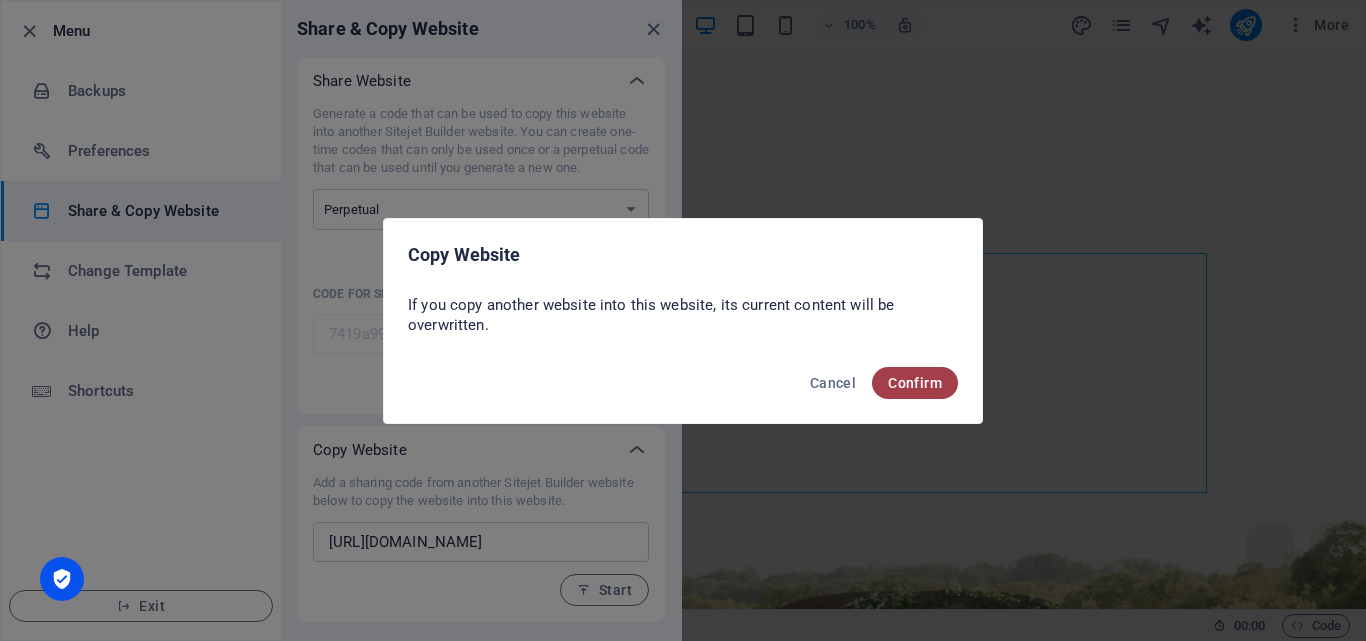 click on "Confirm" at bounding box center (915, 383) 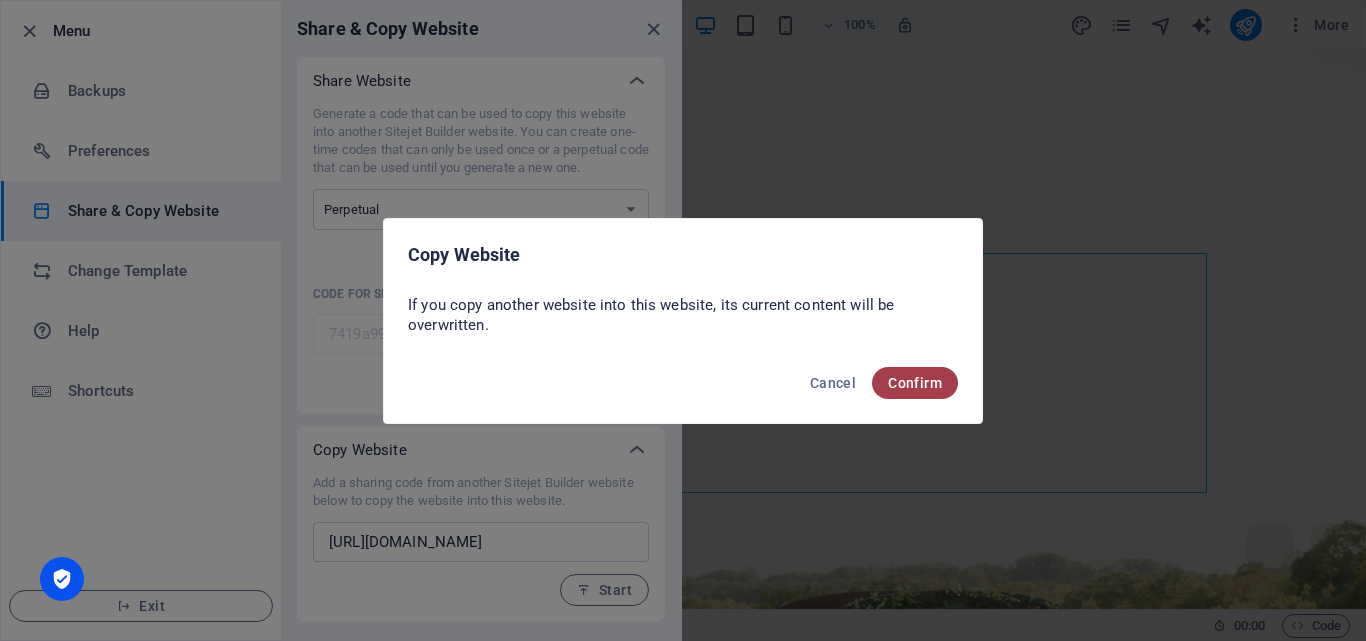 click on "Confirm" at bounding box center (915, 383) 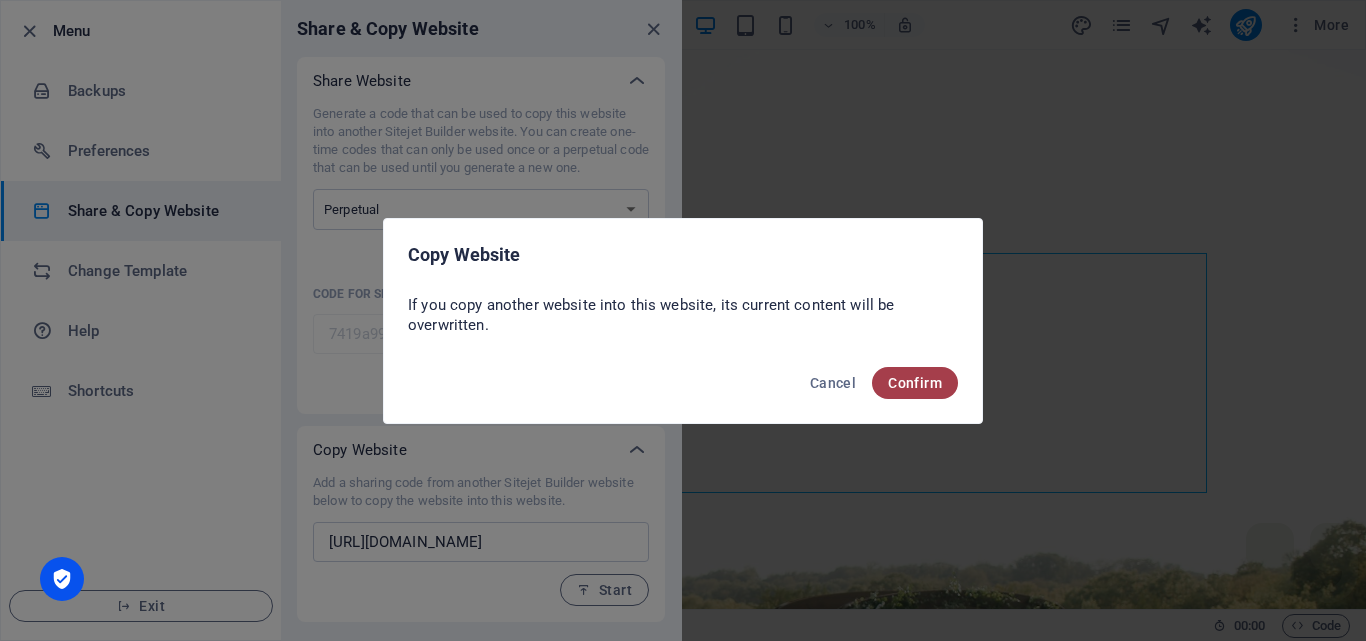 click on "Confirm" at bounding box center (915, 383) 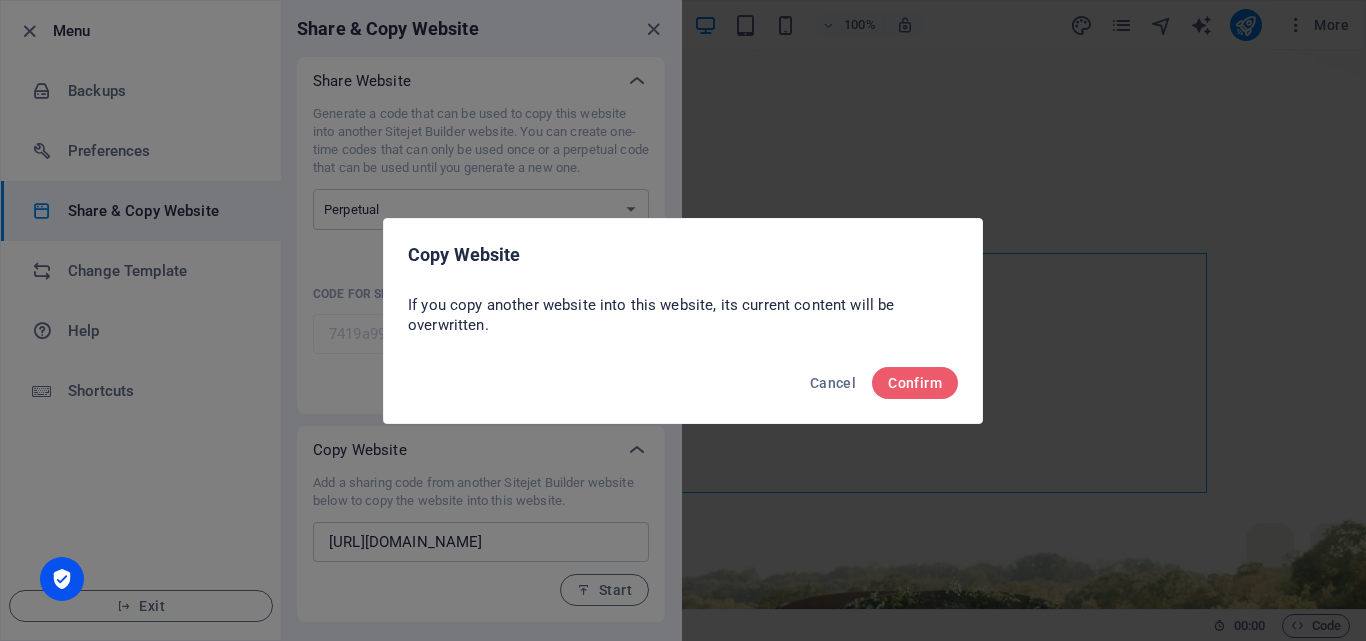 click on "Copy Website If you copy another website into this website, its current content will be overwritten. Cancel Confirm" at bounding box center [683, 320] 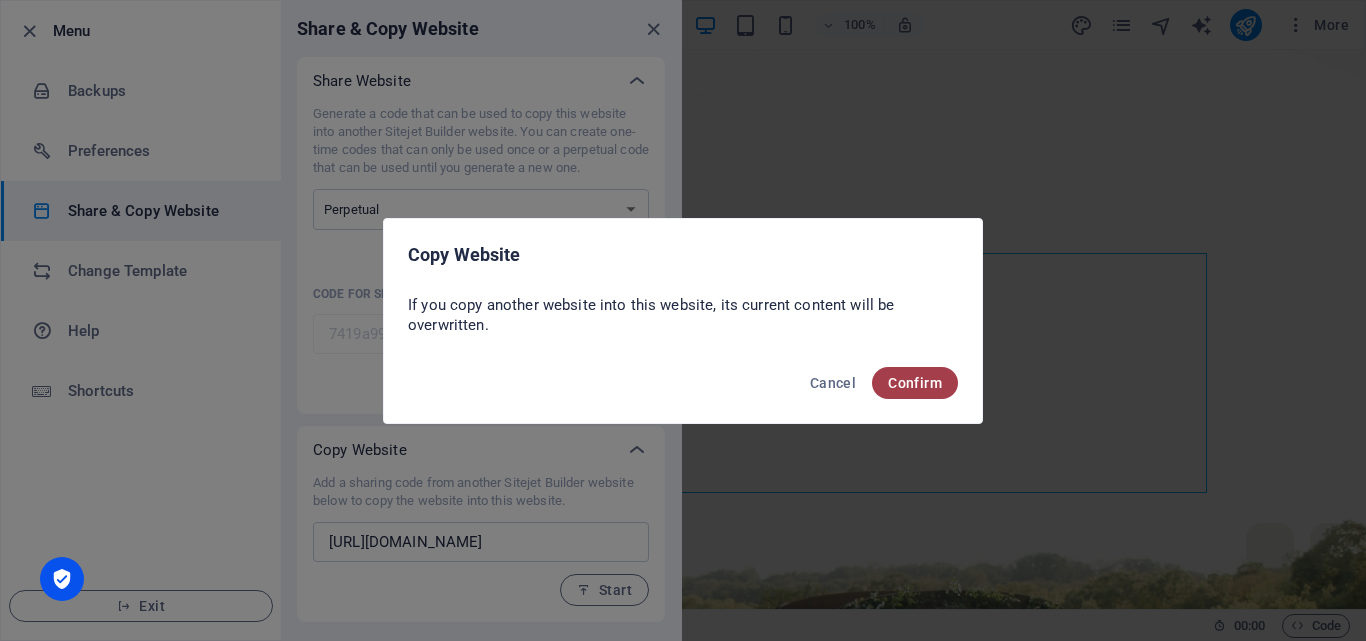 click on "Confirm" at bounding box center [915, 383] 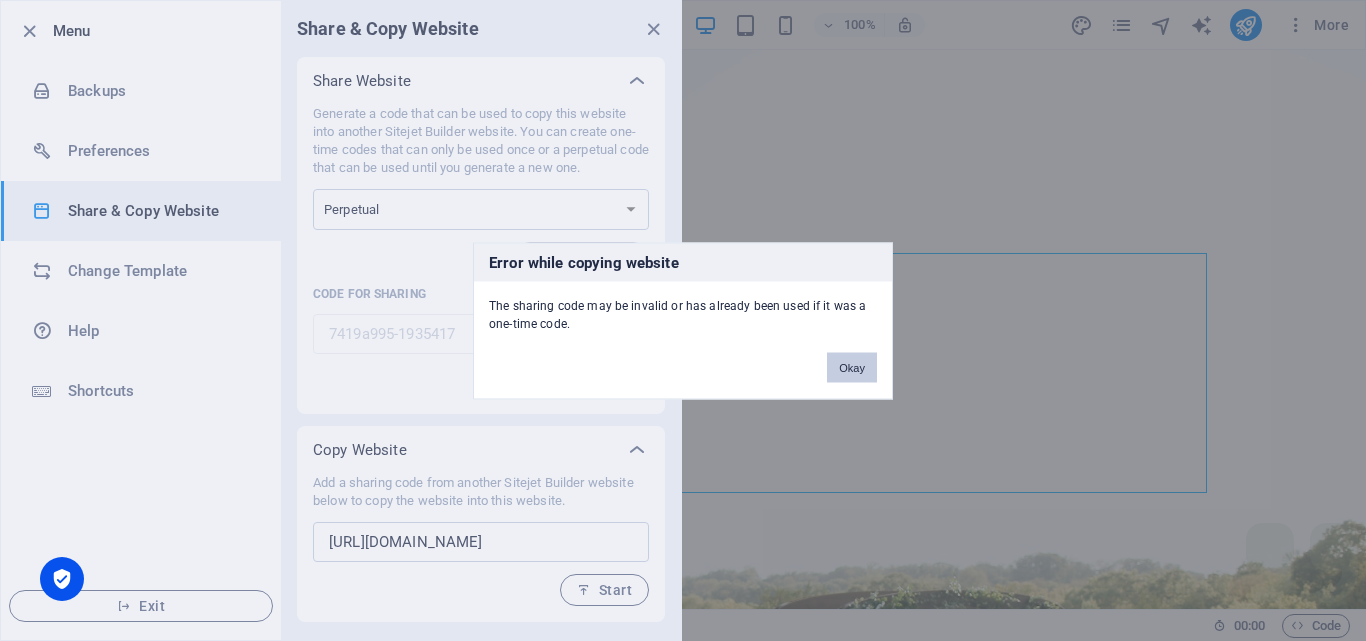 click on "Okay" at bounding box center [852, 367] 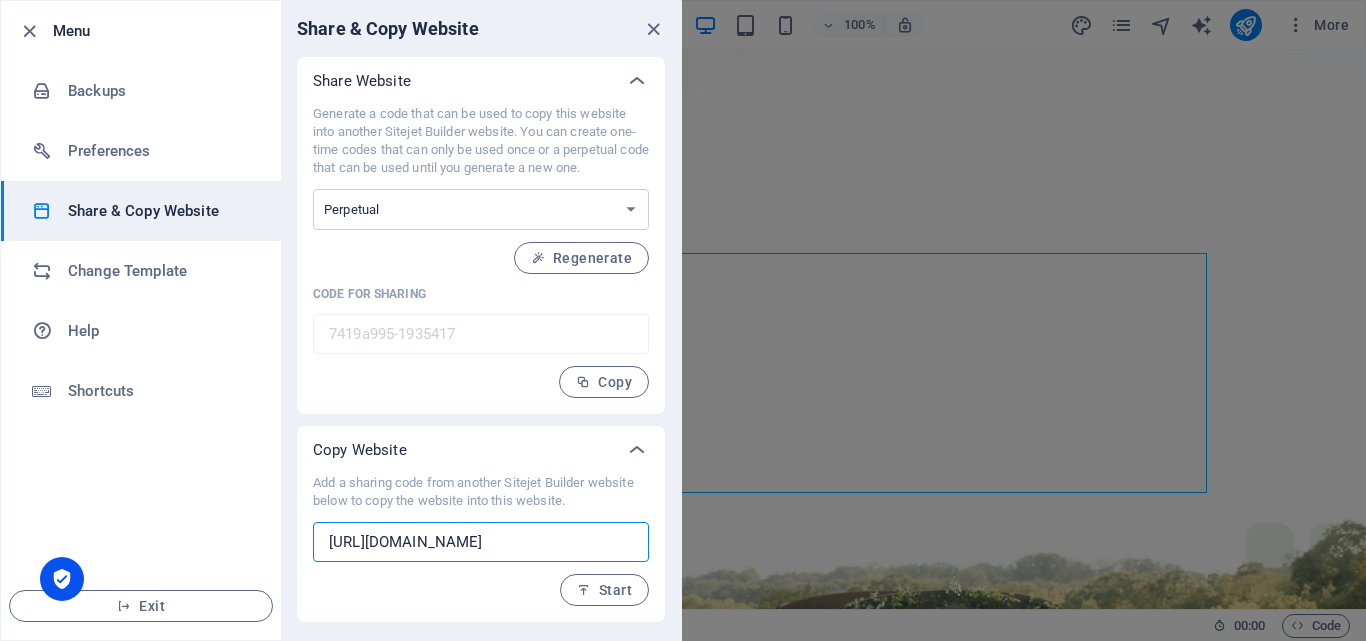 click on "https://weafrica.net/" at bounding box center [481, 542] 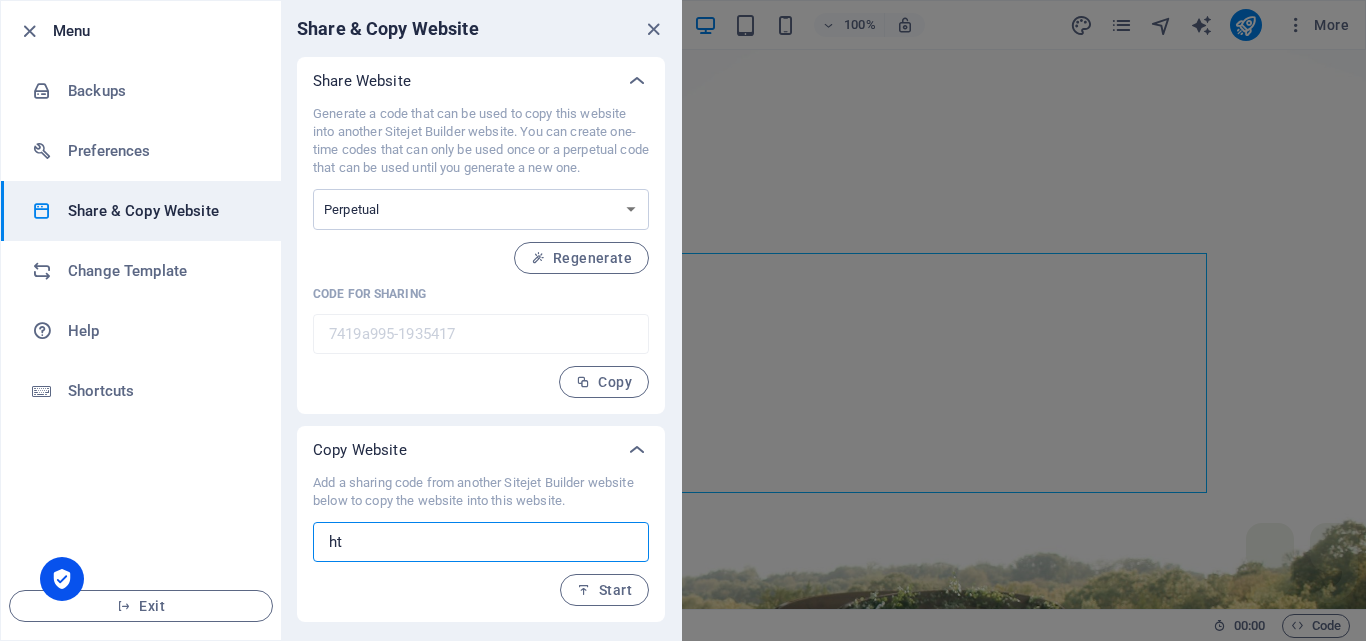 type on "h" 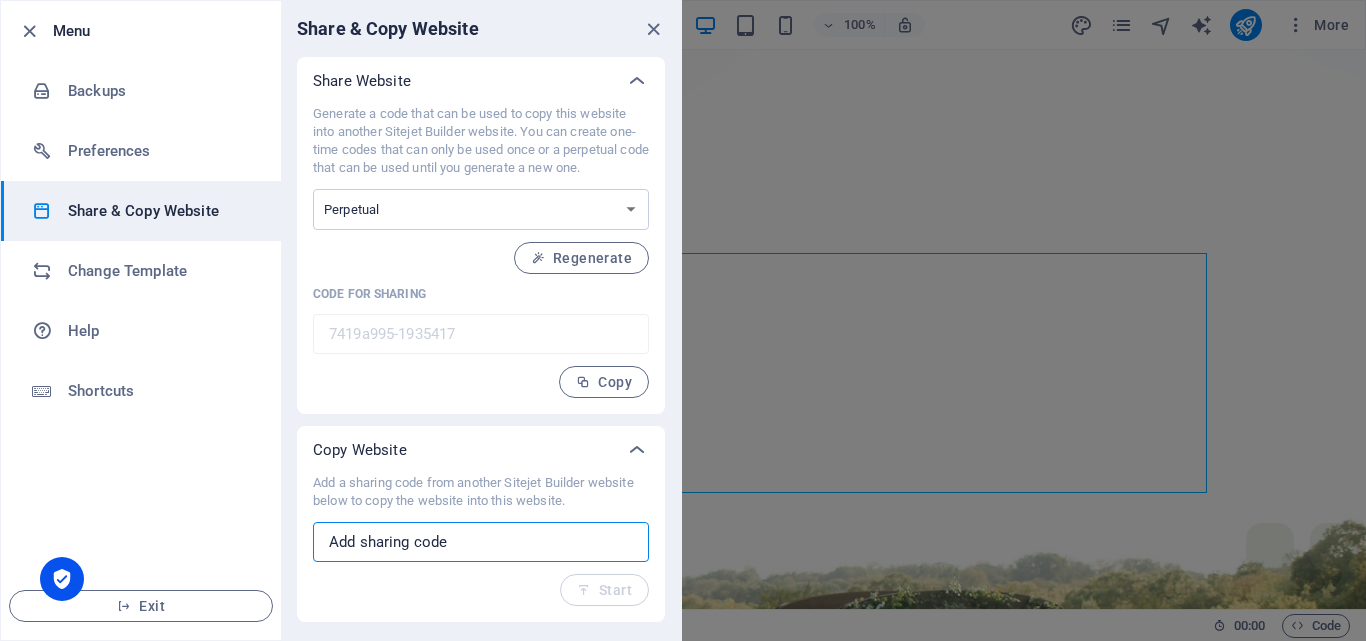 type 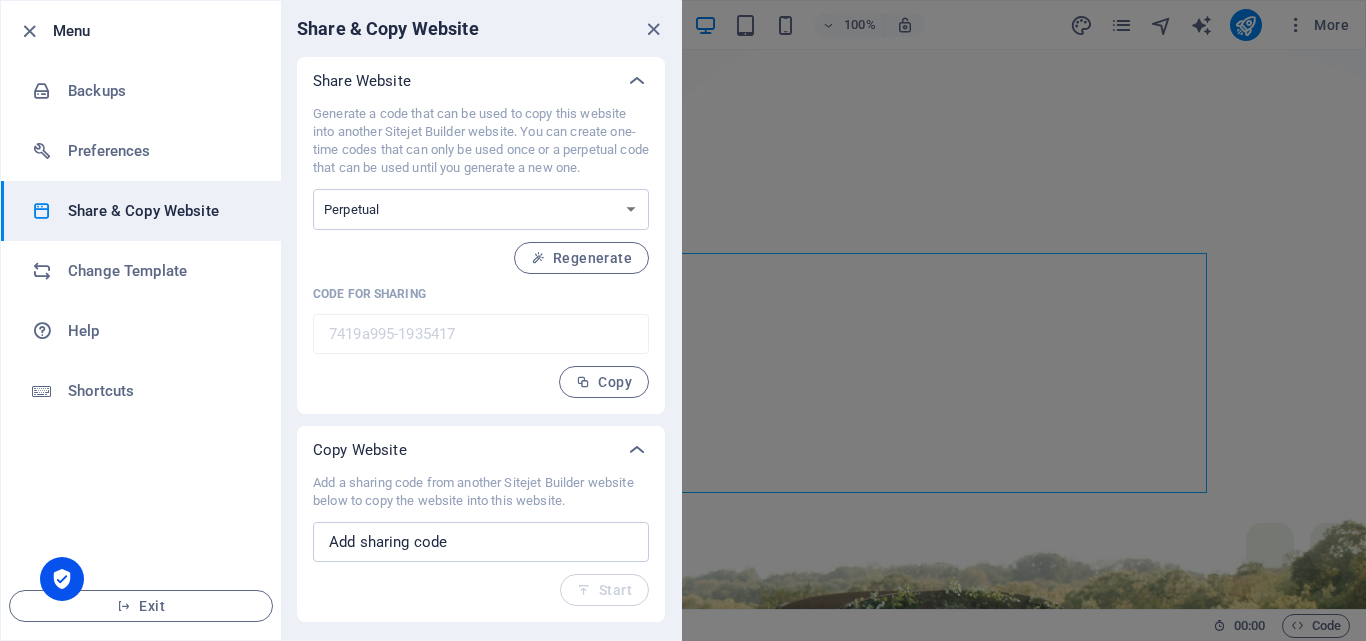 drag, startPoint x: 307, startPoint y: 435, endPoint x: 544, endPoint y: 488, distance: 242.85387 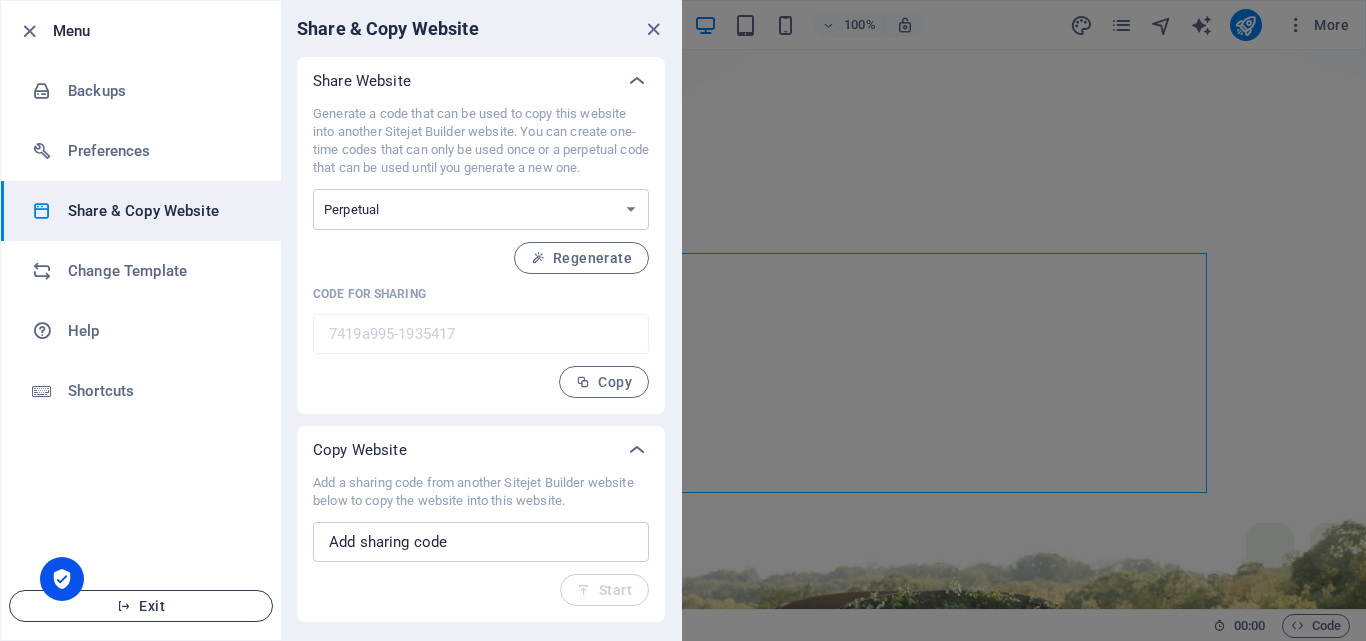click on "Exit" at bounding box center [141, 606] 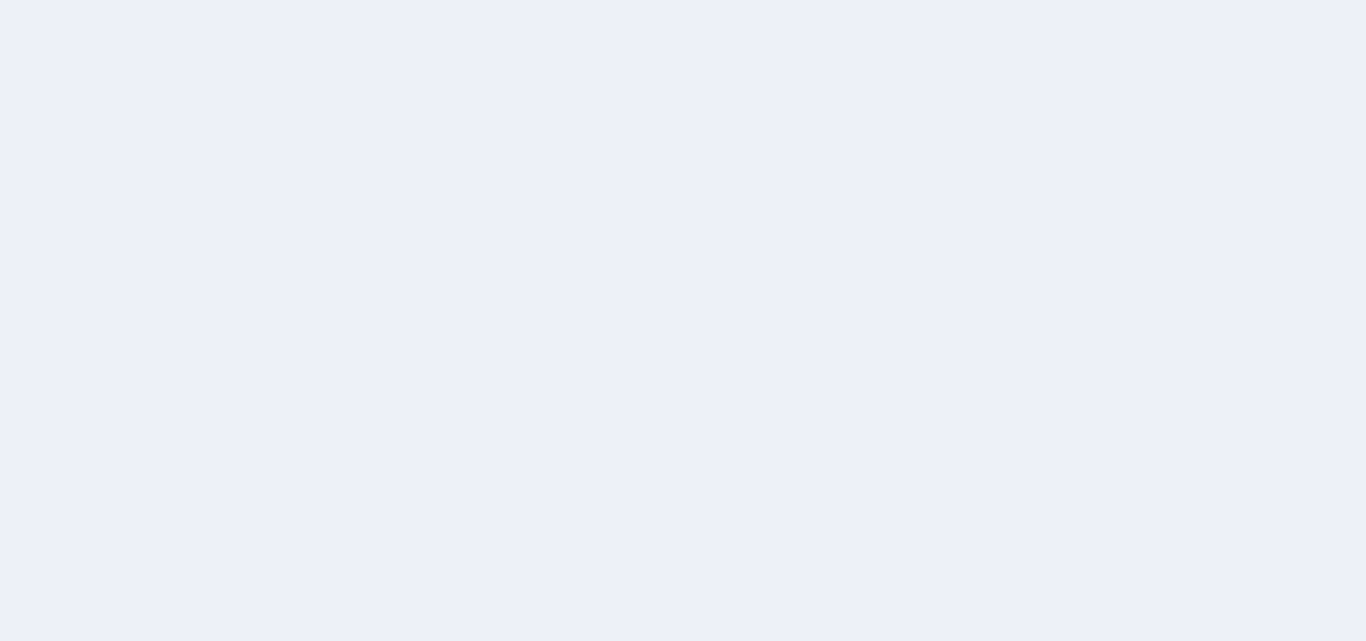 scroll, scrollTop: 0, scrollLeft: 0, axis: both 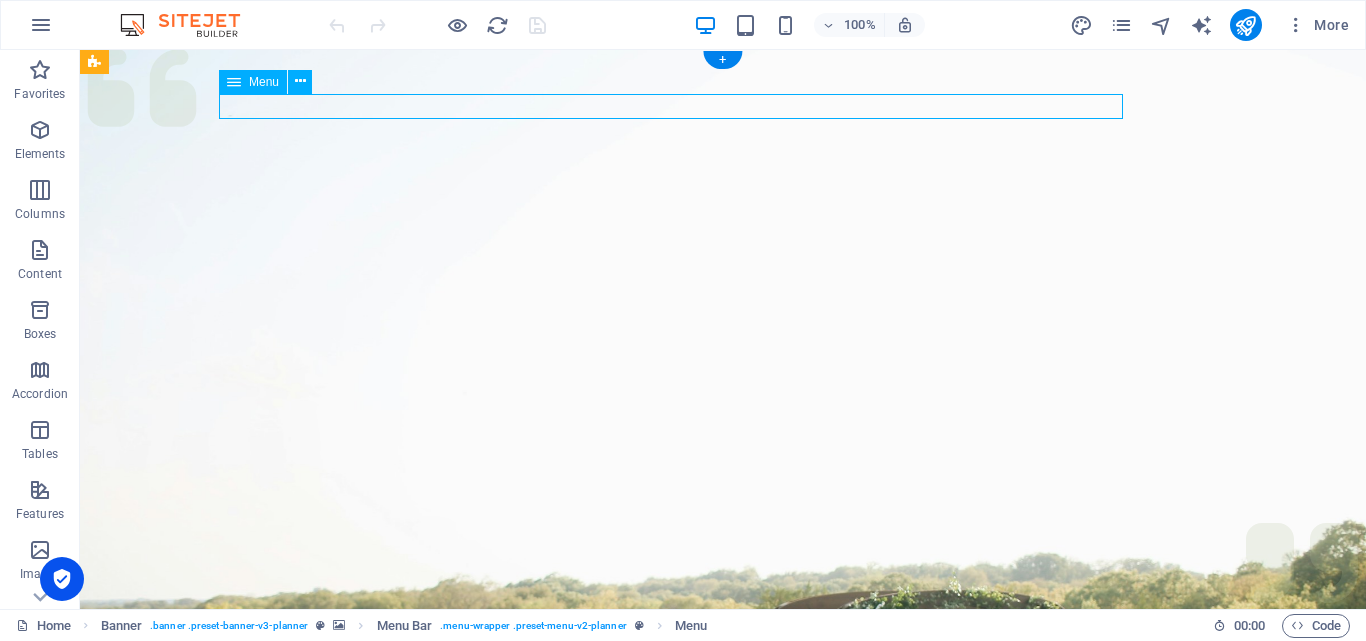 click on "Services About Team Gallery Contact" at bounding box center [723, 1059] 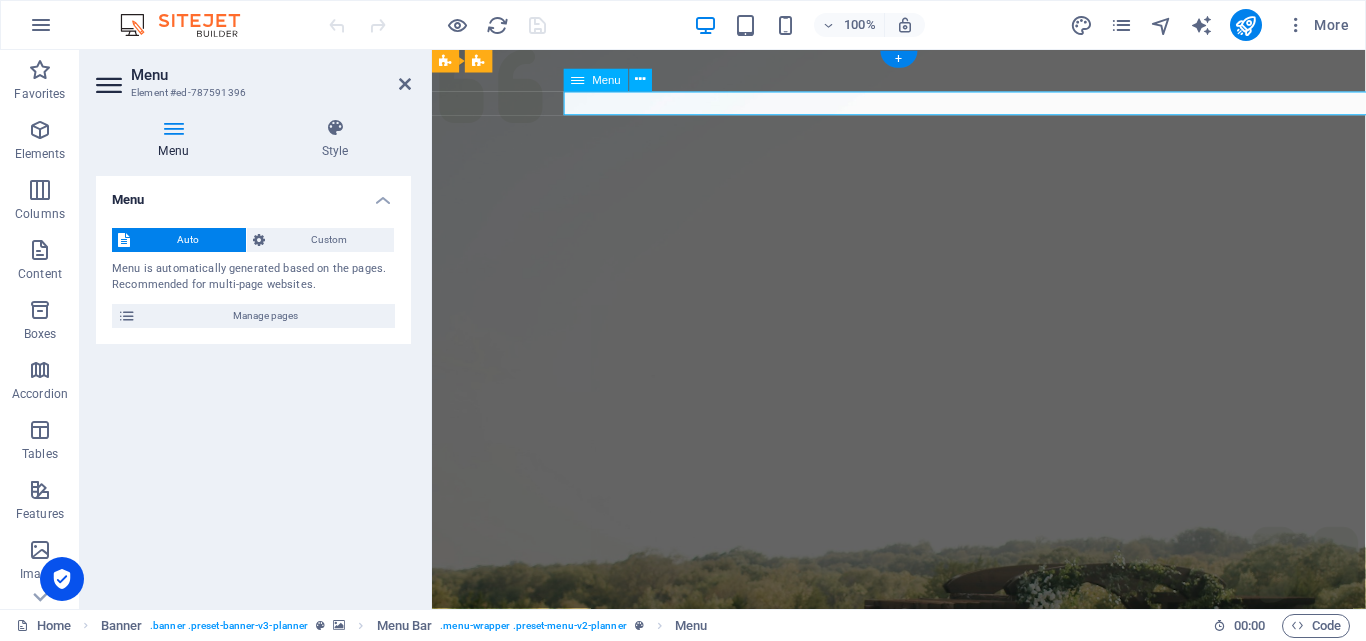 scroll, scrollTop: 0, scrollLeft: 0, axis: both 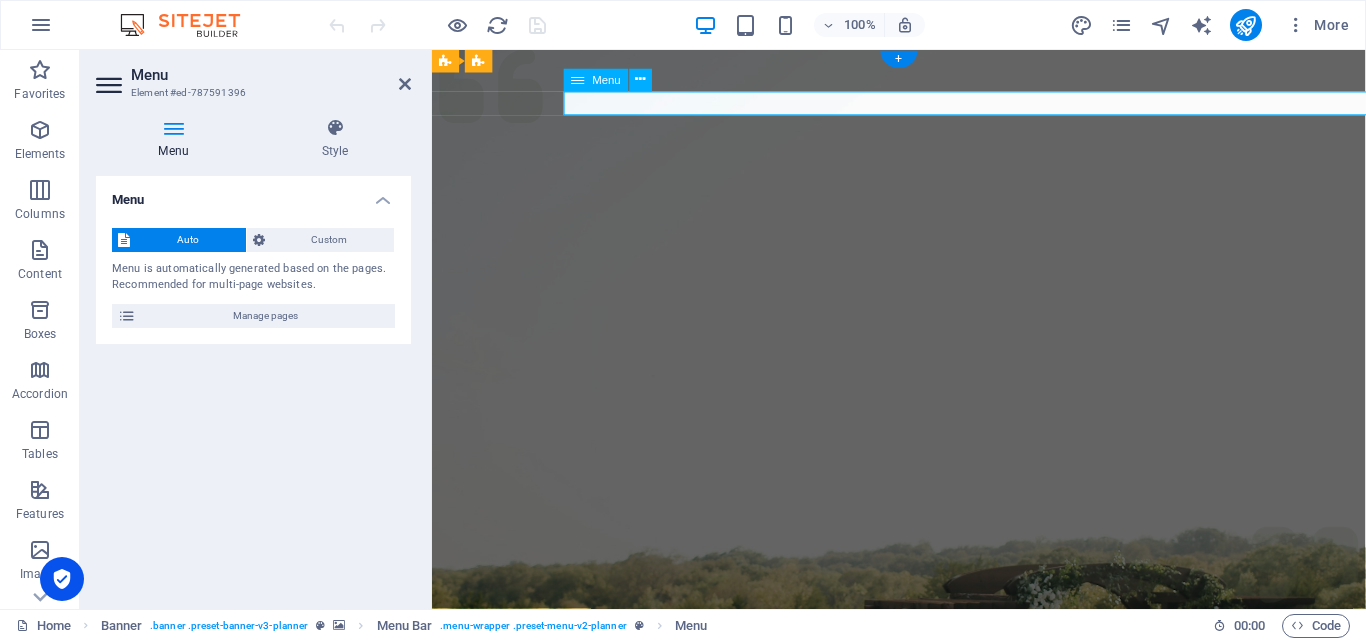 click on "Services About Team Gallery Contact" at bounding box center [923, 1059] 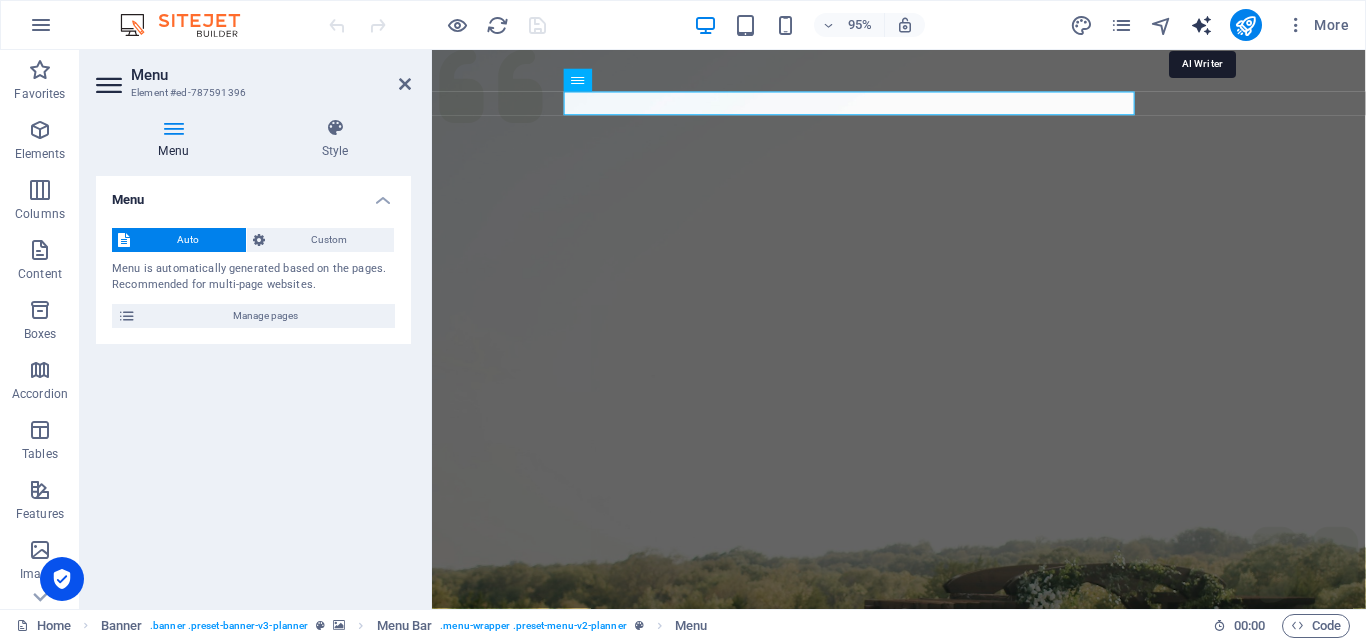 click at bounding box center (1201, 25) 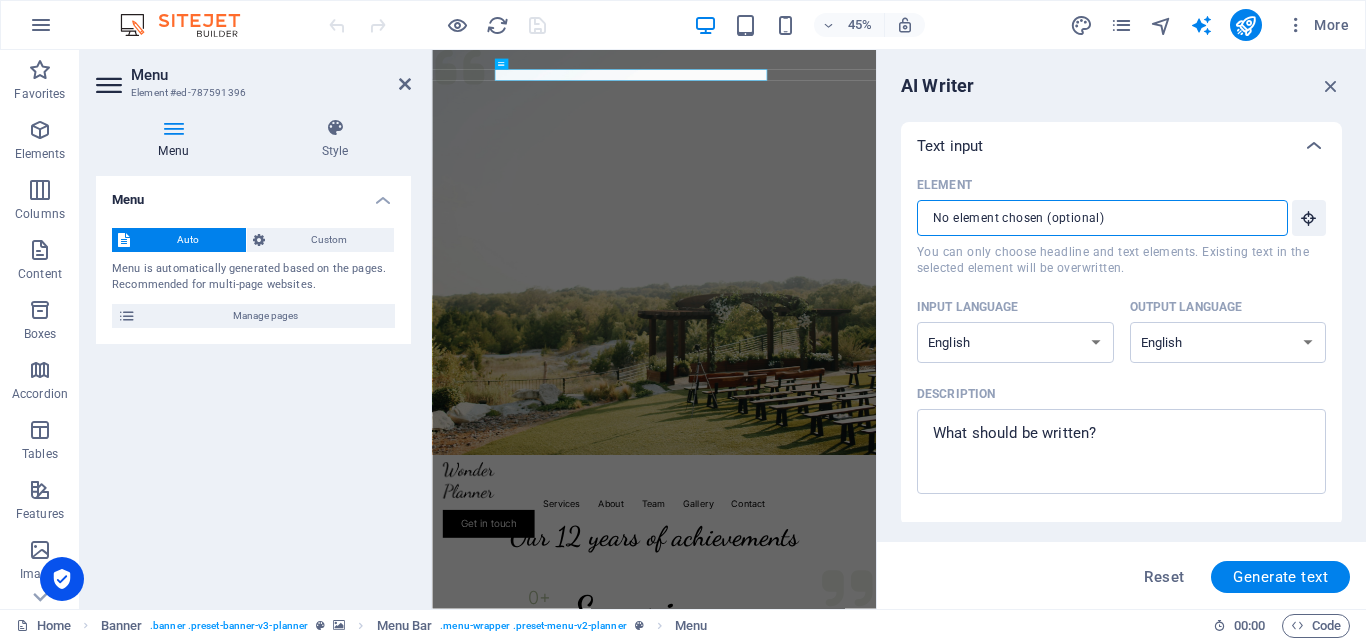 click on "Element ​ You can only choose headline and text elements. Existing text in the selected element will be overwritten." at bounding box center (1095, 218) 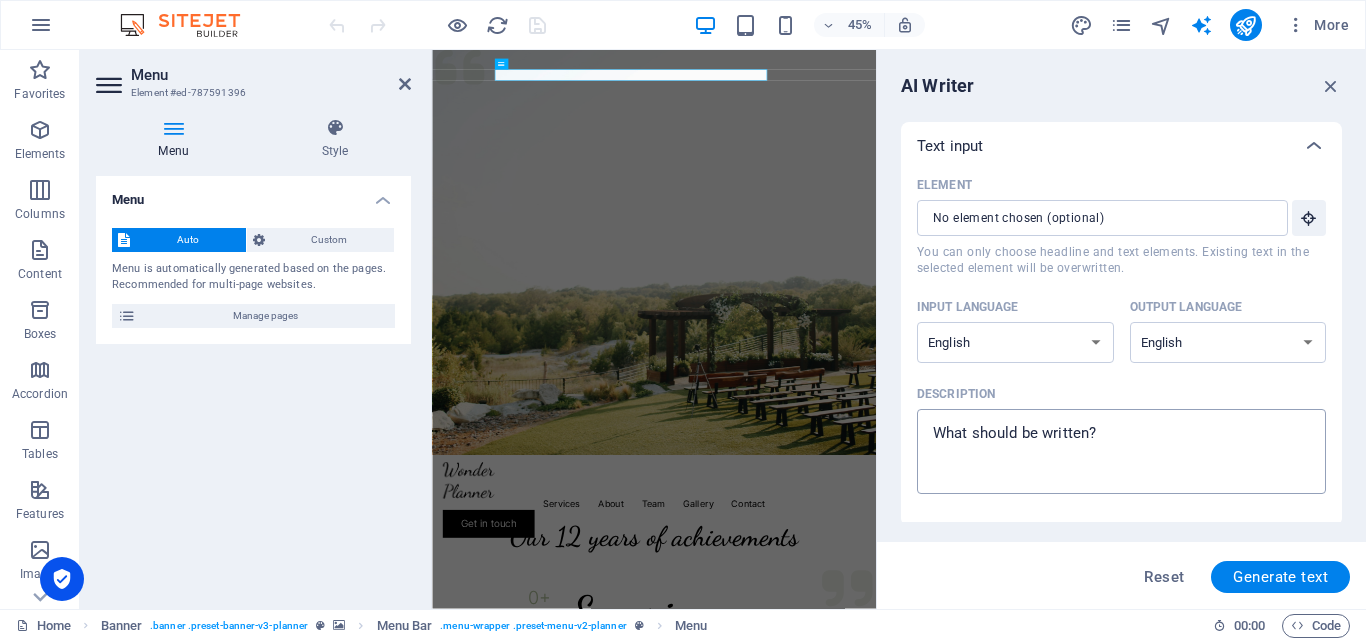 drag, startPoint x: 910, startPoint y: 132, endPoint x: 1032, endPoint y: 464, distance: 353.7061 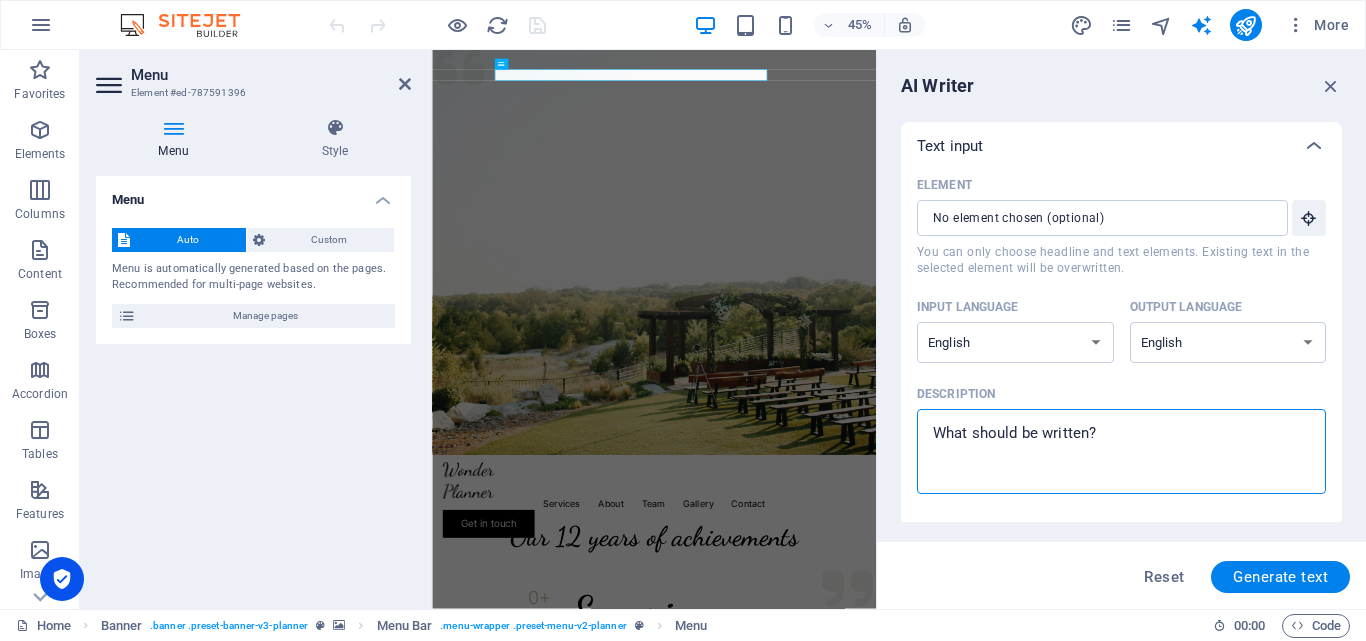 drag, startPoint x: 1119, startPoint y: 441, endPoint x: 1112, endPoint y: 431, distance: 12.206555 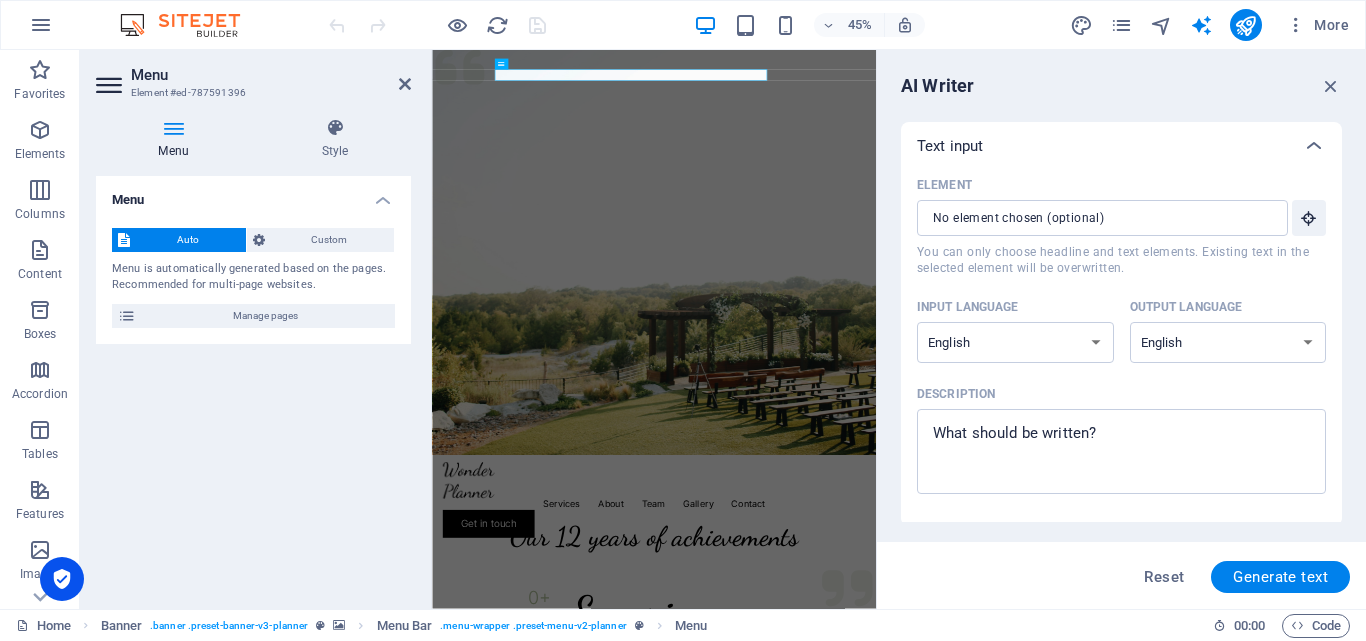 click on "You can only choose headline and text elements. Existing text in the selected element will be overwritten." at bounding box center [1121, 260] 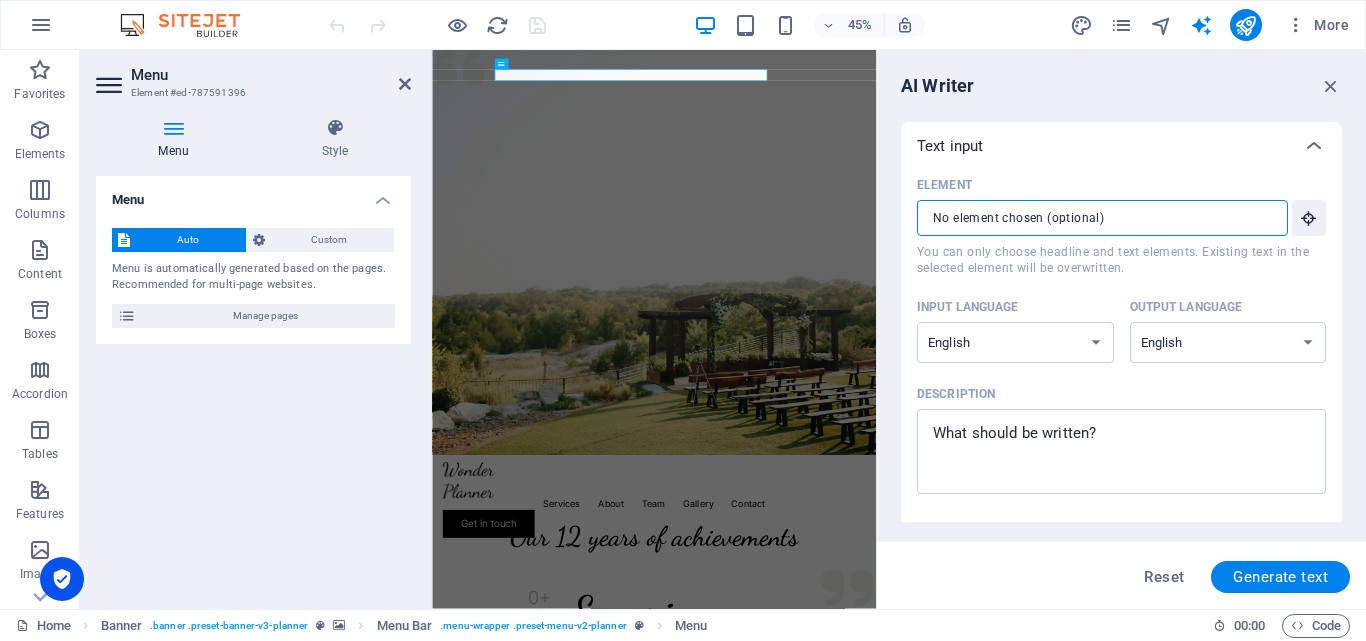 click on "Element ​ You can only choose headline and text elements. Existing text in the selected element will be overwritten." at bounding box center [1095, 218] 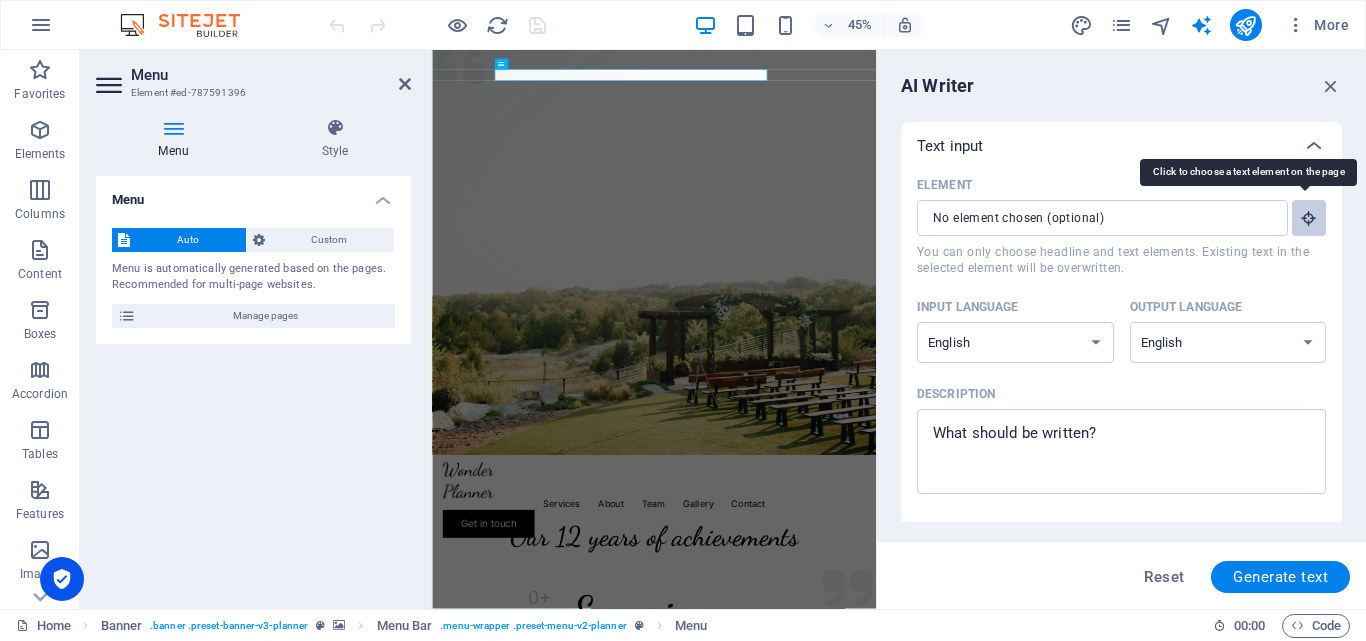 click at bounding box center (1309, 218) 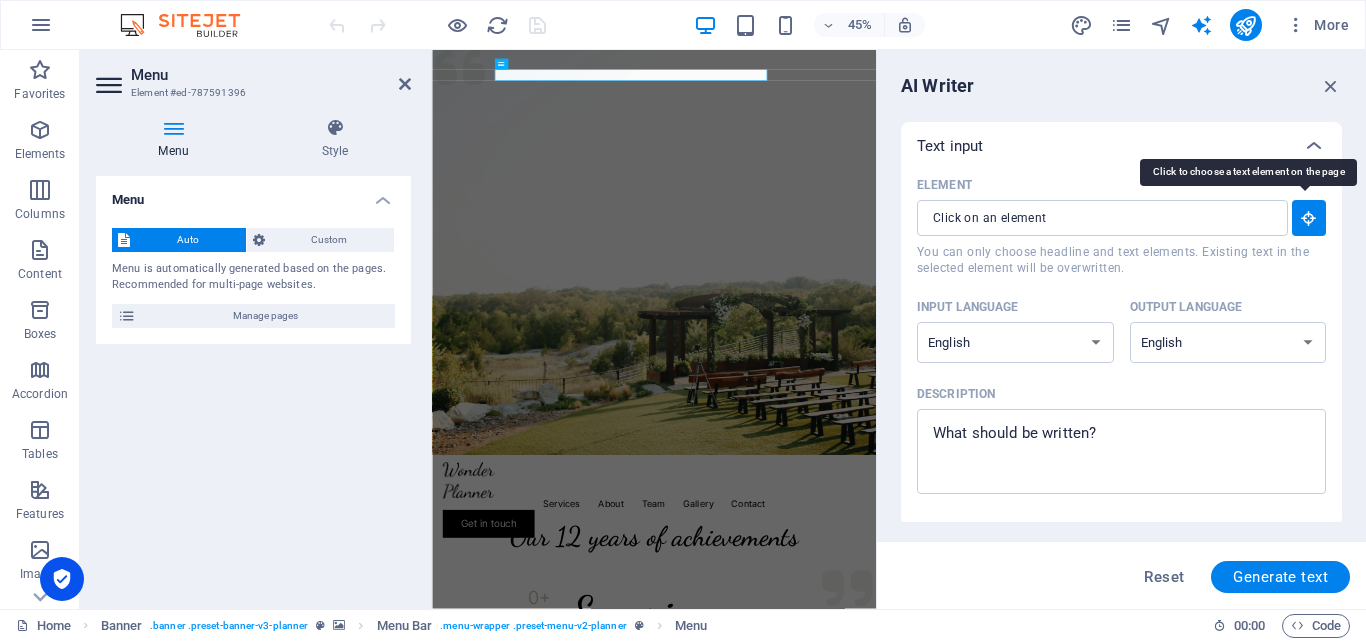 click at bounding box center [1309, 218] 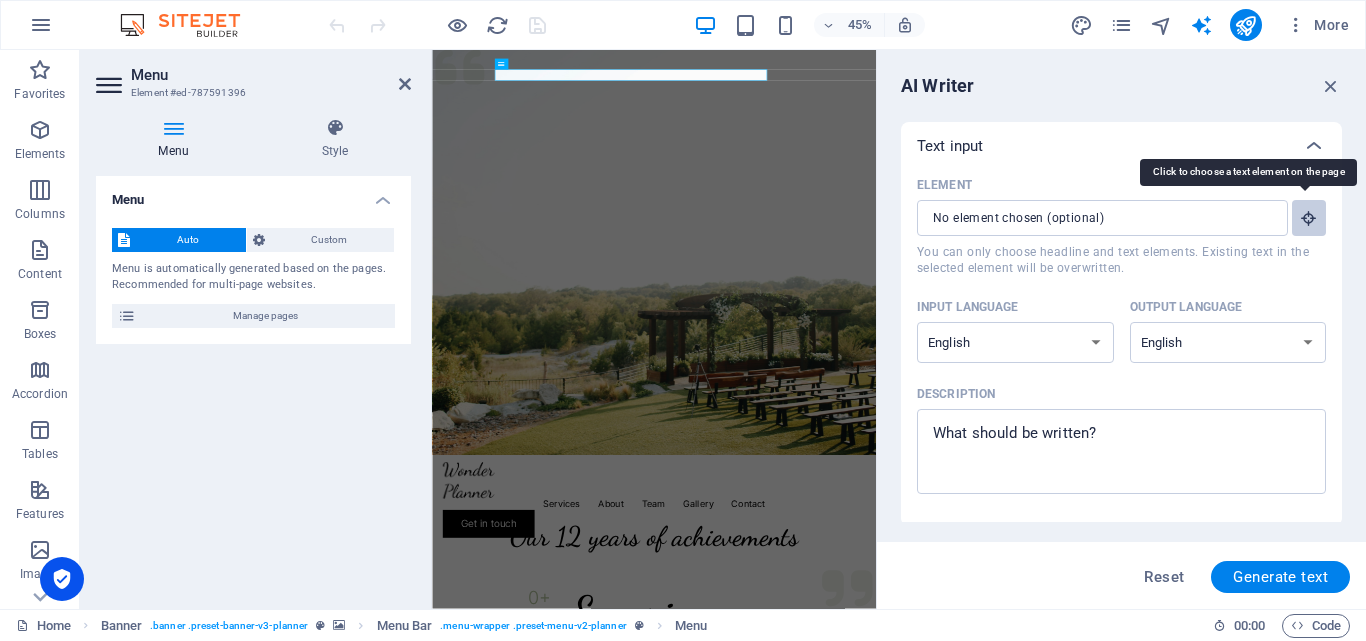 click at bounding box center (1309, 218) 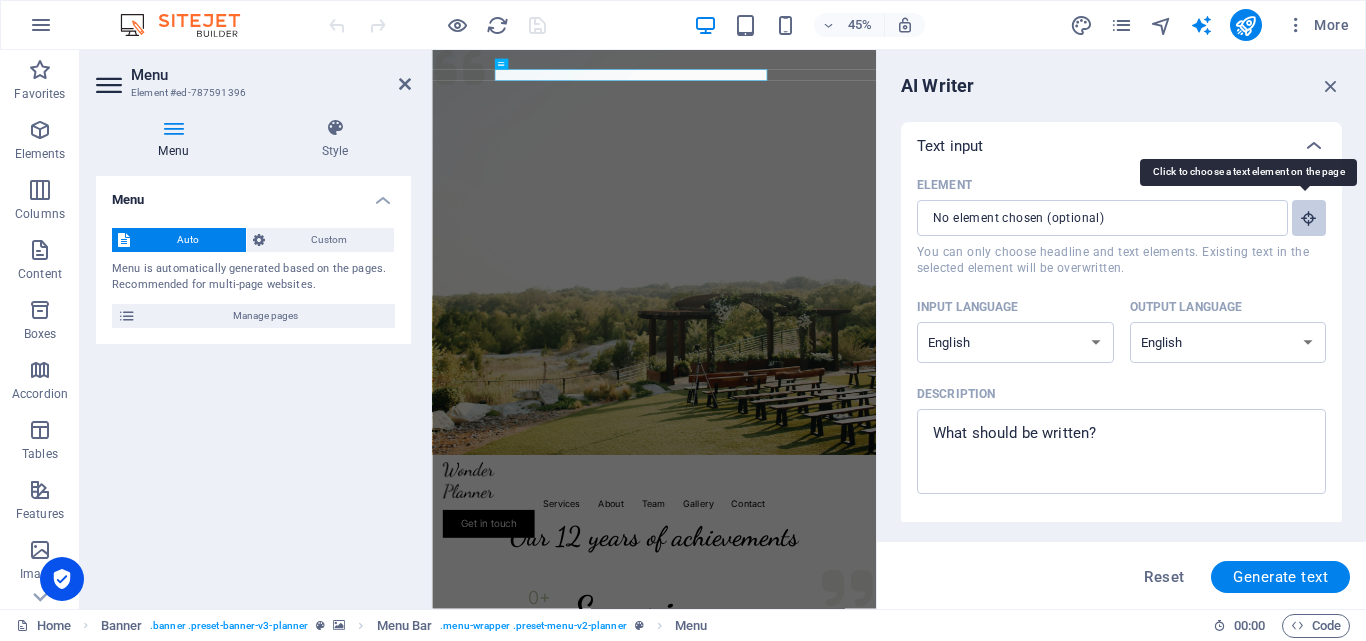 click at bounding box center [1309, 218] 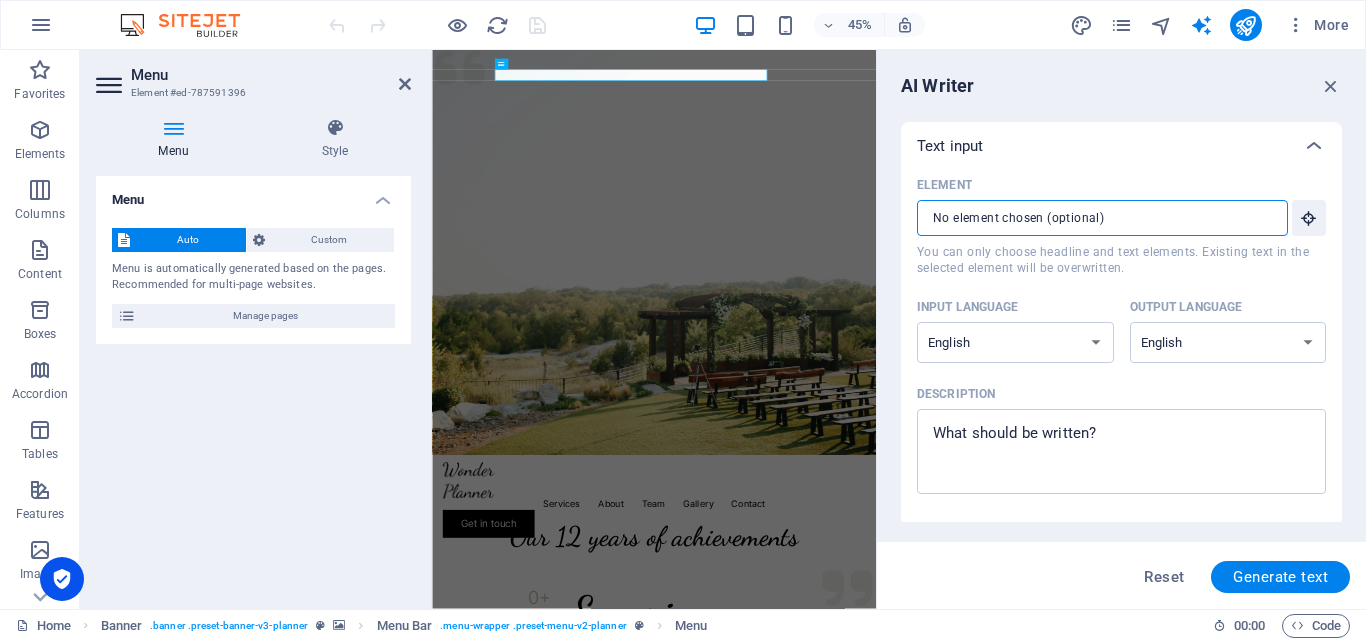 click on "Element ​ You can only choose headline and text elements. Existing text in the selected element will be overwritten." at bounding box center (1095, 218) 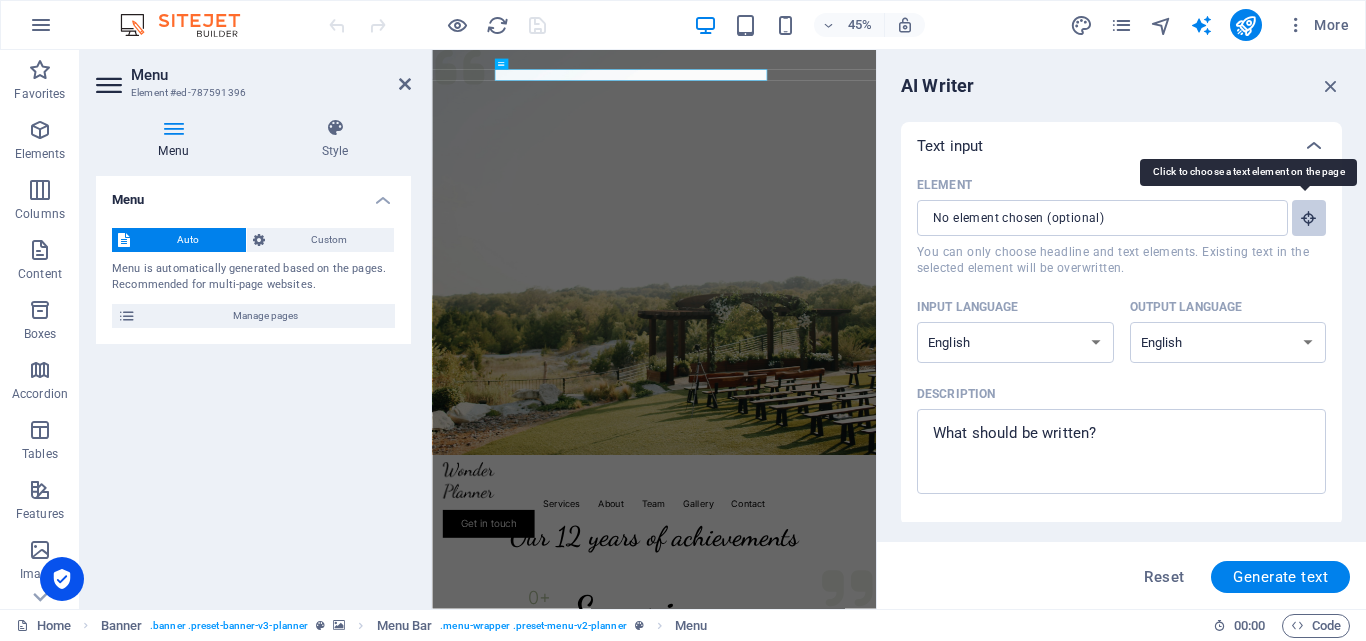 click at bounding box center [1309, 218] 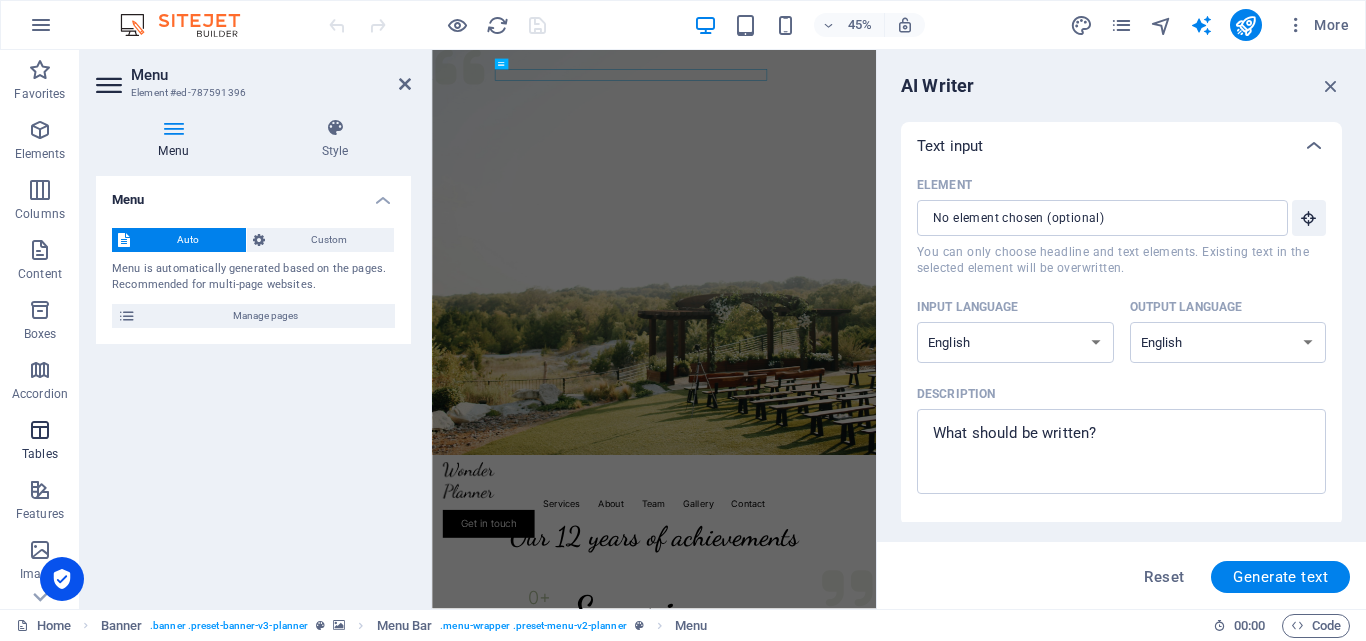 type 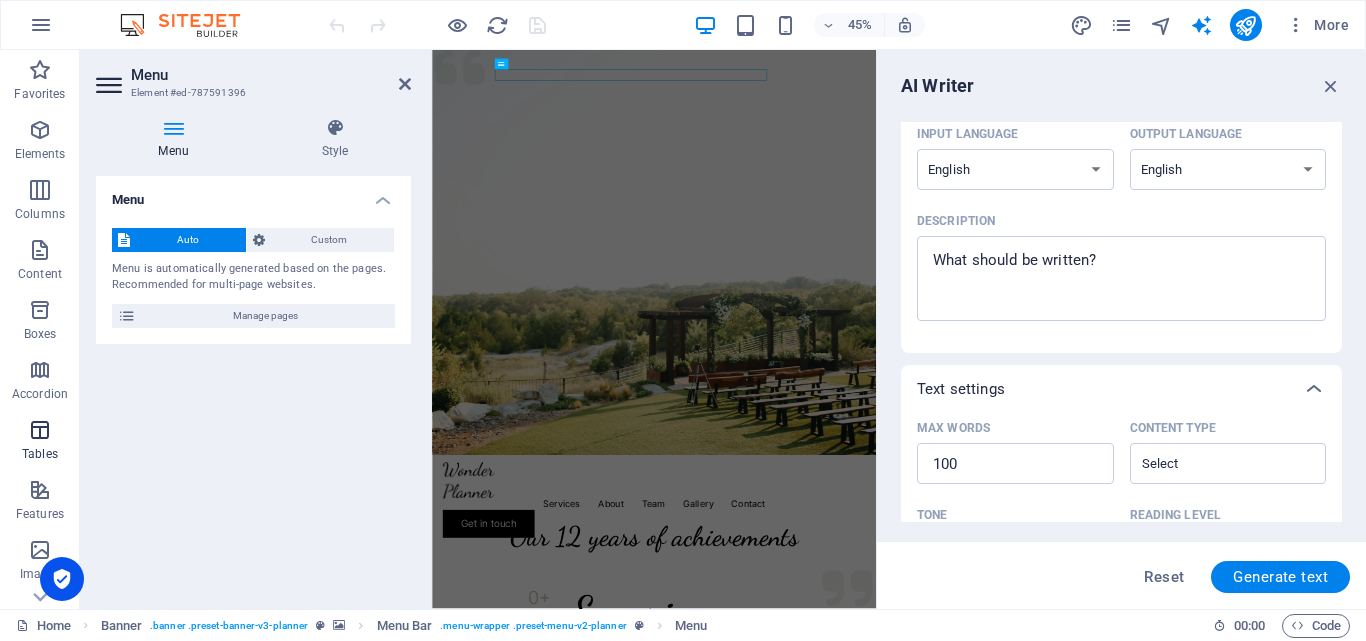 scroll, scrollTop: 515, scrollLeft: 0, axis: vertical 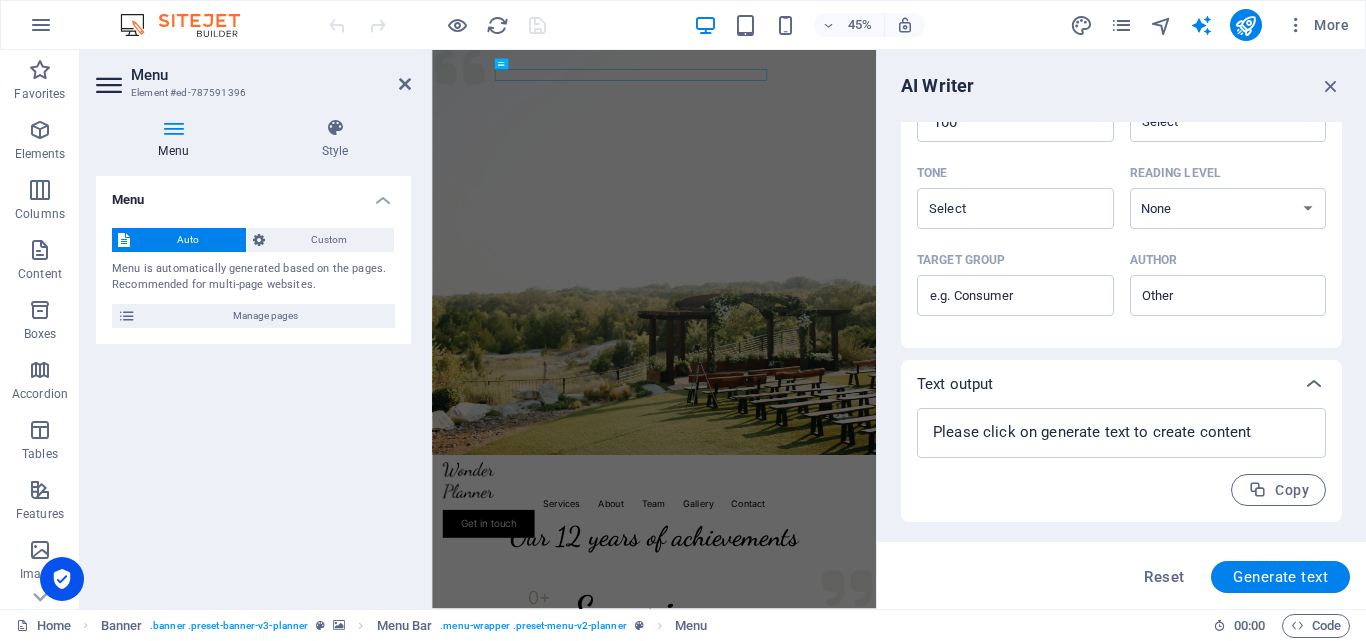 drag, startPoint x: 1108, startPoint y: 473, endPoint x: 990, endPoint y: 262, distance: 241.75401 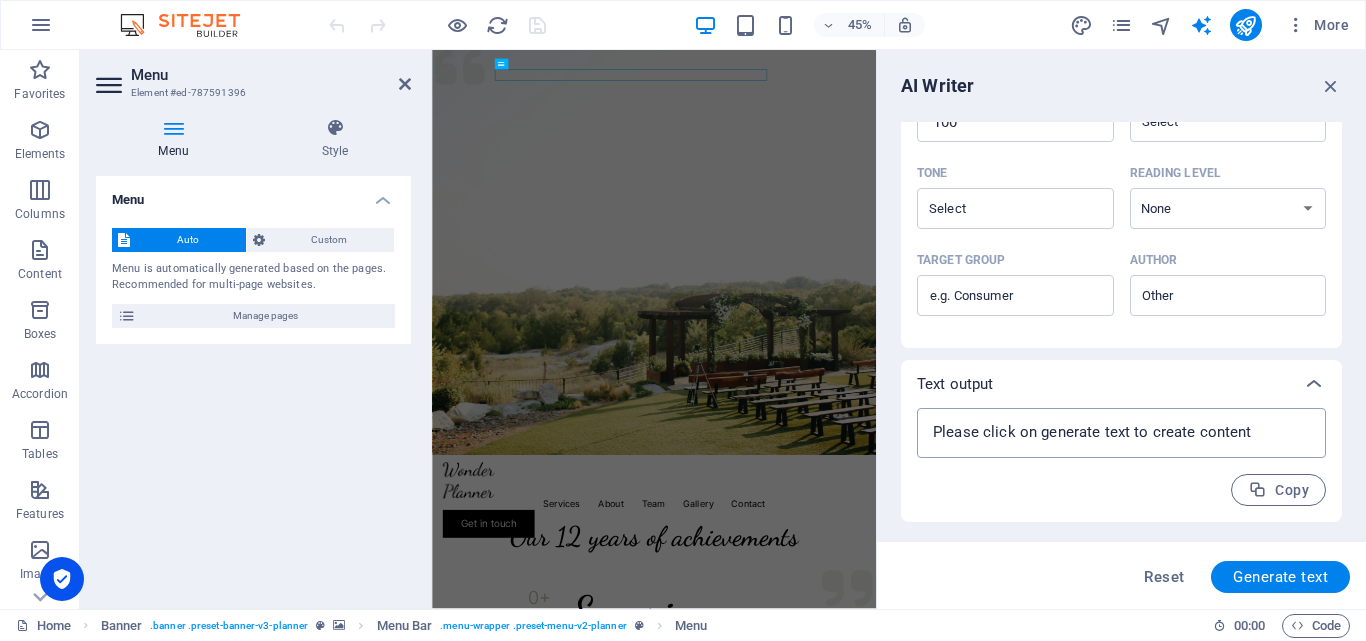 type on "x" 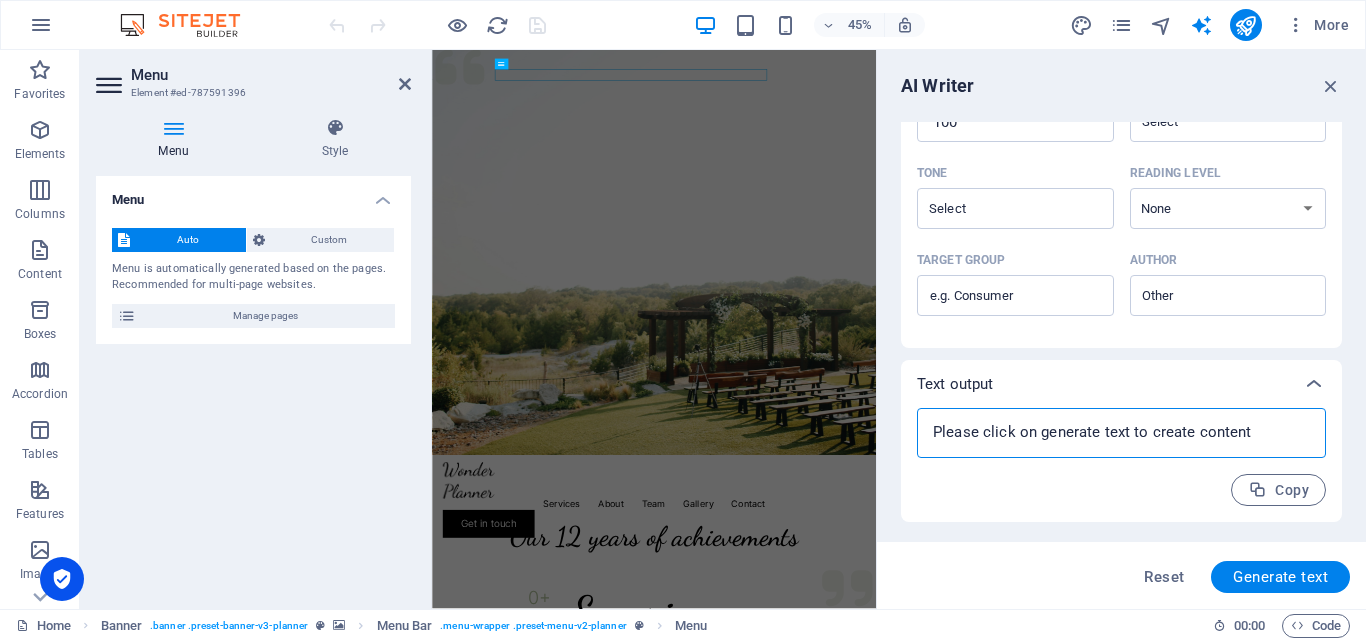 drag, startPoint x: 1247, startPoint y: 431, endPoint x: 941, endPoint y: 432, distance: 306.00165 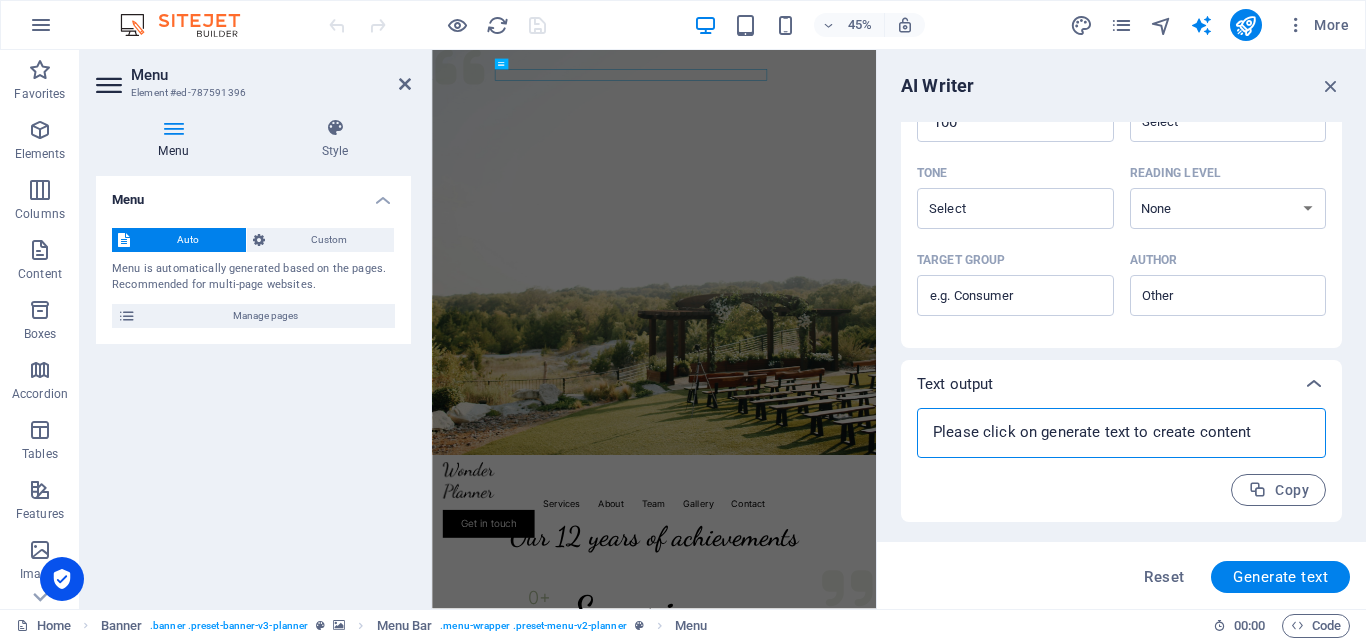 click at bounding box center [1121, 433] 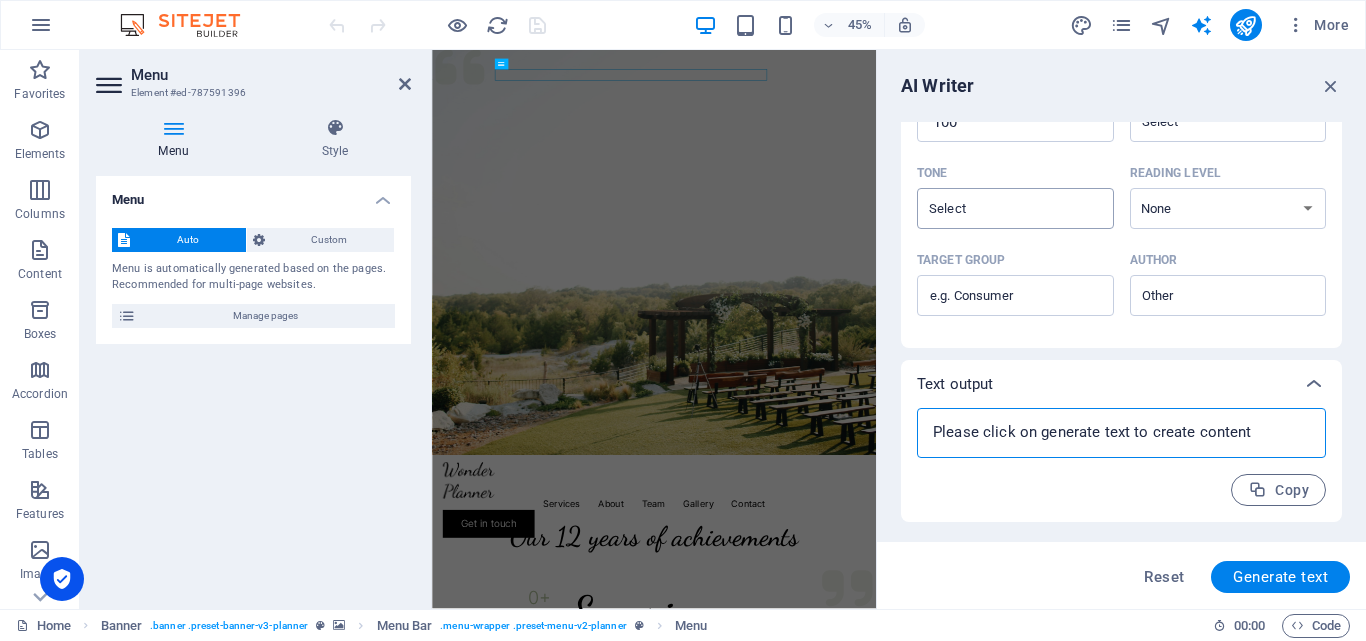 drag, startPoint x: 1098, startPoint y: 424, endPoint x: 998, endPoint y: 217, distance: 229.8891 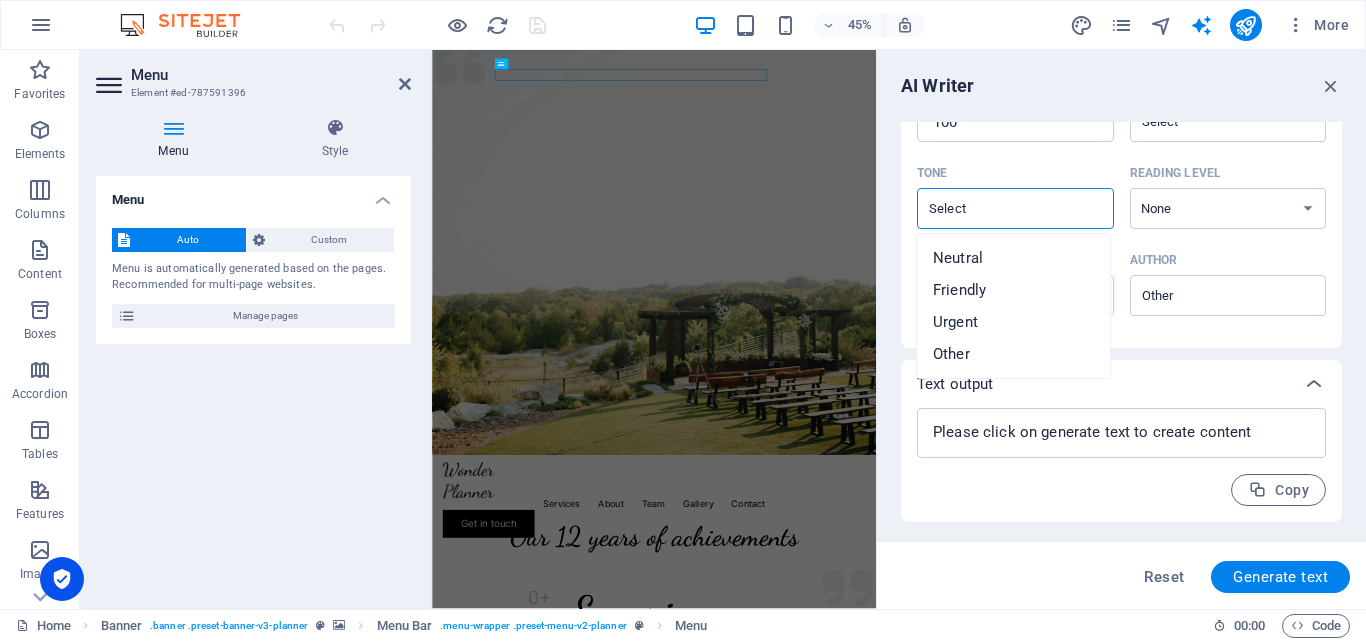 click on "Tone ​" at bounding box center (999, 208) 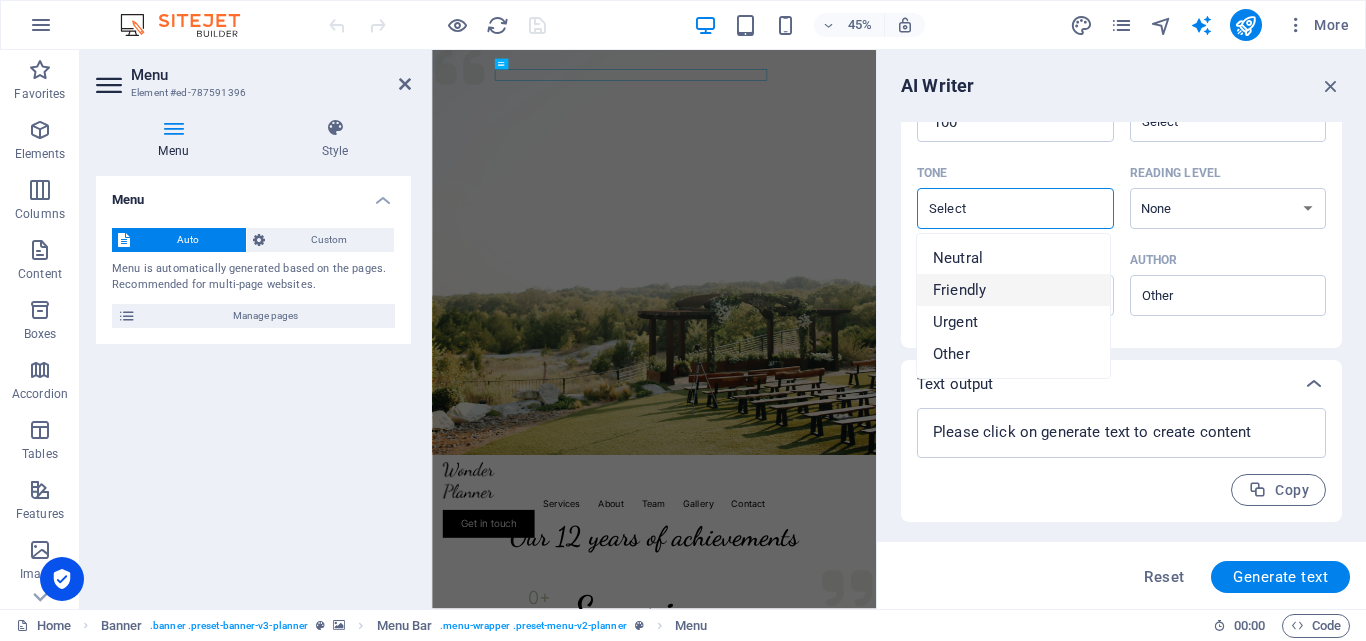 click on "Friendly" at bounding box center (1013, 290) 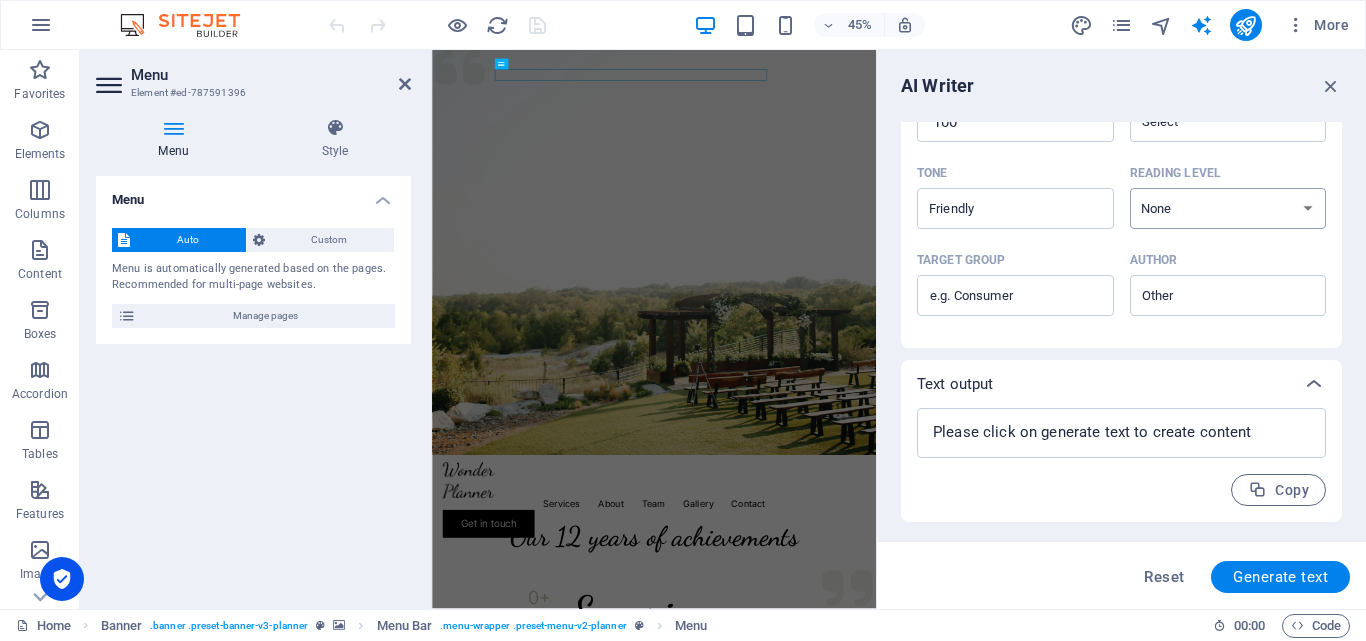 click on "None Academic Adult Teen Child" at bounding box center [1228, 208] 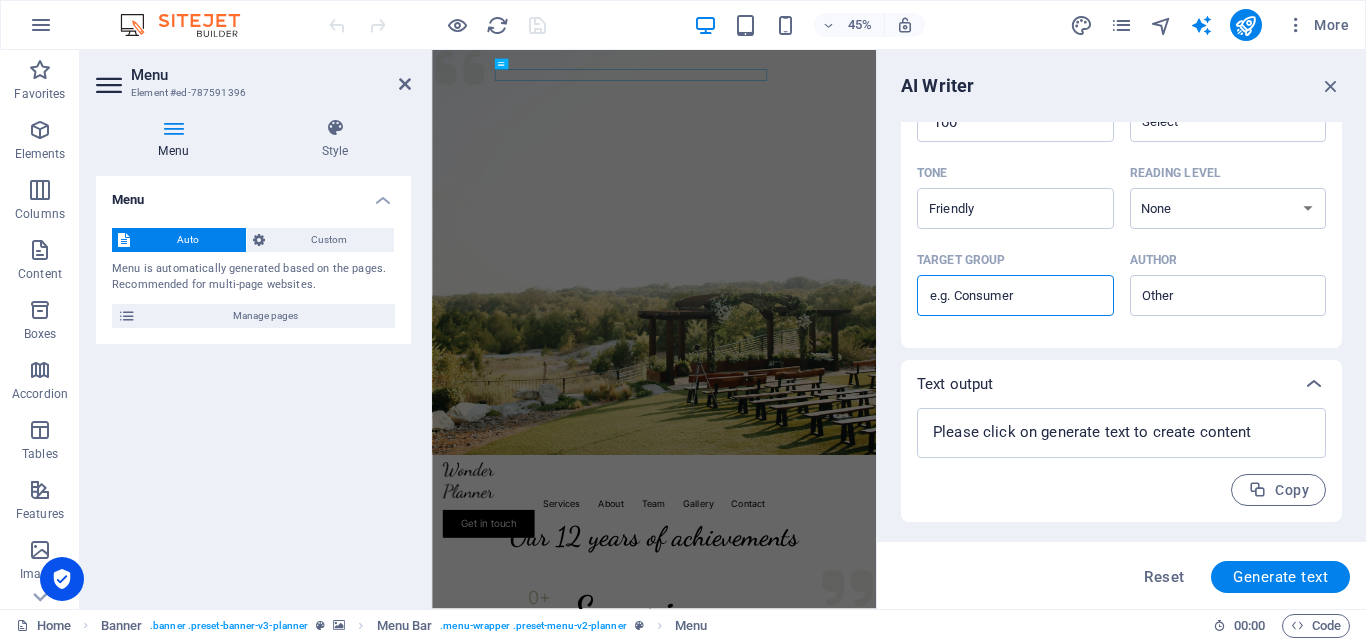 click on "Target group ​" at bounding box center [1015, 296] 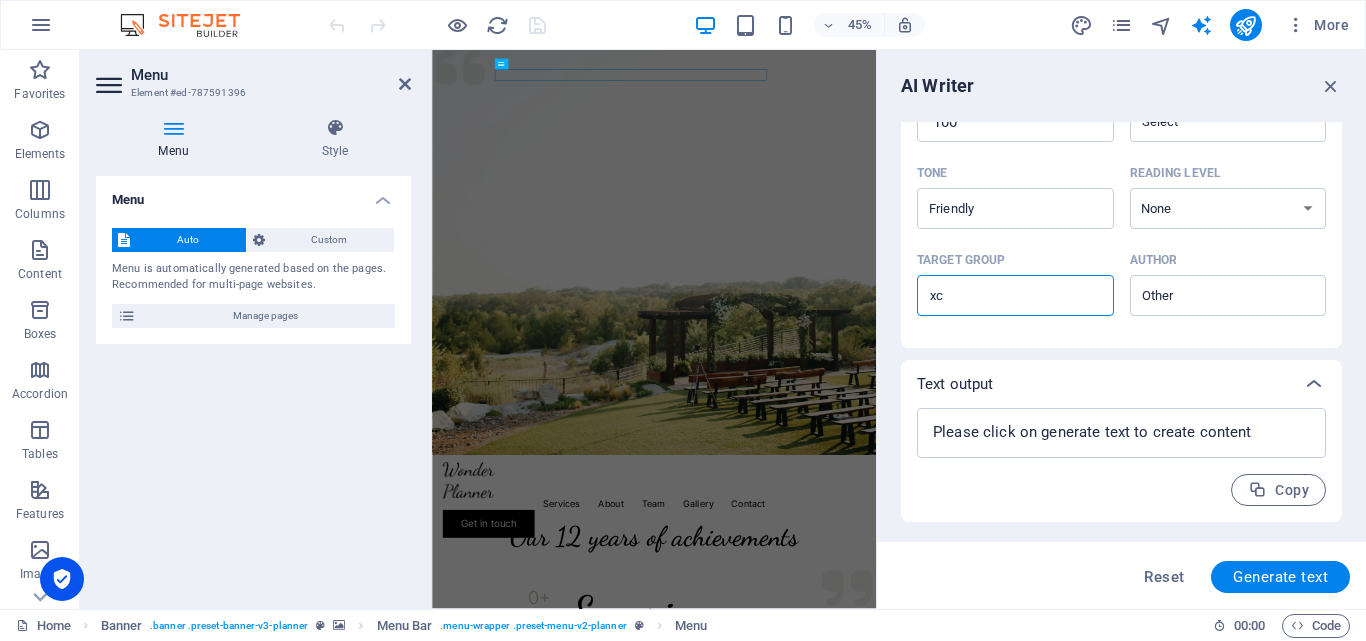 type on "x" 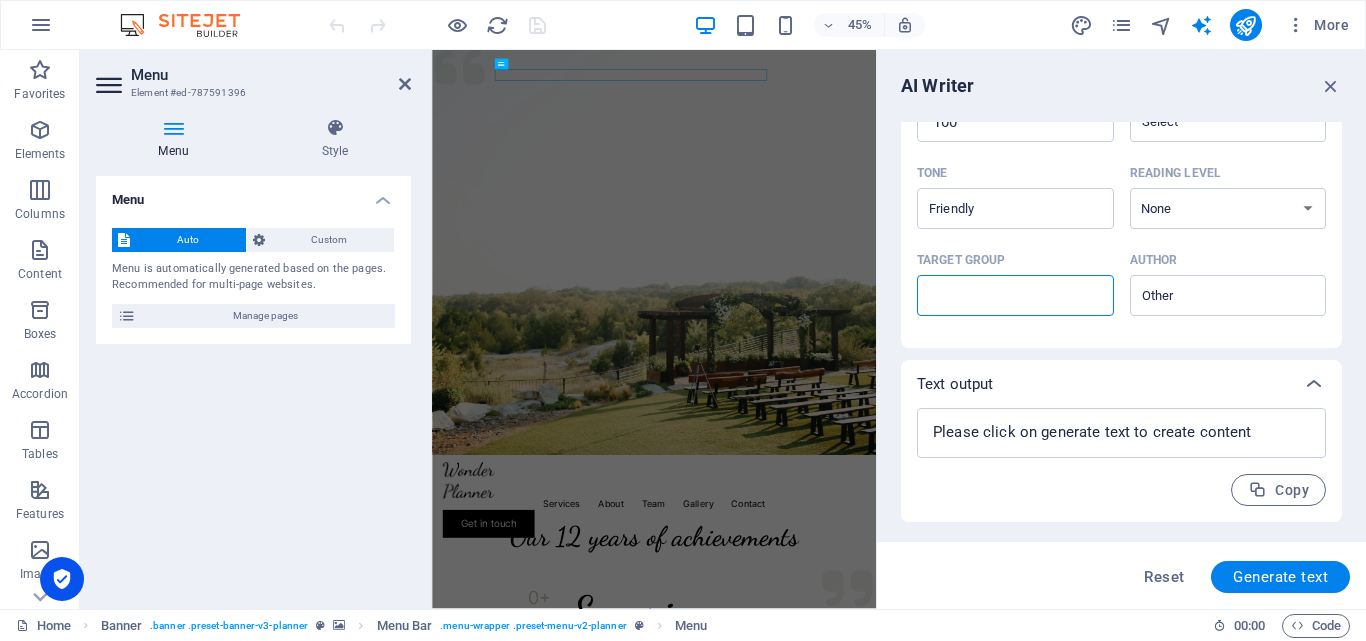type 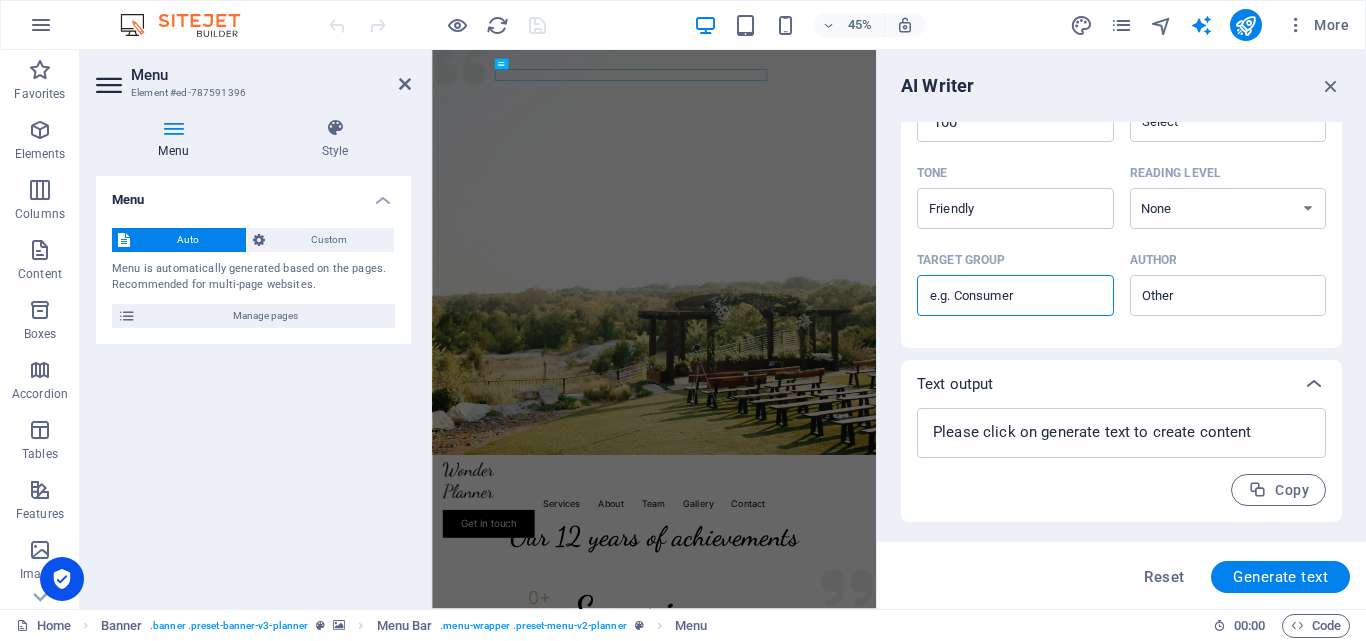 scroll, scrollTop: 165, scrollLeft: 0, axis: vertical 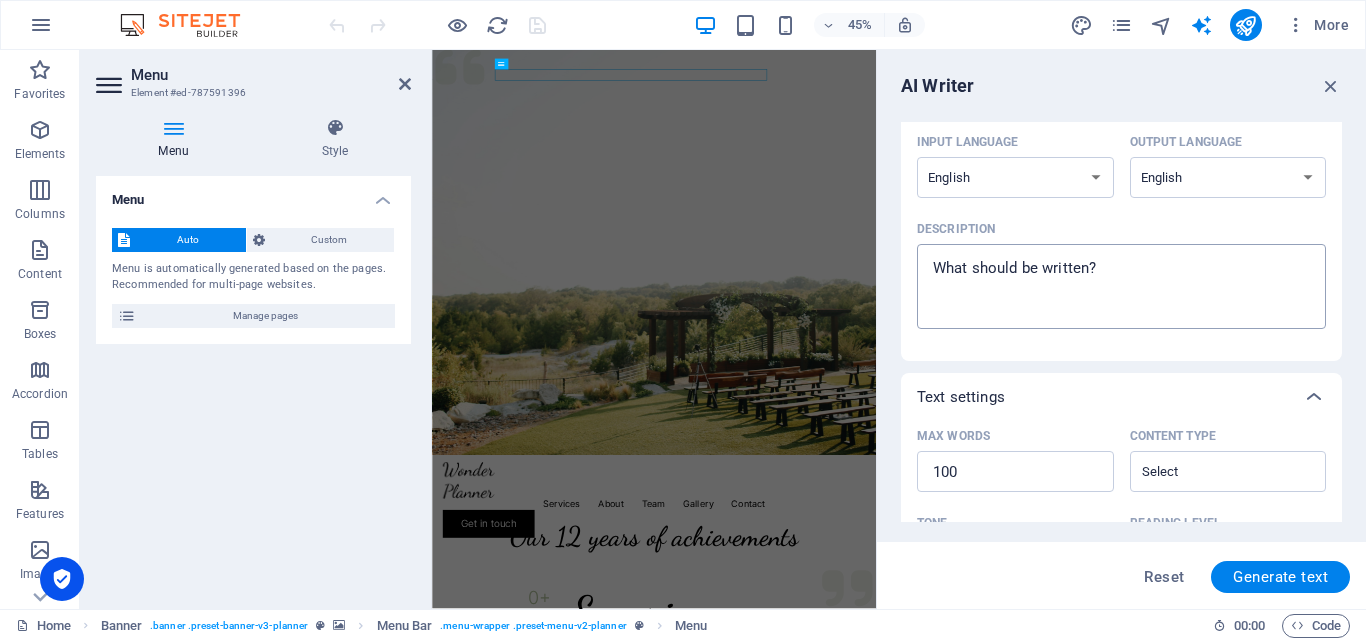 click on "x ​" at bounding box center (1121, 286) 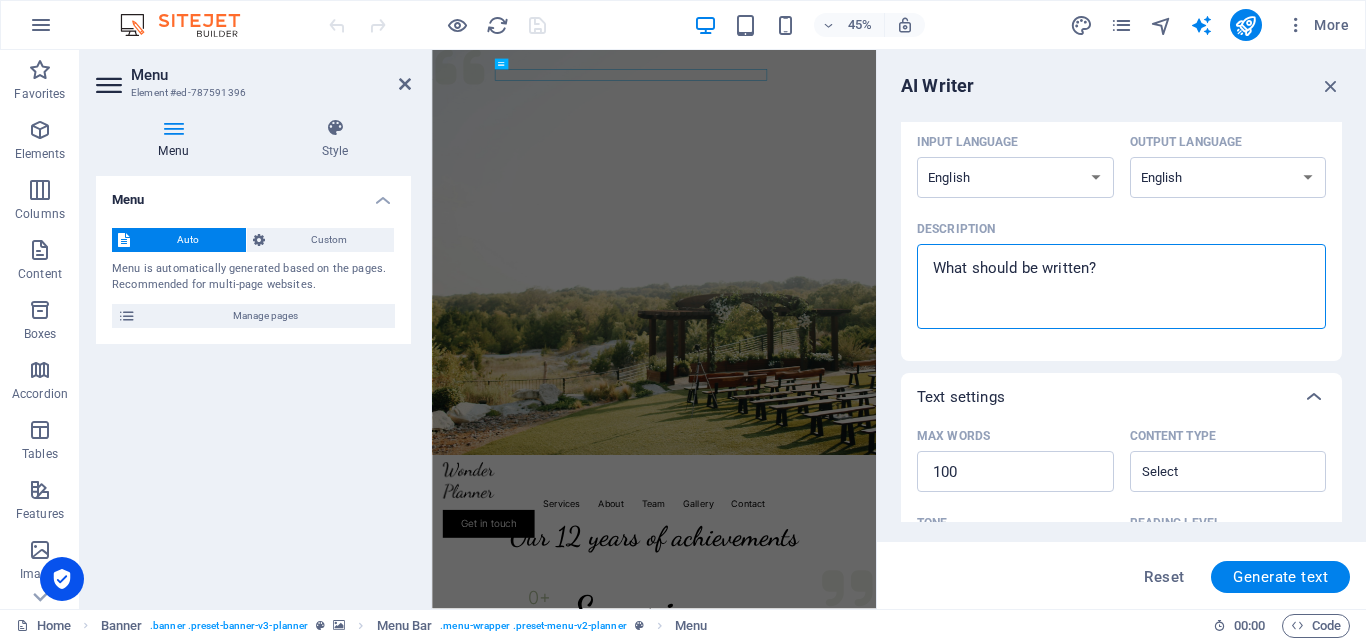 click on "x ​" at bounding box center (1121, 286) 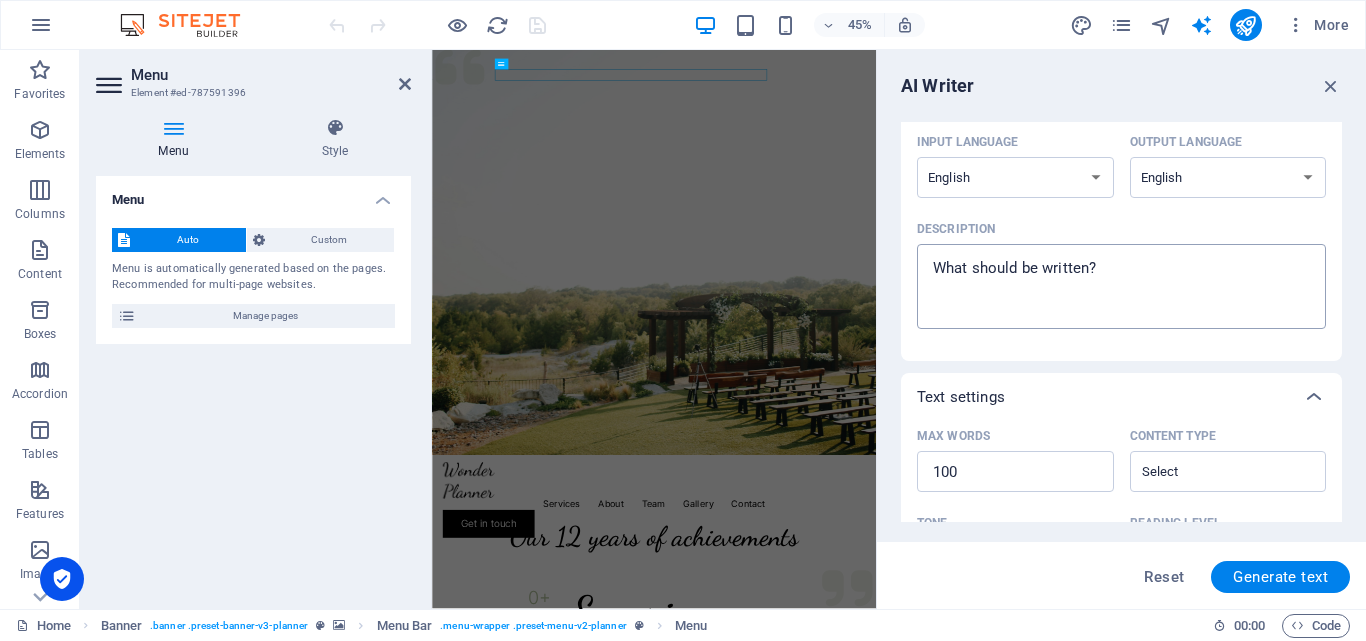 type on "x" 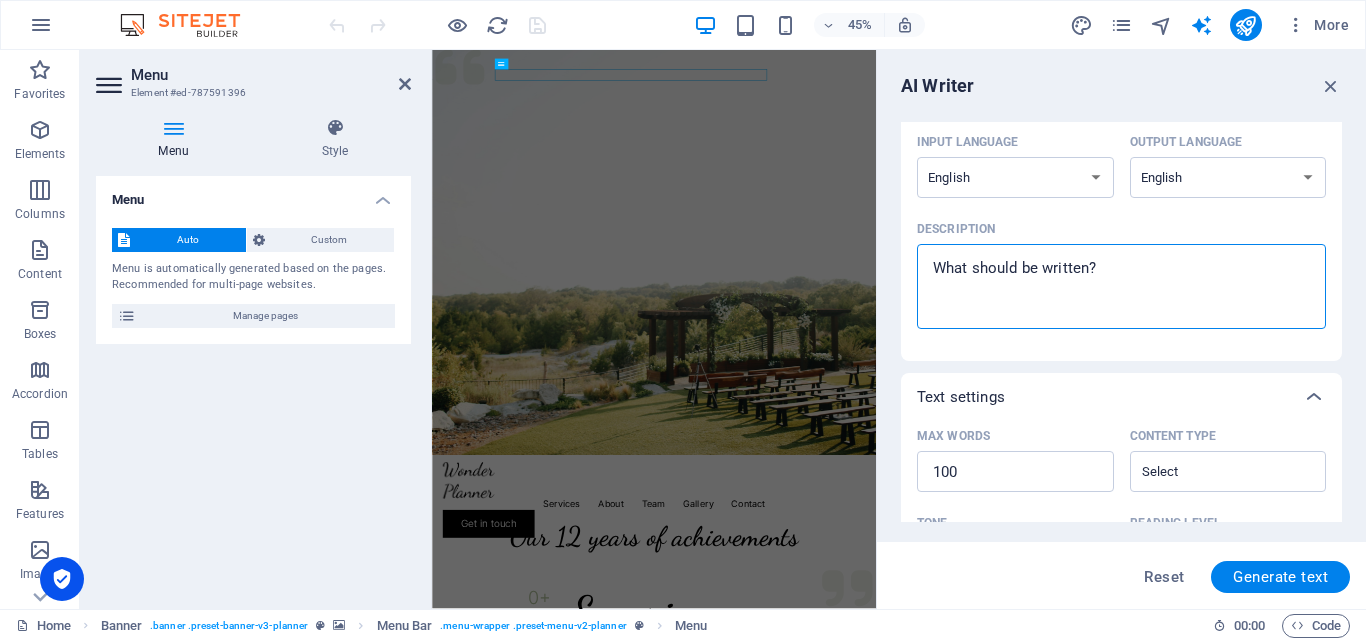 drag, startPoint x: 1022, startPoint y: 252, endPoint x: 947, endPoint y: 262, distance: 75.66373 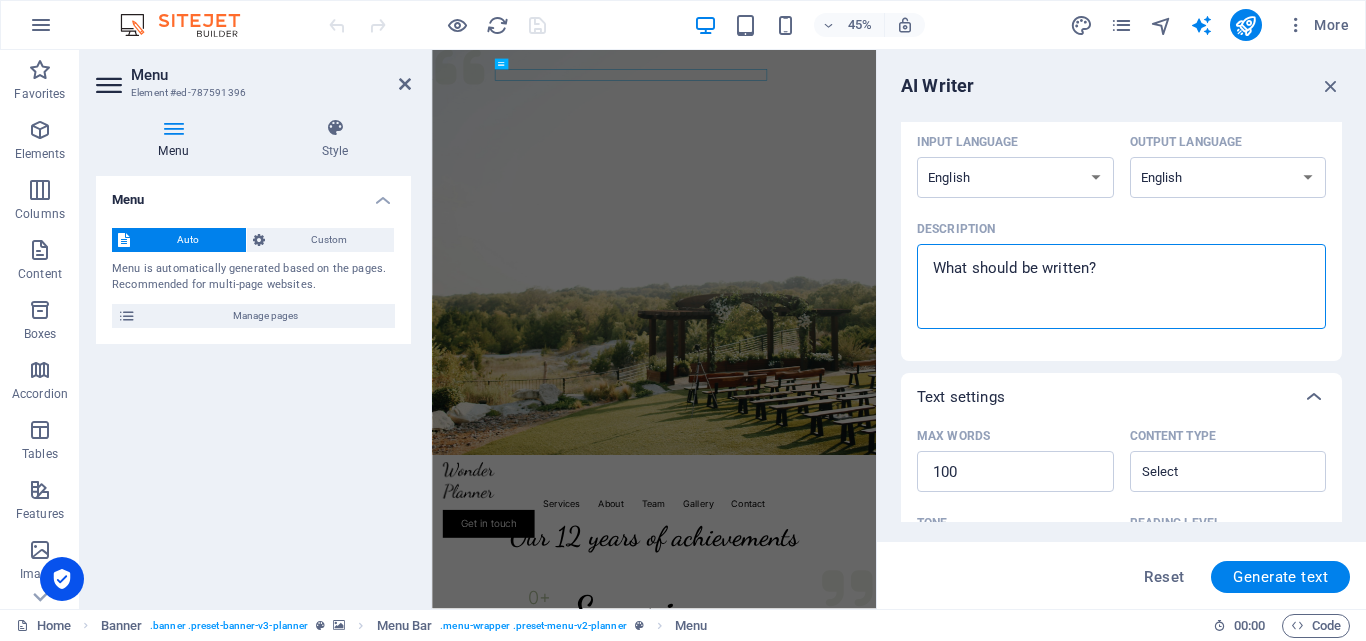 paste on "We are WeAfrica
WeAfrica Technologies is poised to transform the service industry in Malawi, offering unparalleled convenience and efficiency through our diverse range of services. Our focus on innovation, customer satisfaction, and community development positions us as a leader in the region’s technological advancement" 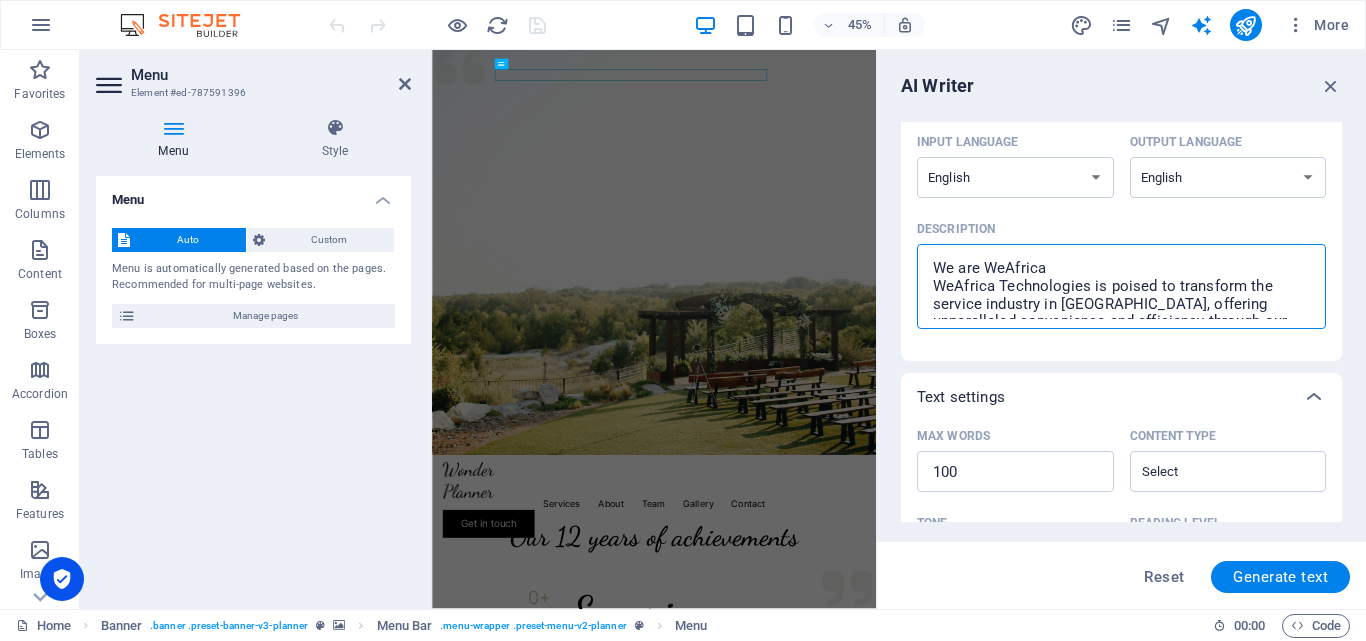 scroll, scrollTop: 65, scrollLeft: 0, axis: vertical 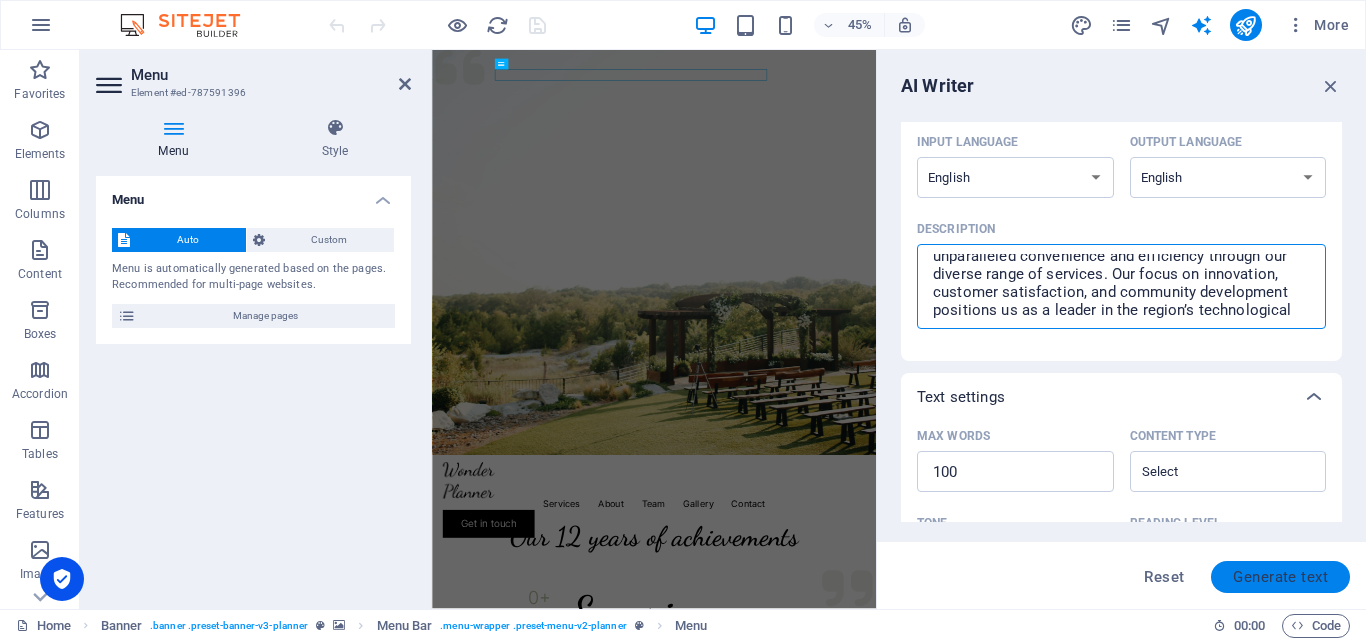 type on "We are WeAfrica
WeAfrica Technologies is poised to transform the service industry in Malawi, offering unparalleled convenience and efficiency through our diverse range of services. Our focus on innovation, customer satisfaction, and community development positions us as a leader in the region’s technological advancement" 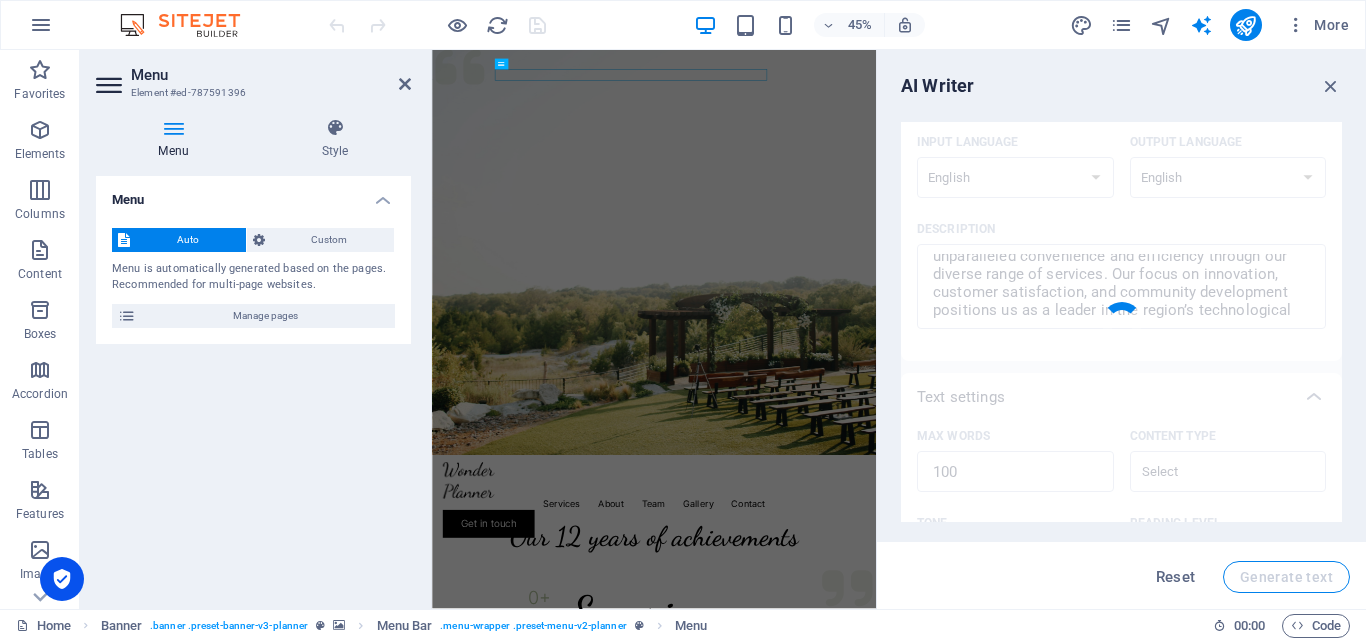 type on "x" 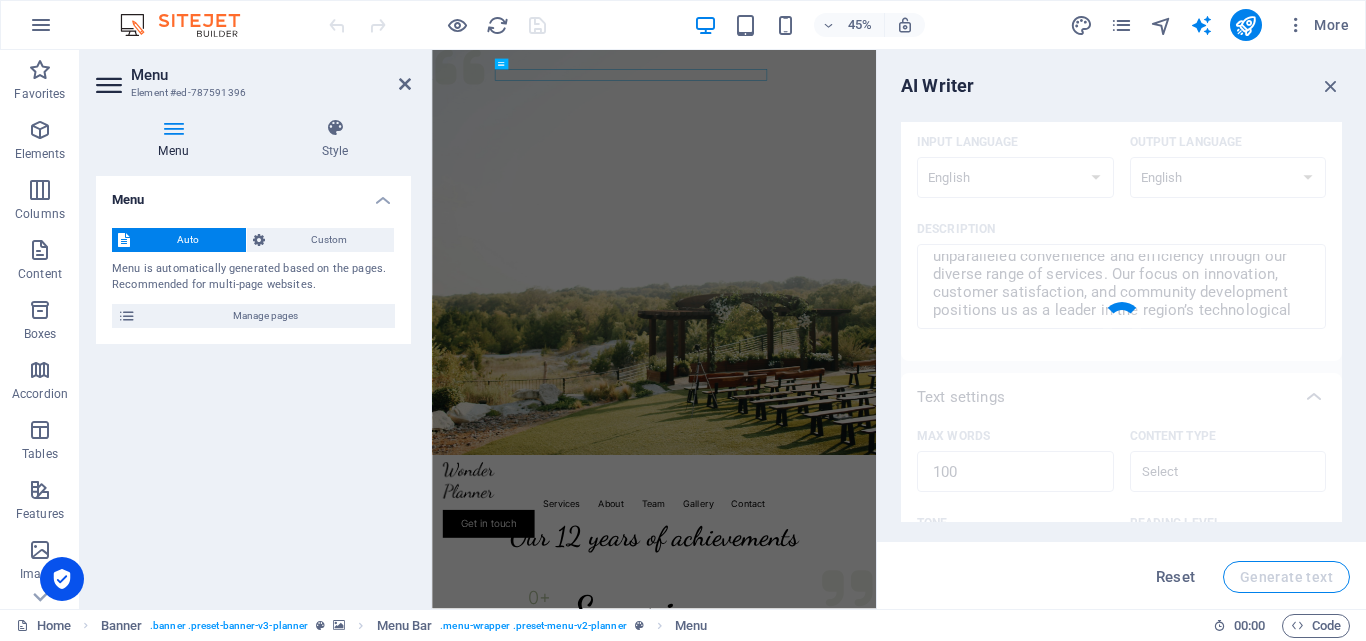 type on "x" 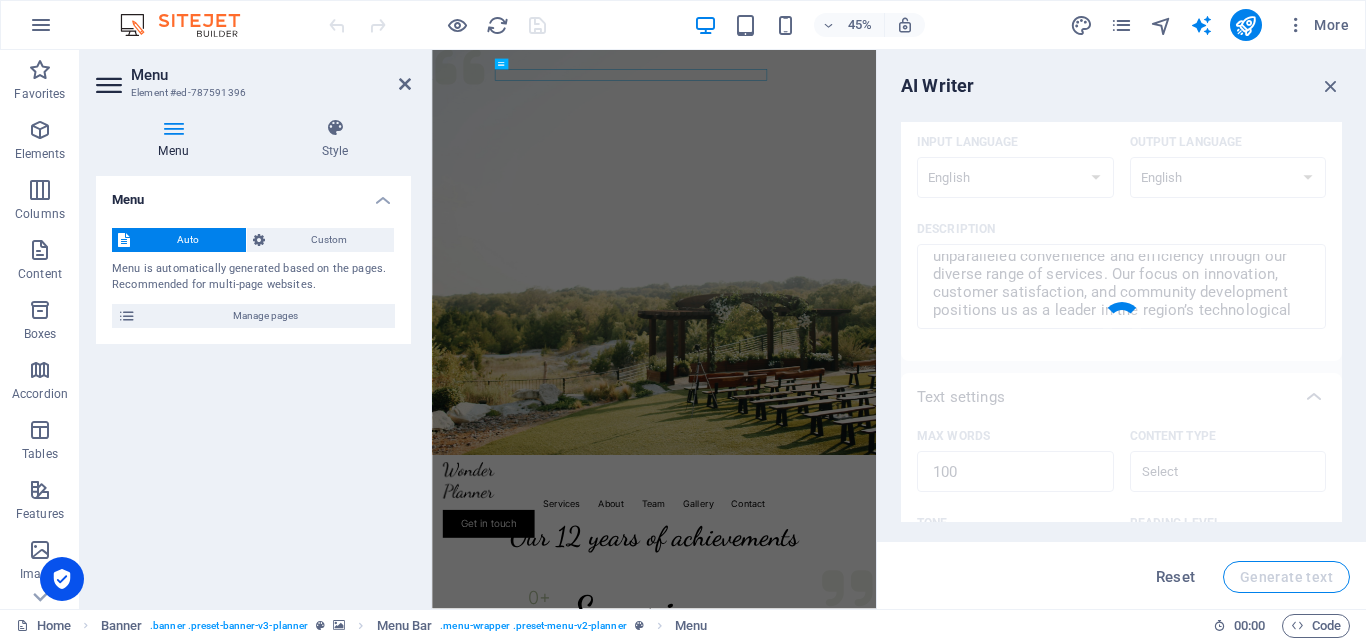 type on "x" 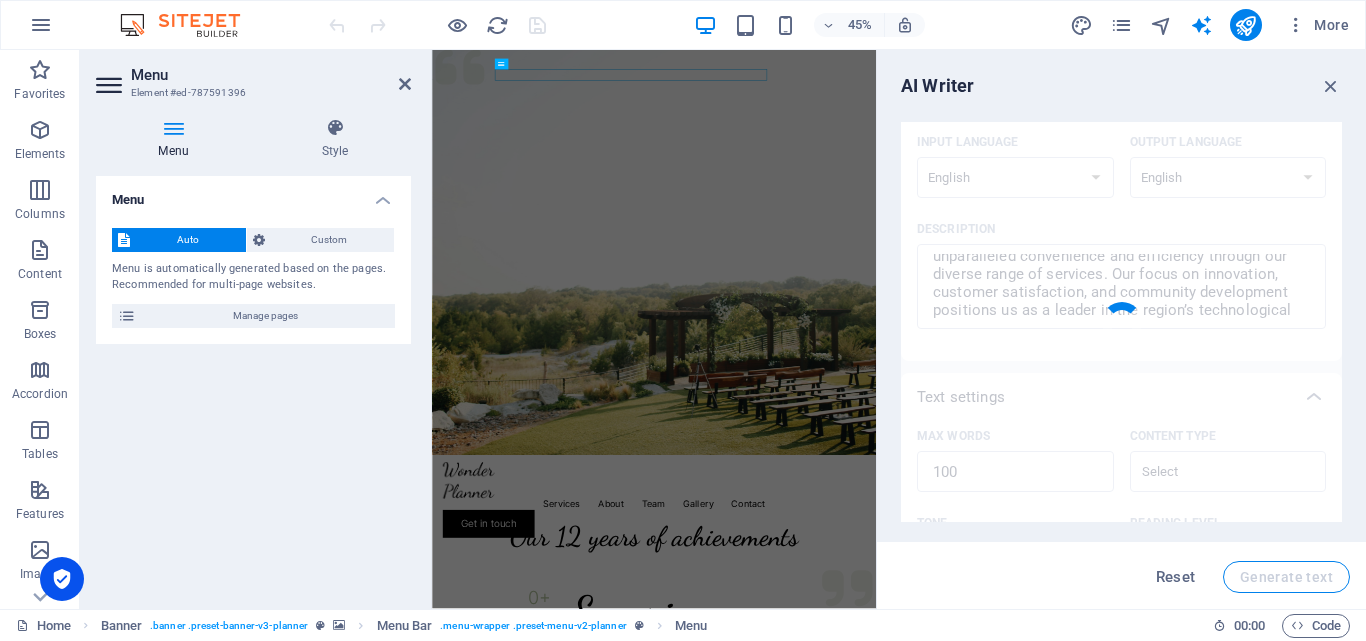 type on "At WeAfrica Technologies, we’re excited to redefine the service industry in Malawi! We offer a wide array of innovative solutions designed to enhance convenience and efficiency for our customers. Our commitment to excellence and community growth drives us forward, making us a key player in the region's technological evolution. Join us on this journey as we strive to make a lasting impact through superior service and dedication to our community's needs. Welcome to the future with WeAfrica!" 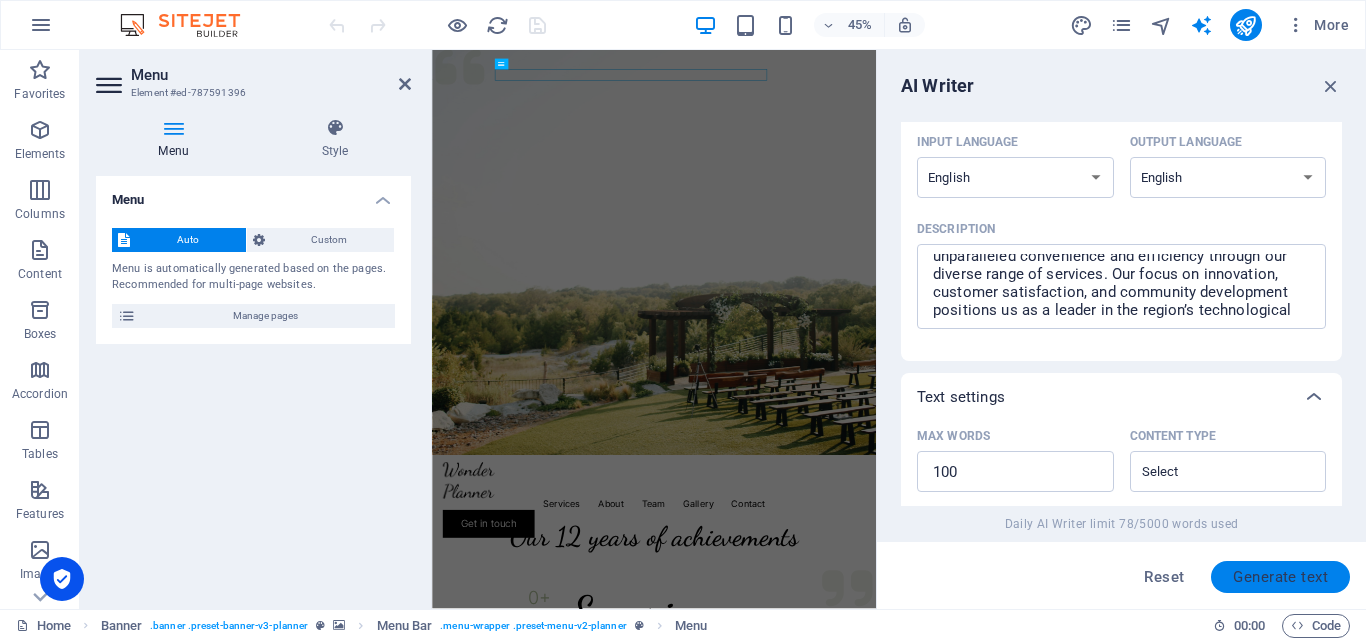 scroll, scrollTop: 779, scrollLeft: 0, axis: vertical 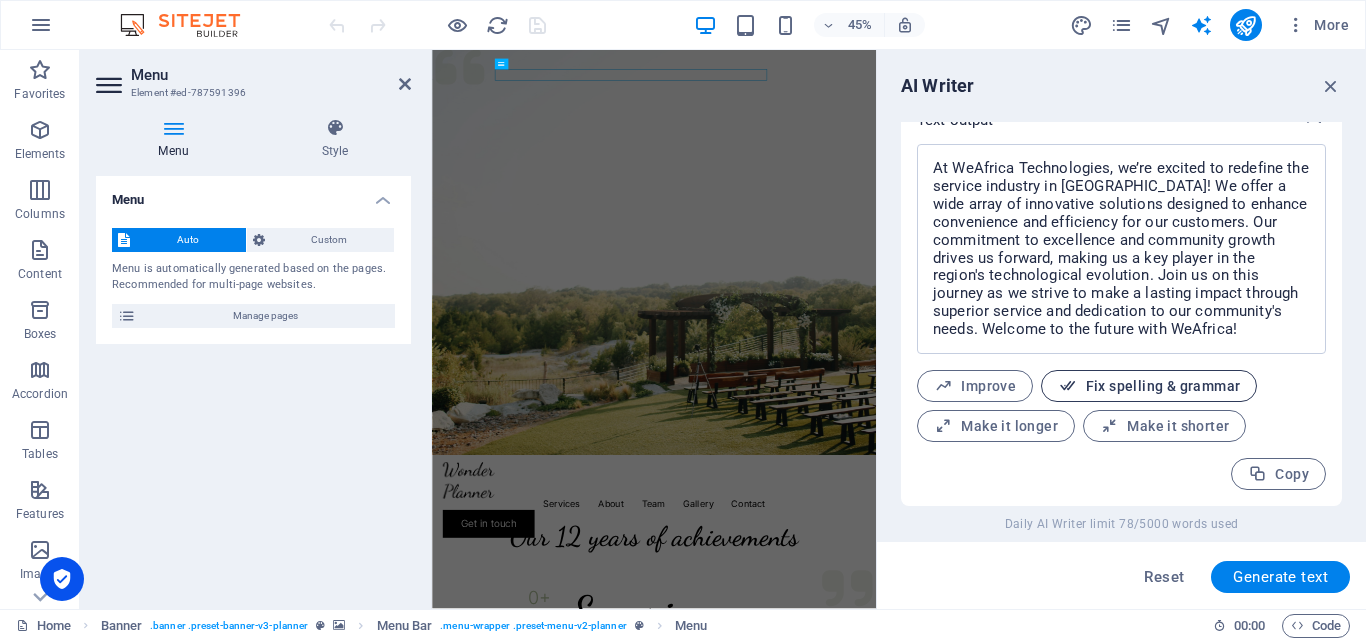 click on "Fix spelling & grammar" at bounding box center (1149, 386) 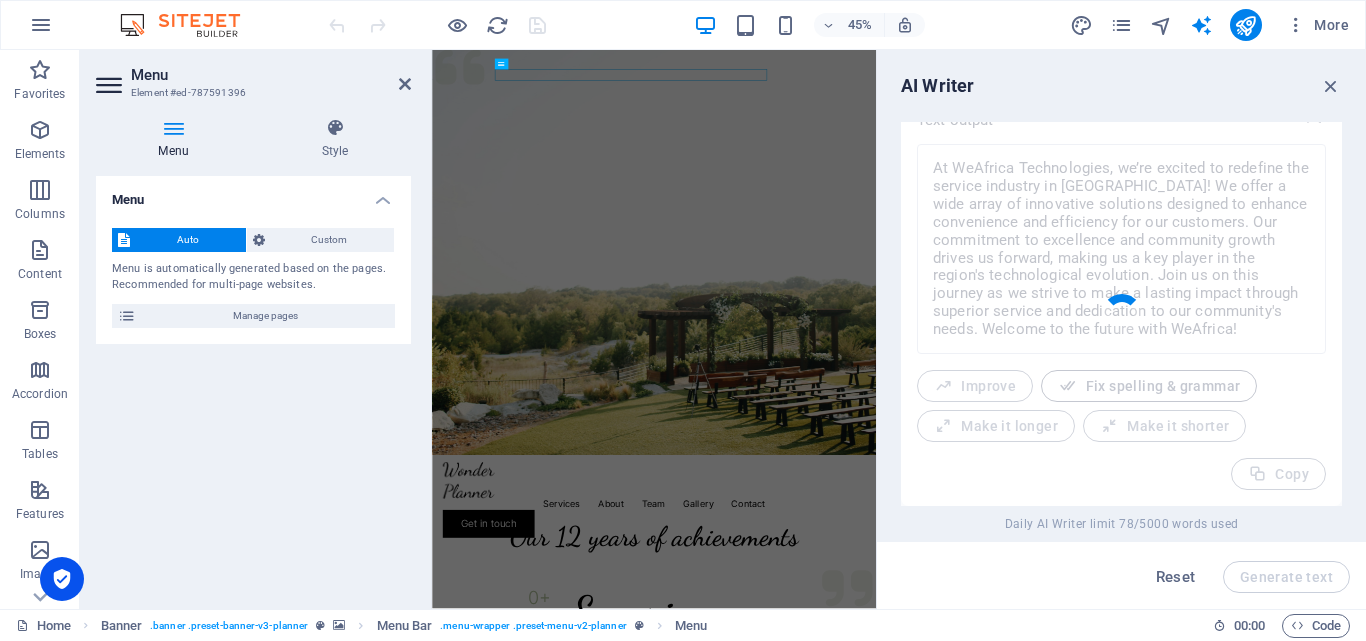 type on "x" 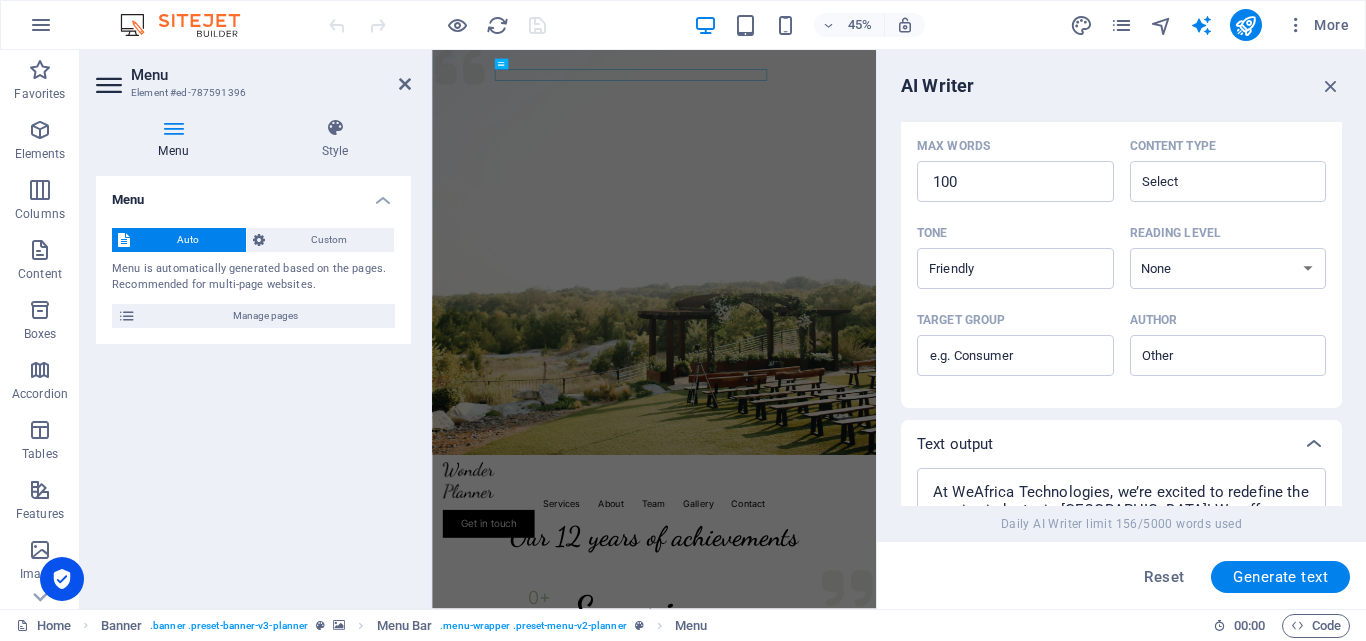 scroll, scrollTop: 463, scrollLeft: 0, axis: vertical 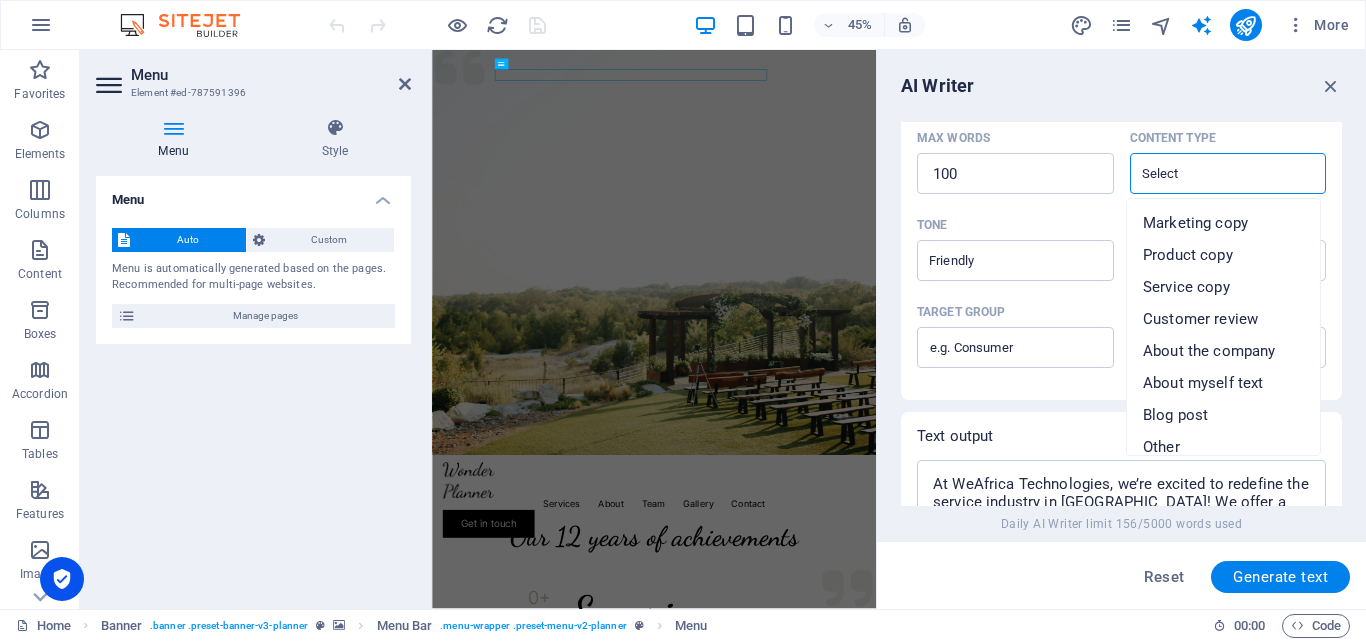 click on "Content type ​" at bounding box center (1212, 173) 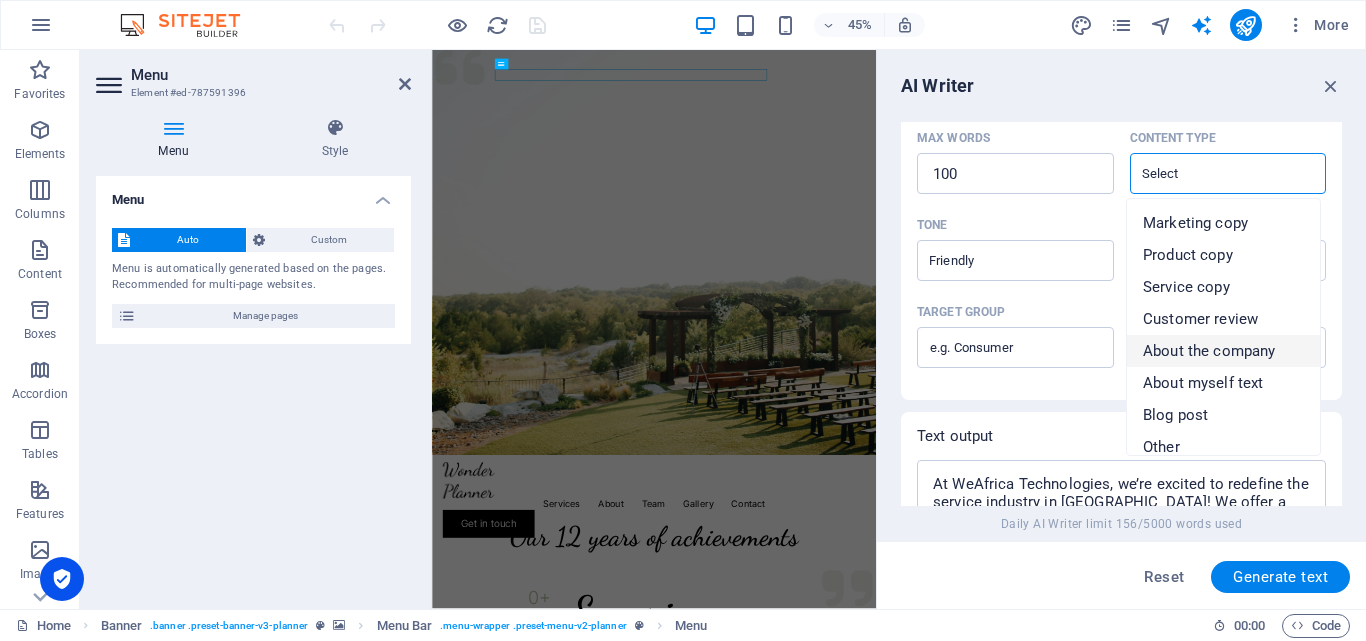 click on "About the company" at bounding box center (1209, 351) 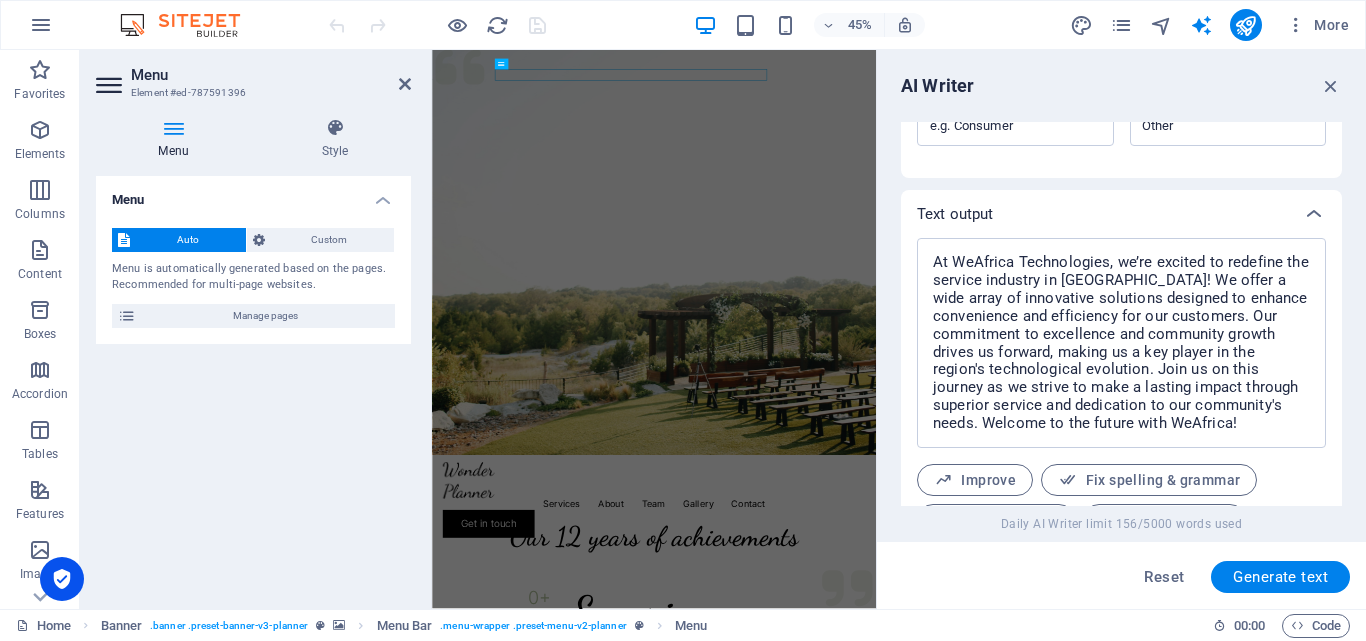 scroll, scrollTop: 779, scrollLeft: 0, axis: vertical 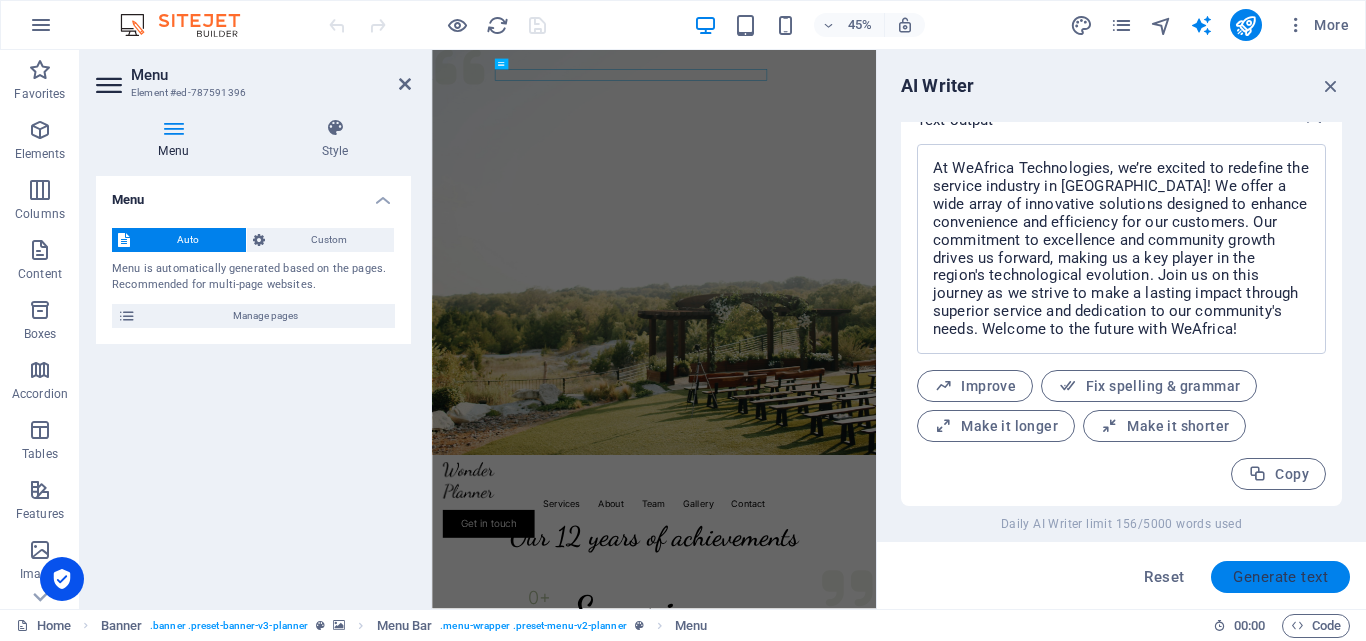 click on "Generate text" at bounding box center [1280, 577] 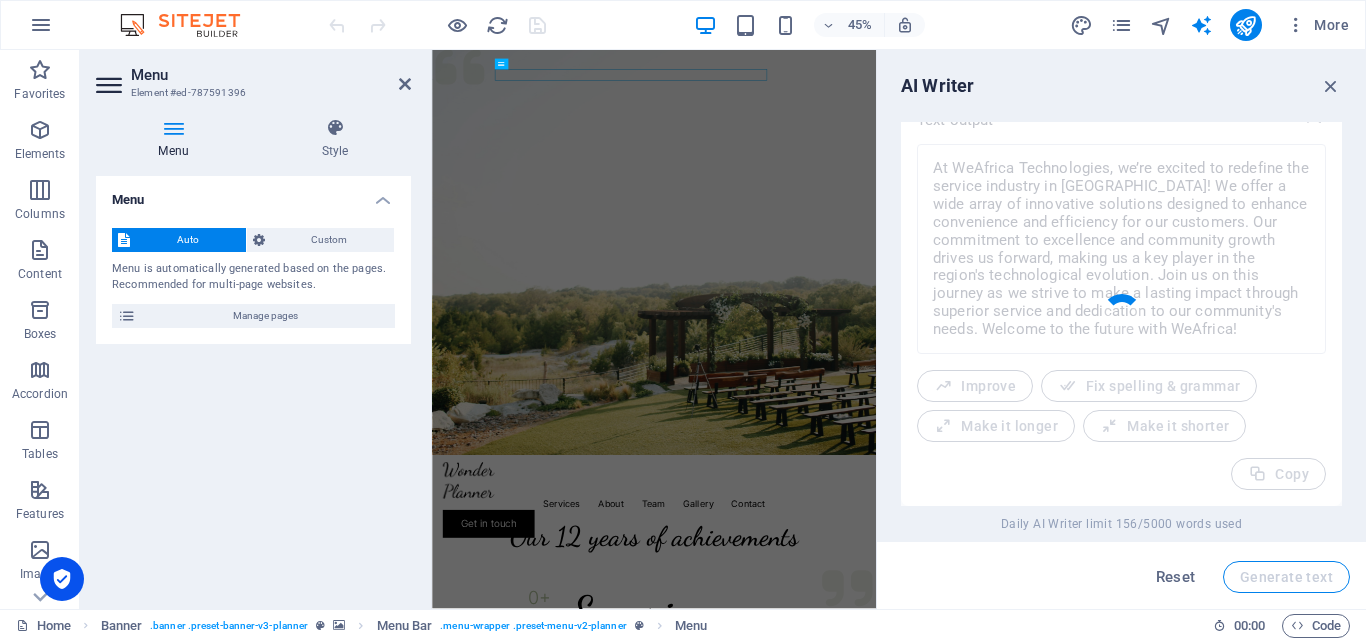 type on "x" 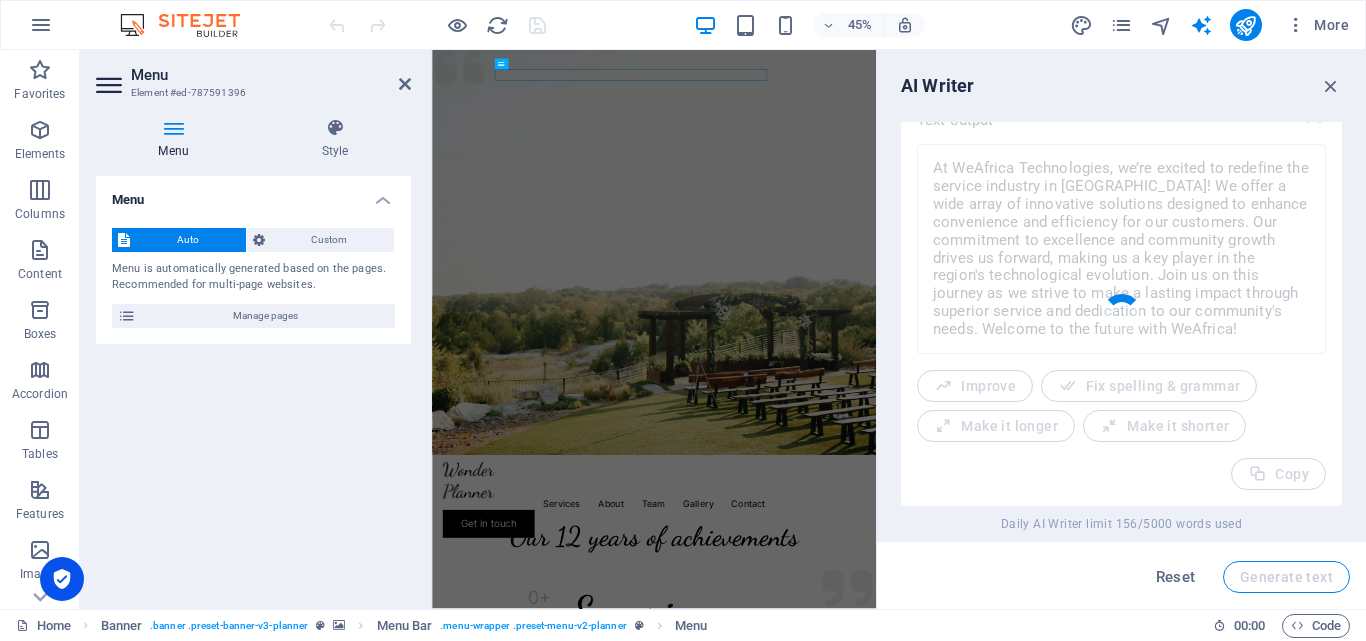 type on "x" 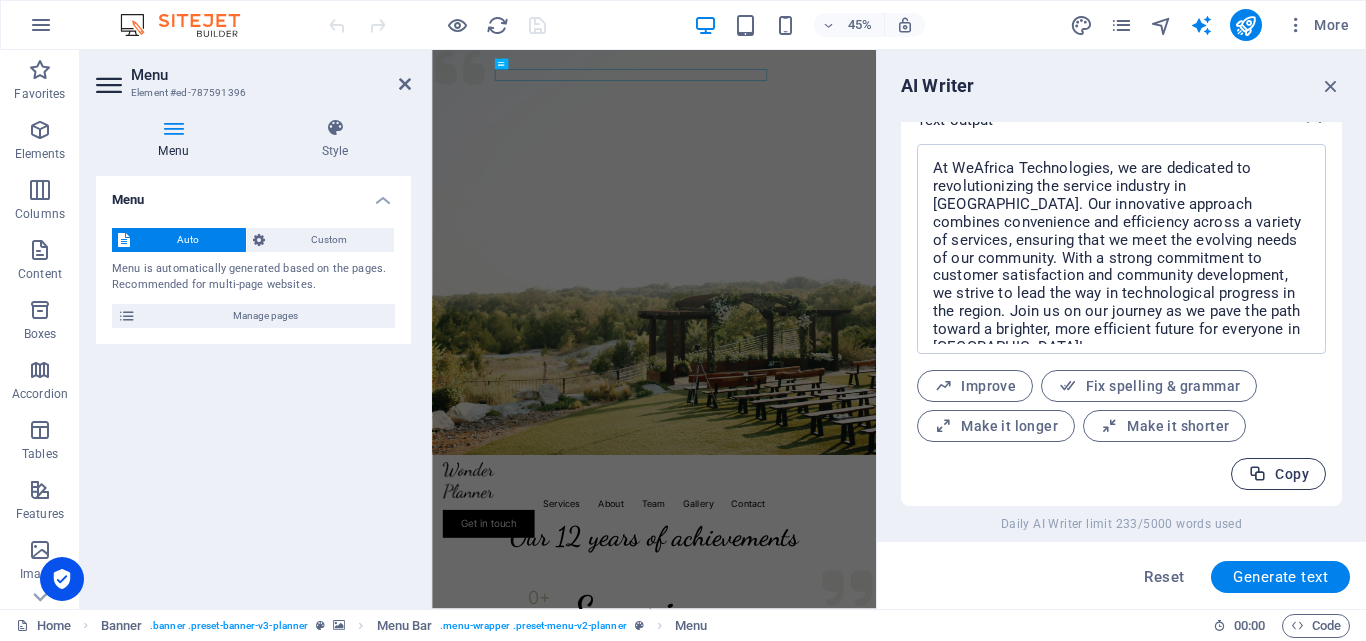click on "Copy" at bounding box center [1278, 474] 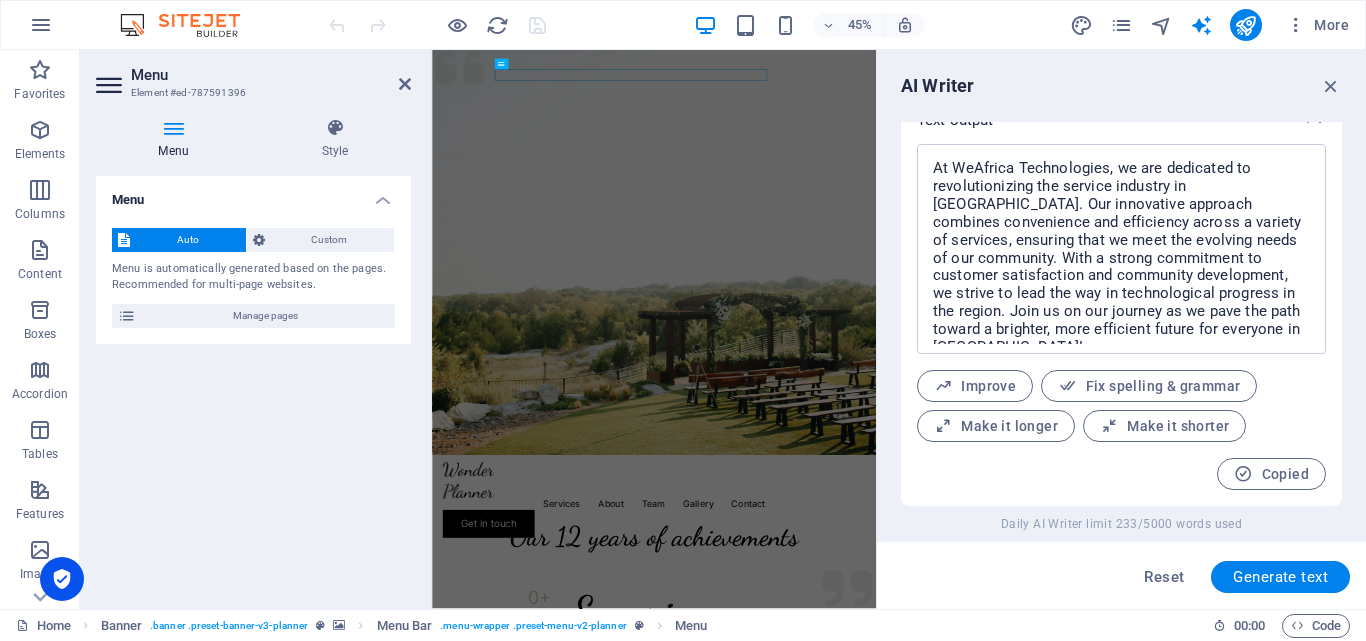 click on "Menu Element #ed-787591396" at bounding box center [253, 76] 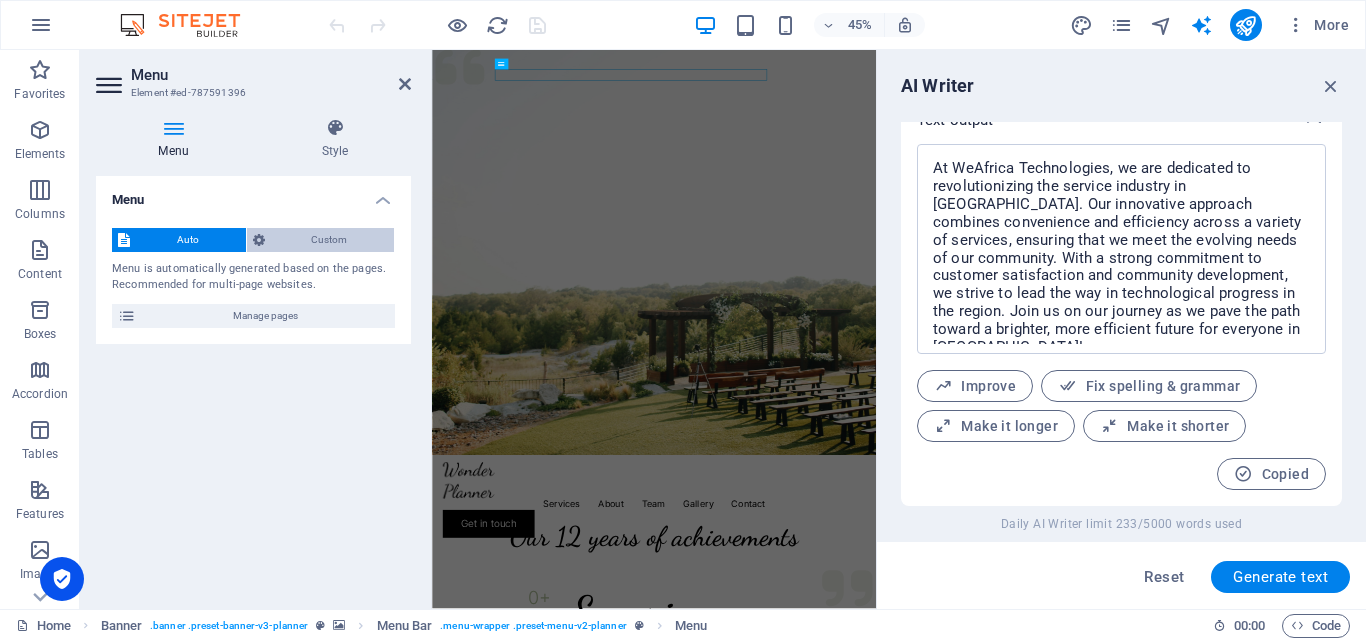 click on "Custom" at bounding box center (330, 240) 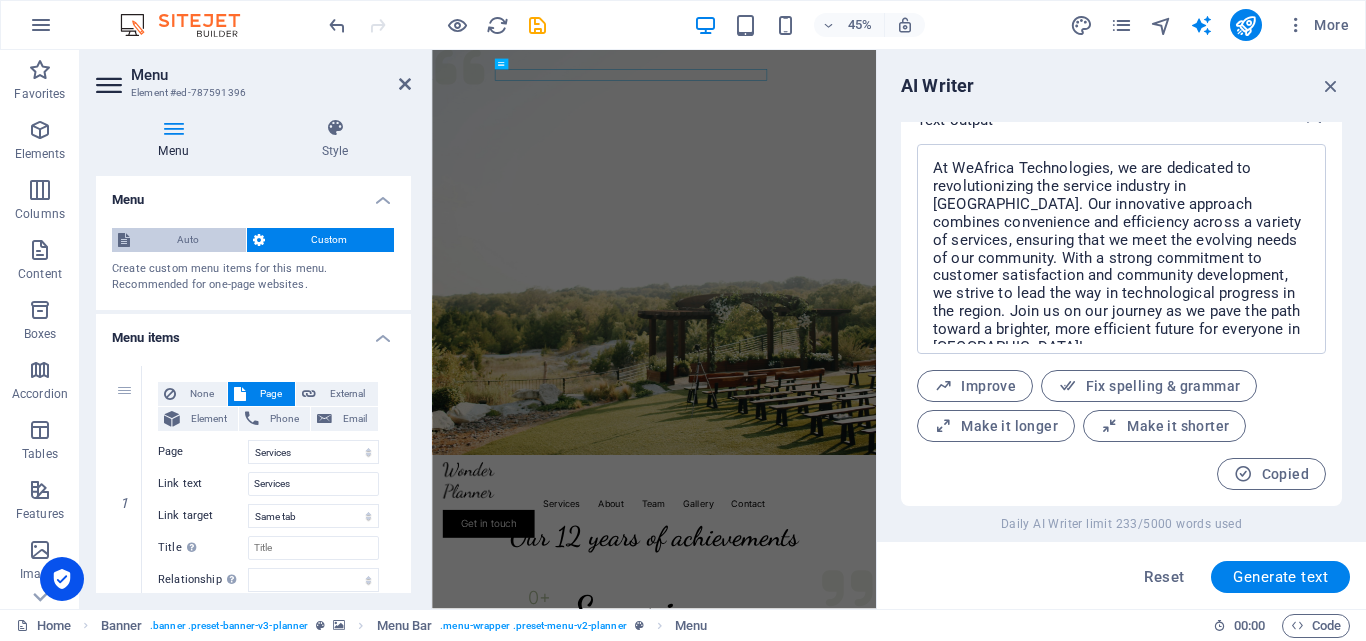 click on "Auto" at bounding box center [188, 240] 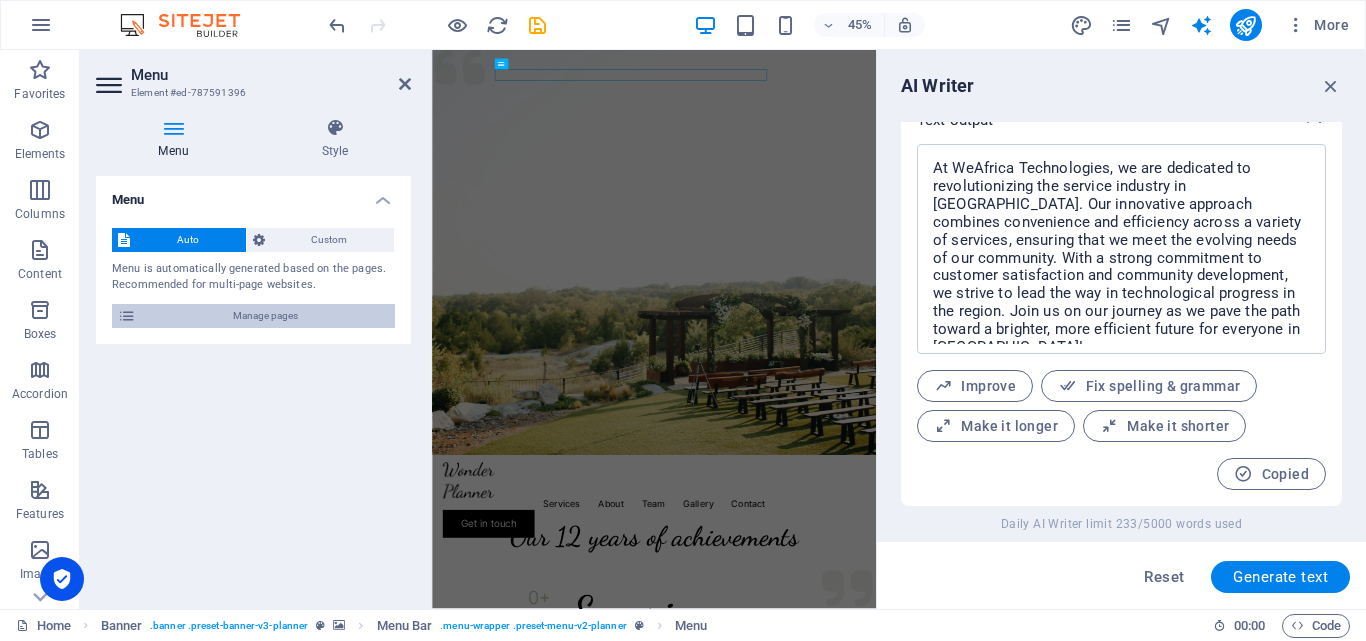 click on "Manage pages" at bounding box center [265, 316] 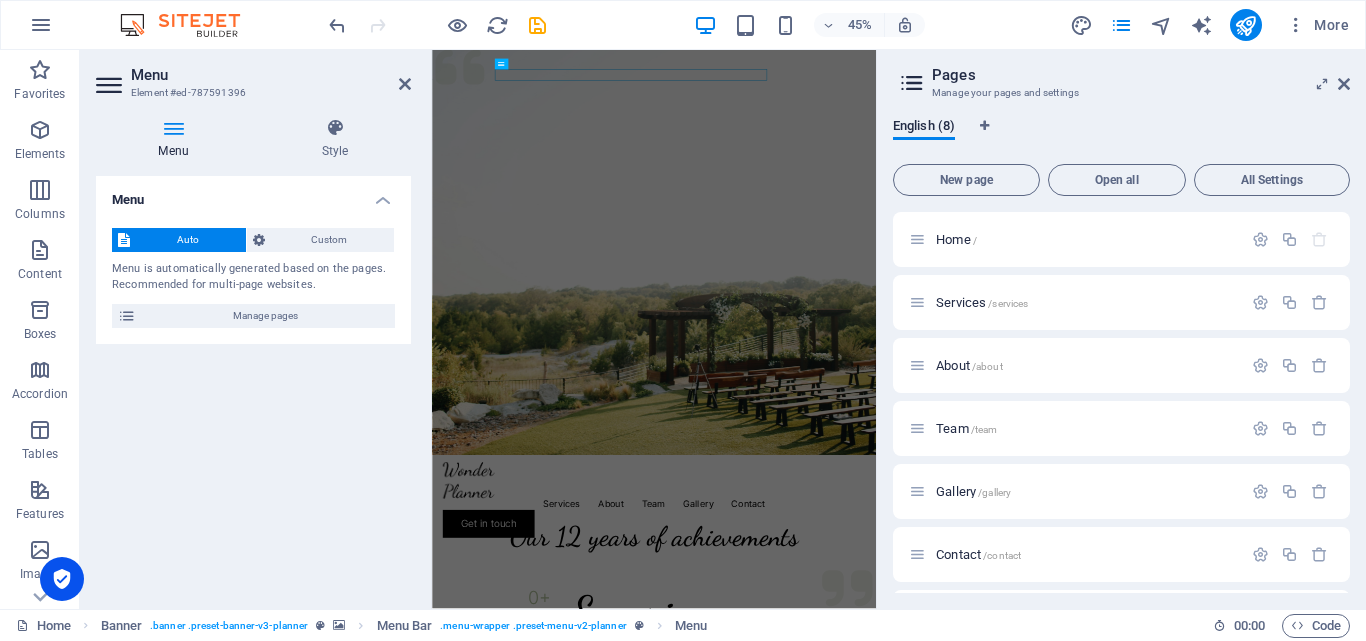 drag, startPoint x: 1351, startPoint y: 298, endPoint x: 1365, endPoint y: 414, distance: 116.841774 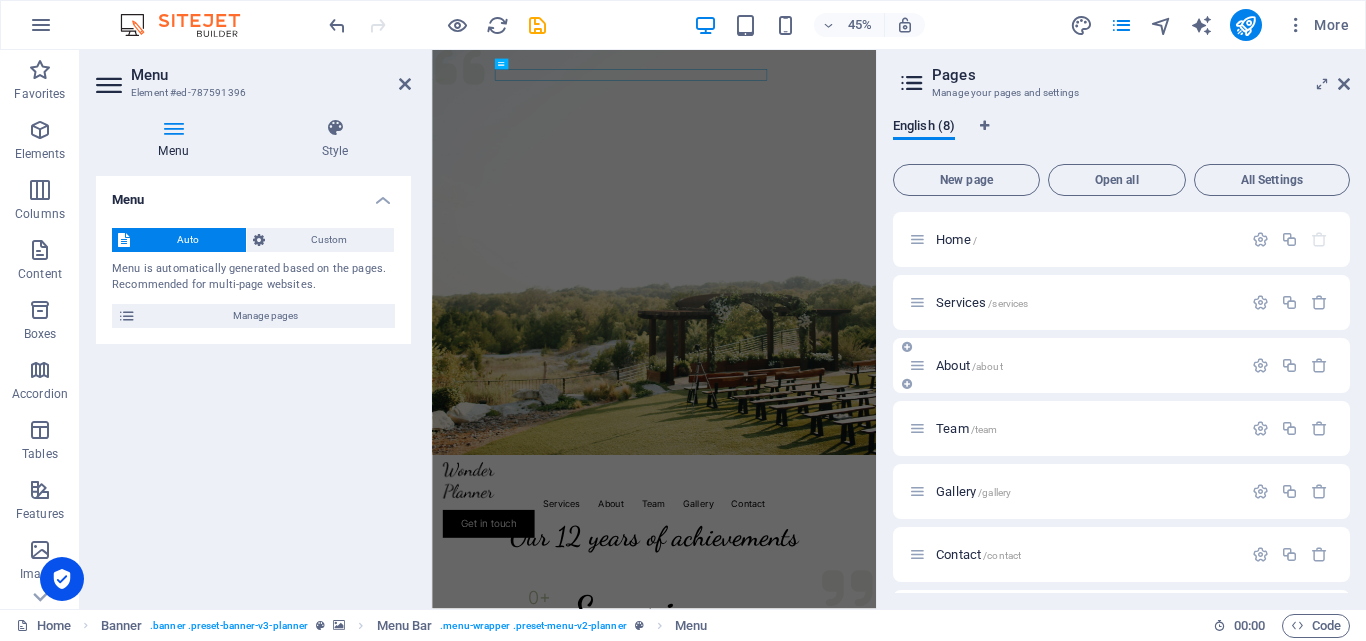 click on "About /about" at bounding box center [1075, 365] 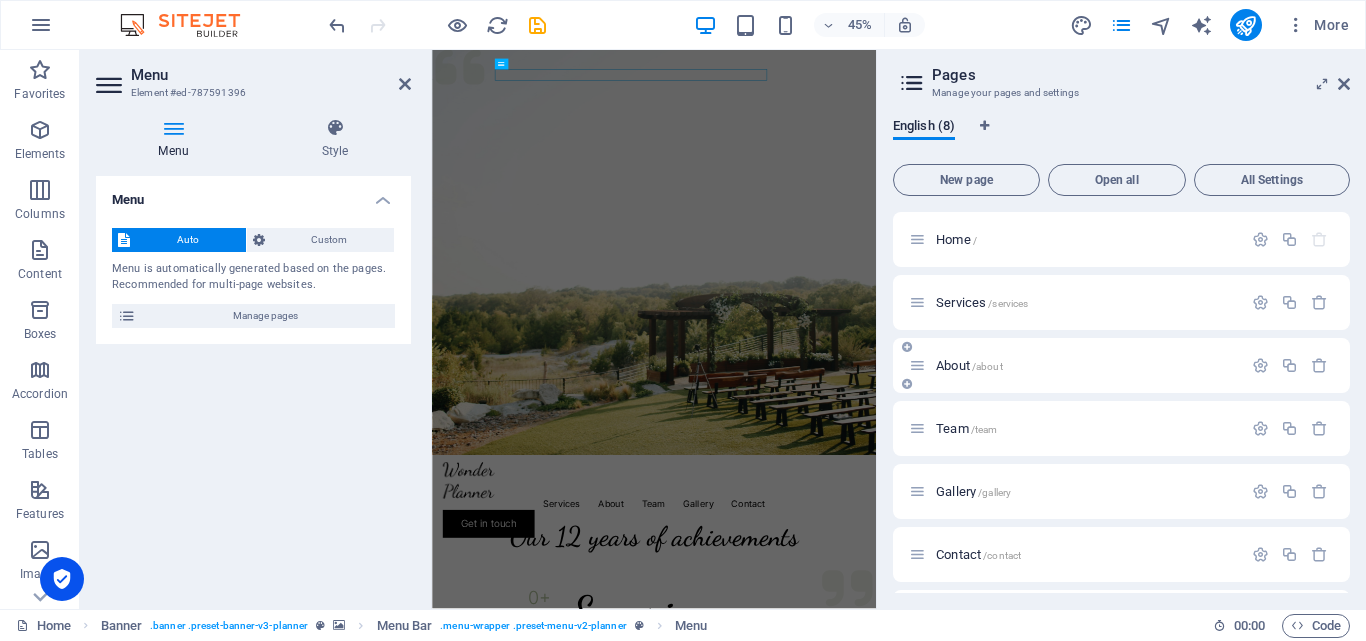 click on "About /about" at bounding box center (969, 365) 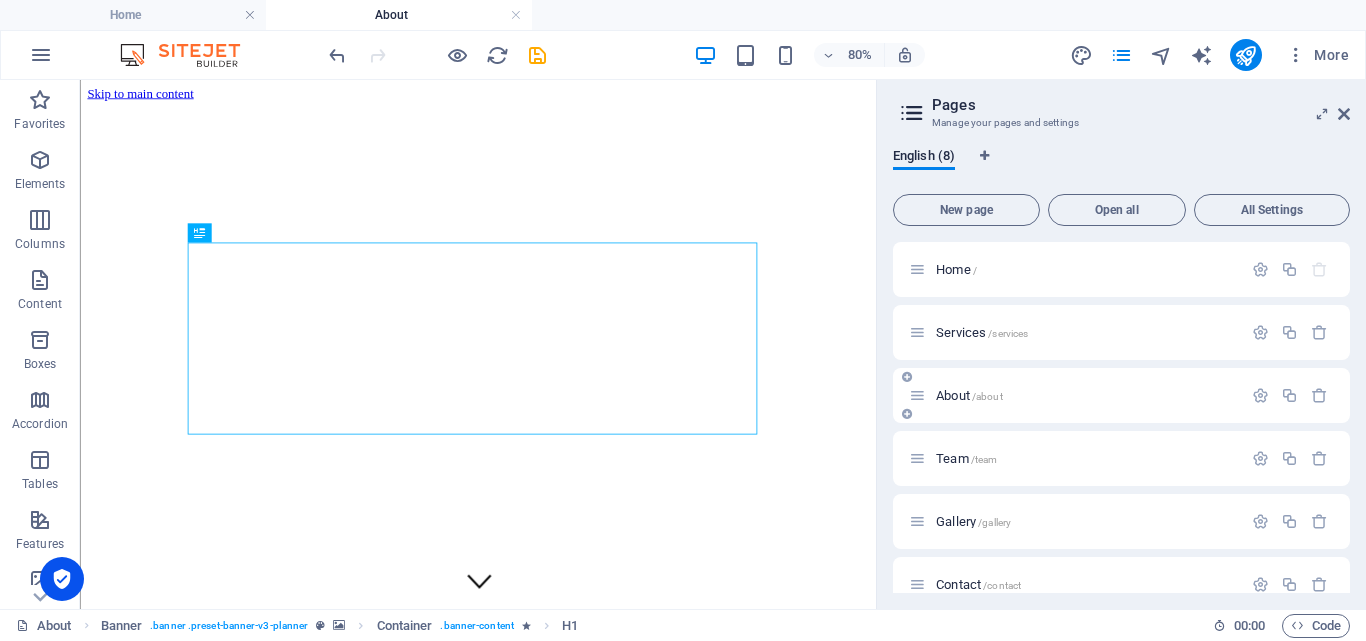 scroll, scrollTop: 0, scrollLeft: 0, axis: both 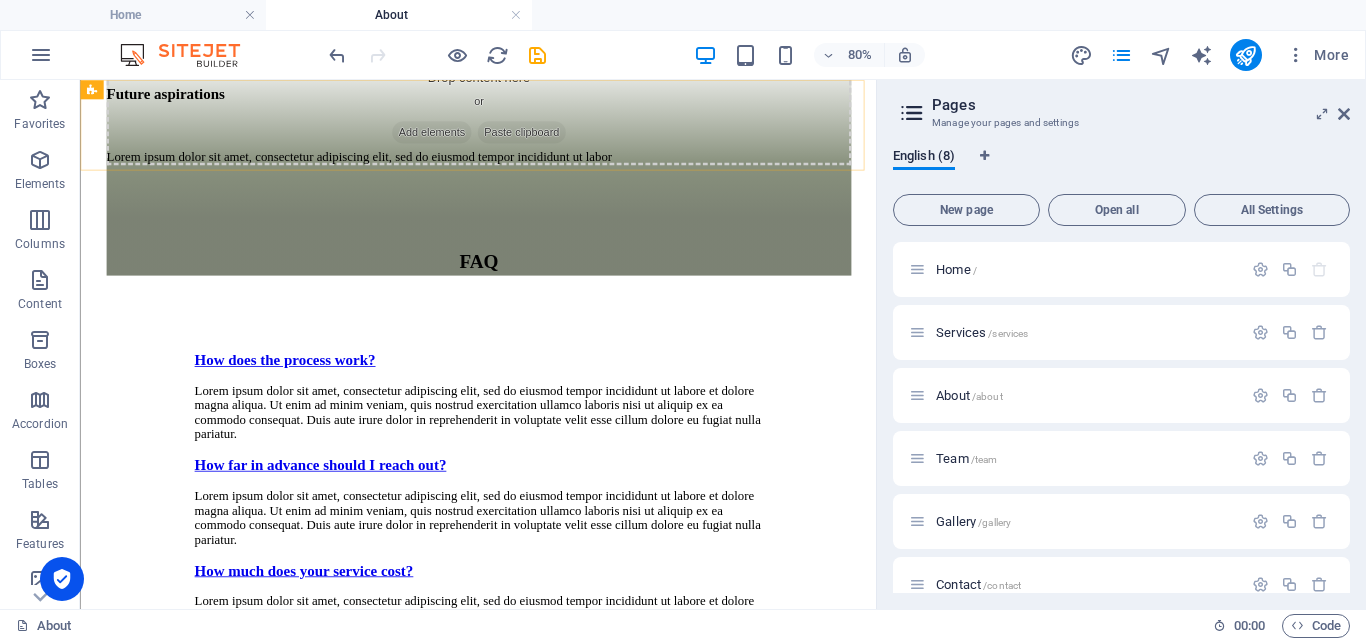 click on "Services About Team Gallery Contact" at bounding box center (577, -1635) 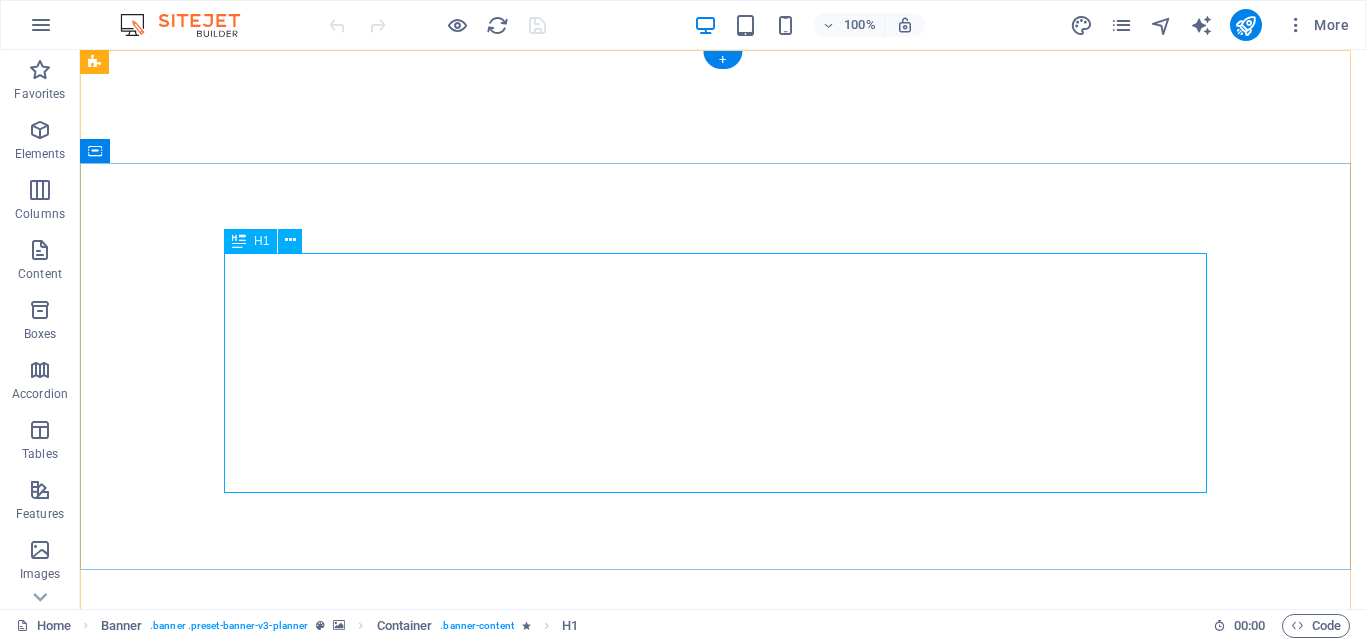 scroll, scrollTop: 0, scrollLeft: 0, axis: both 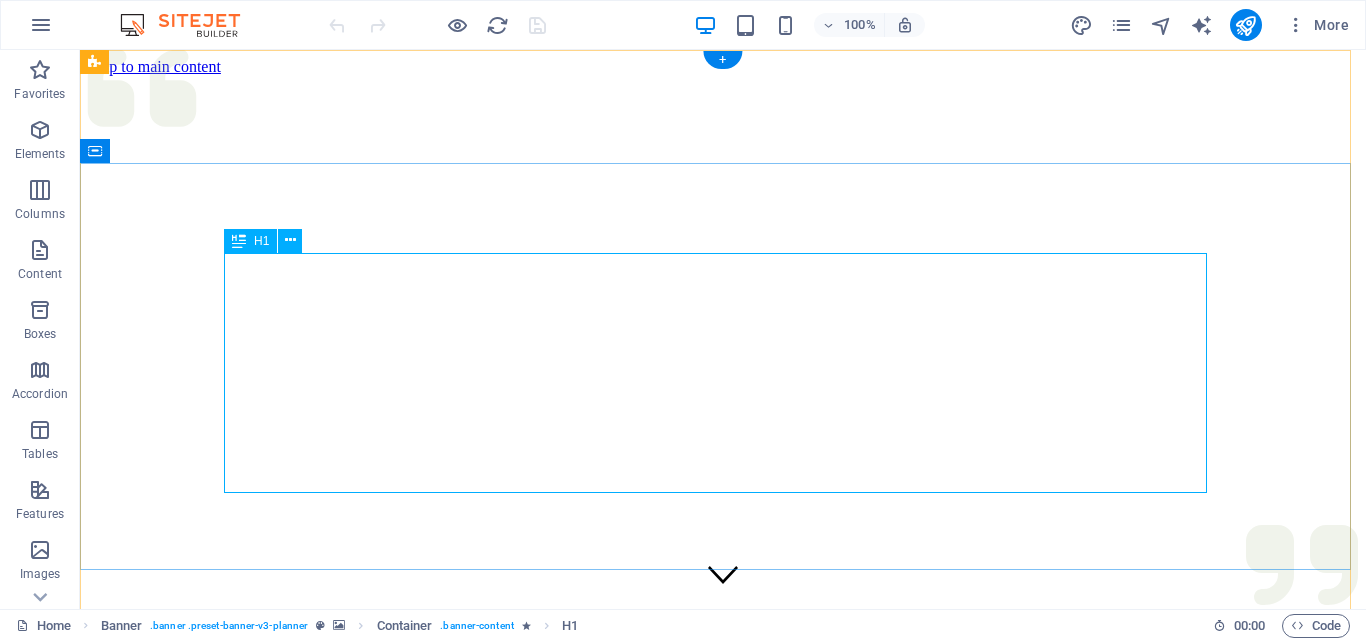 click on "Experience extraordinary life moments" at bounding box center [723, 1211] 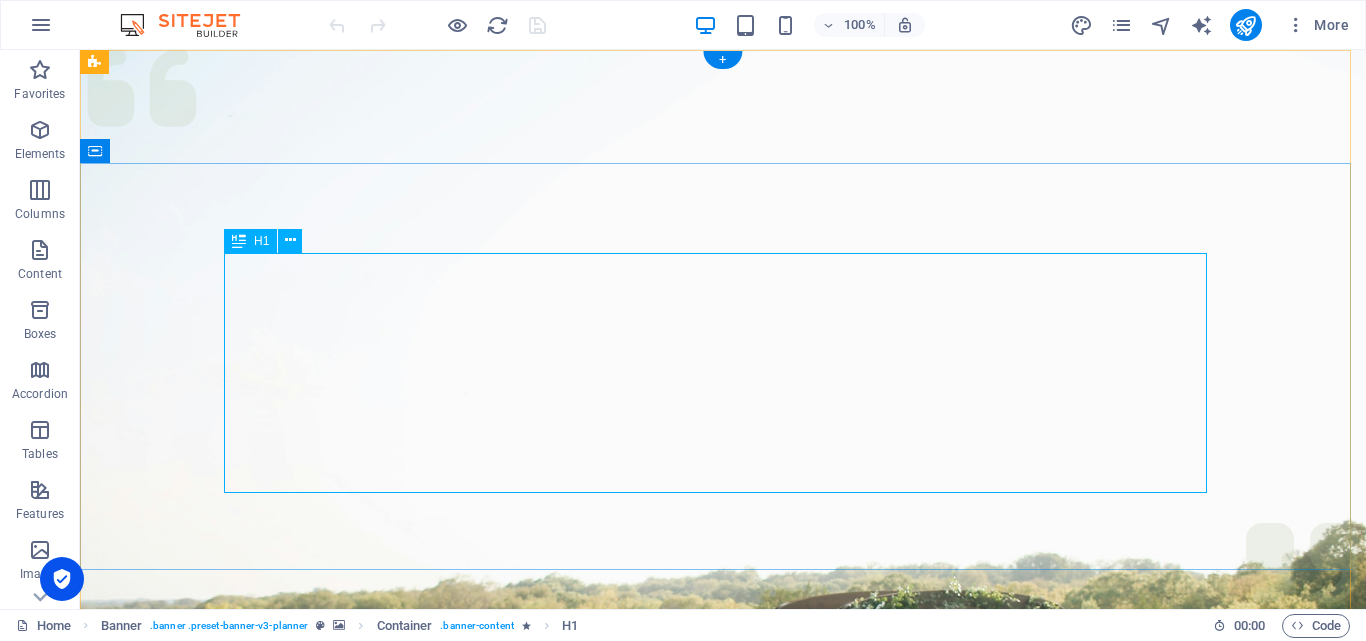 click on "Experience extraordinary life moments" at bounding box center (723, 1360) 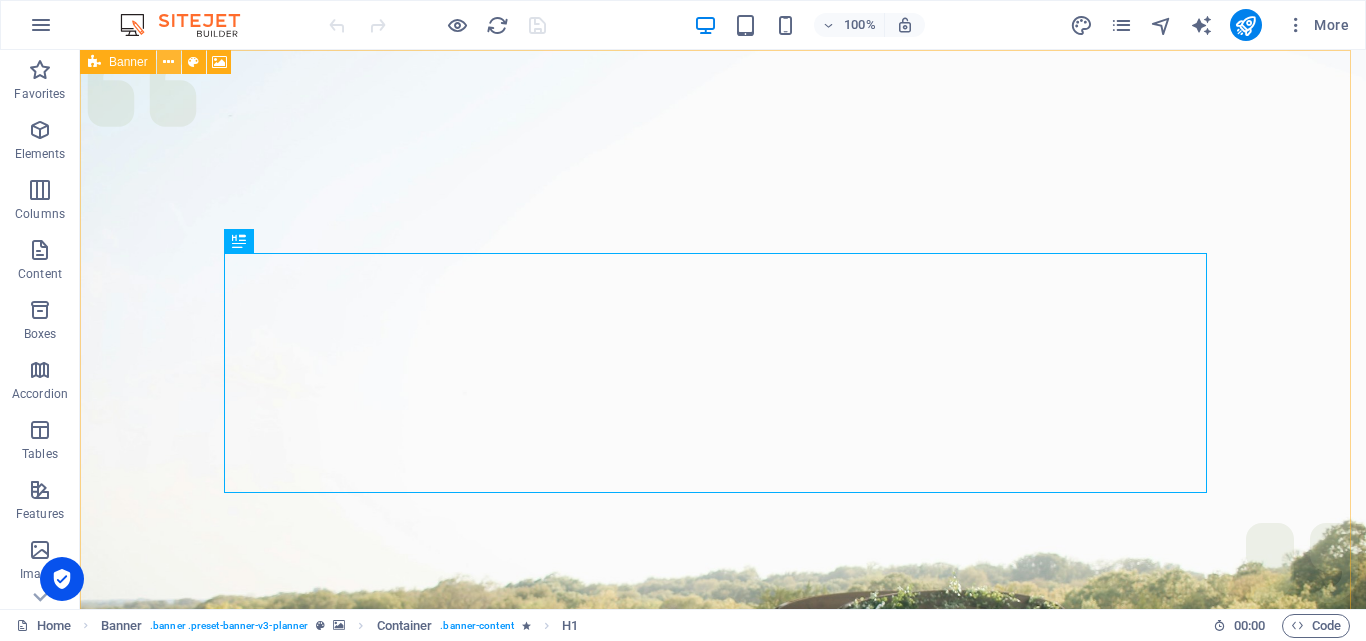 click at bounding box center (168, 62) 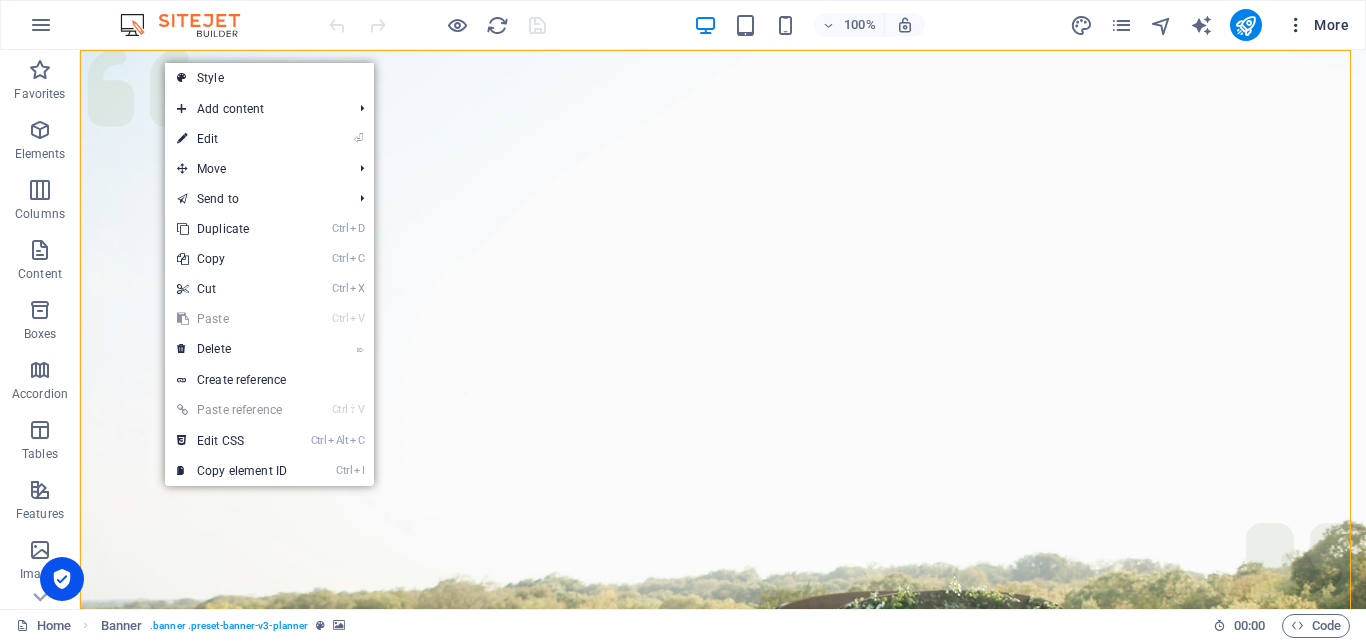 click on "More" at bounding box center [1317, 25] 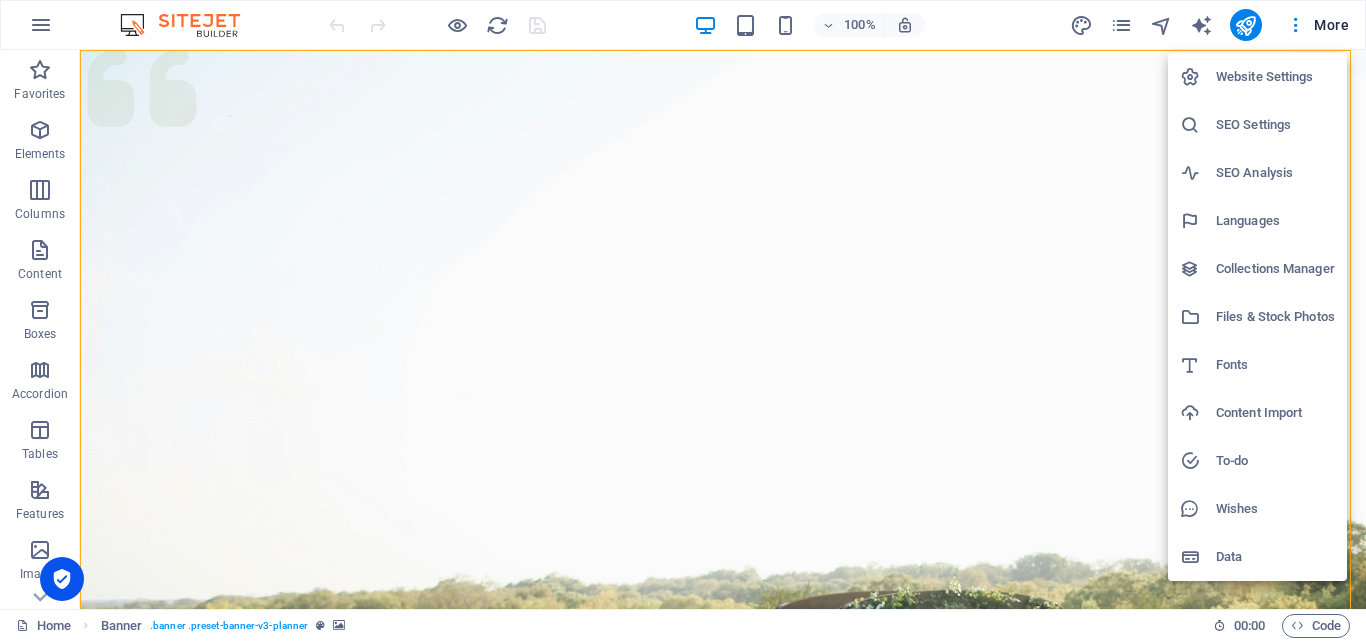 click on "Website Settings" at bounding box center (1275, 77) 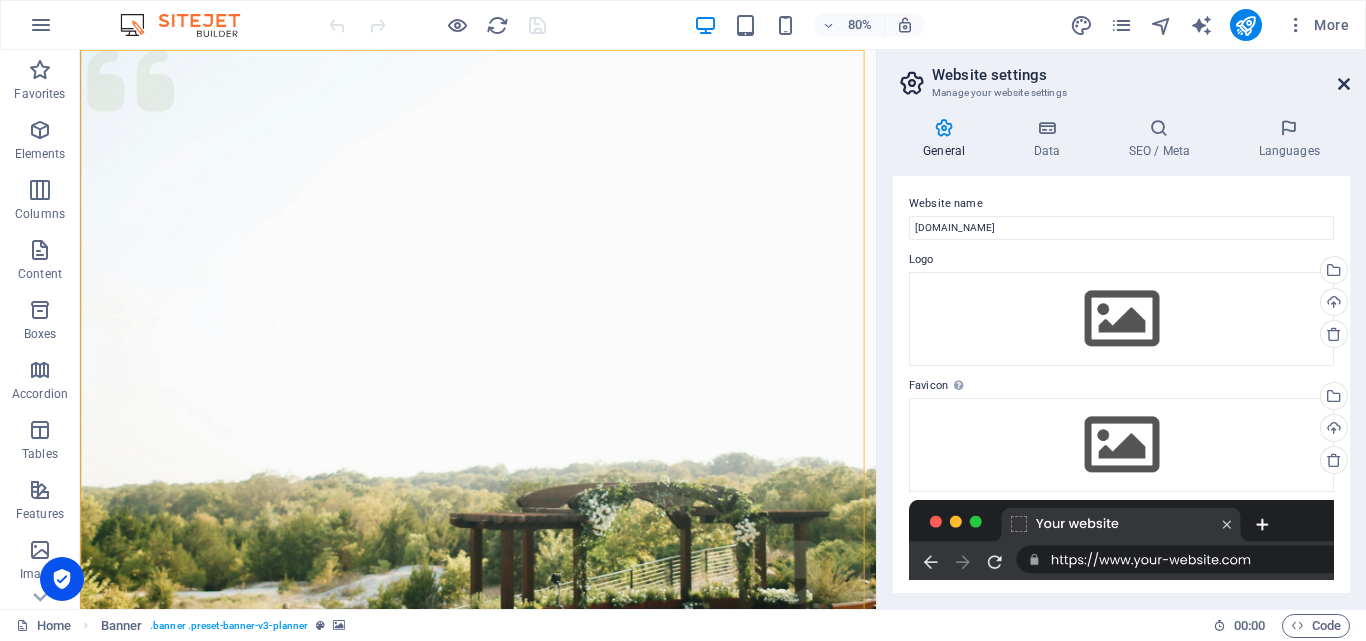 click at bounding box center [1344, 84] 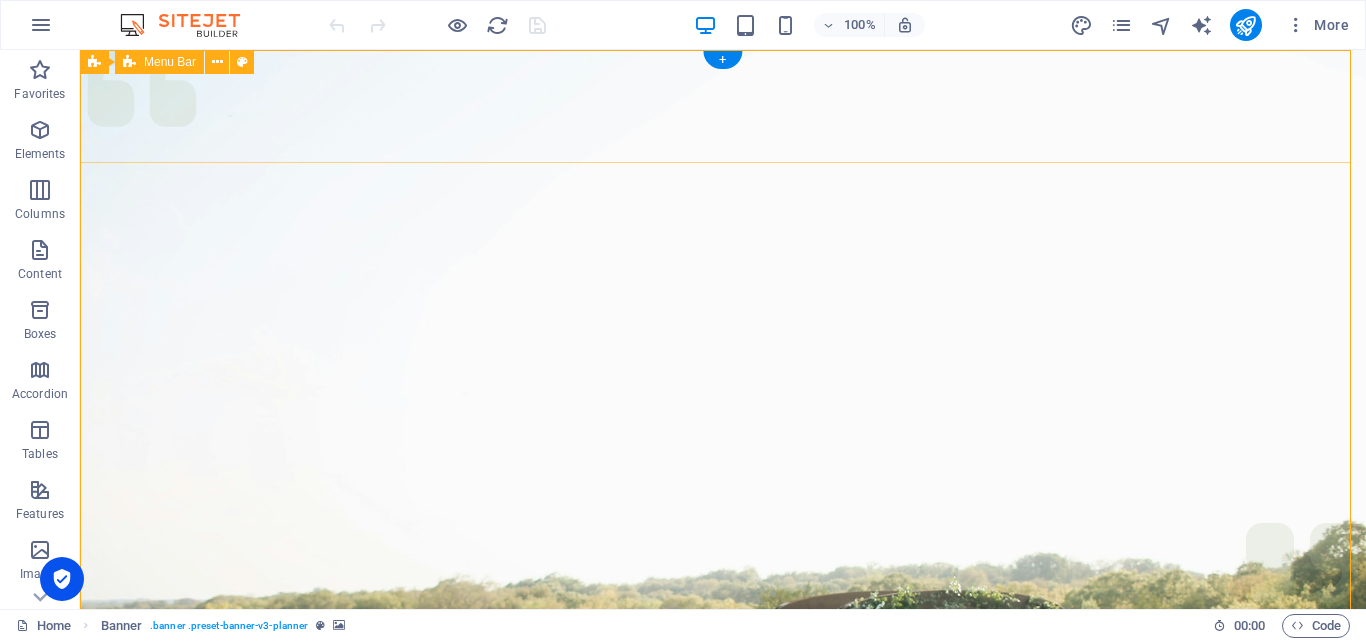 click on "Menu Services About Team Gallery Contact Get in touch" at bounding box center (723, 1050) 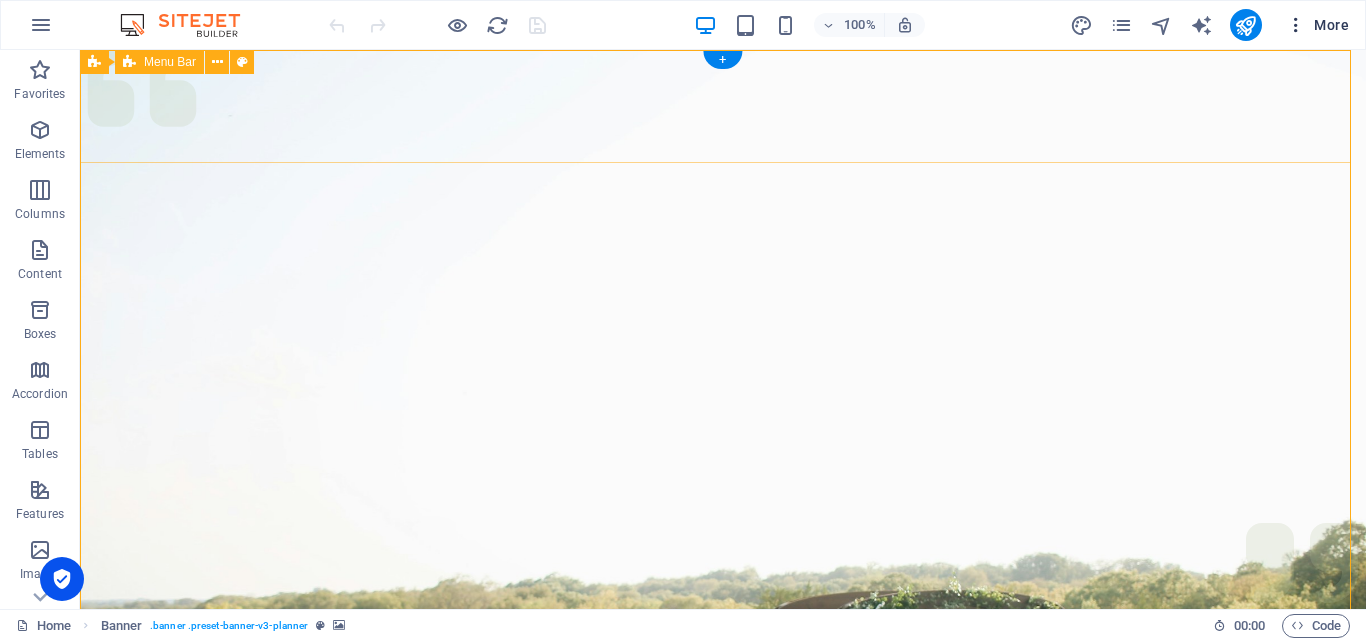 click at bounding box center (1296, 25) 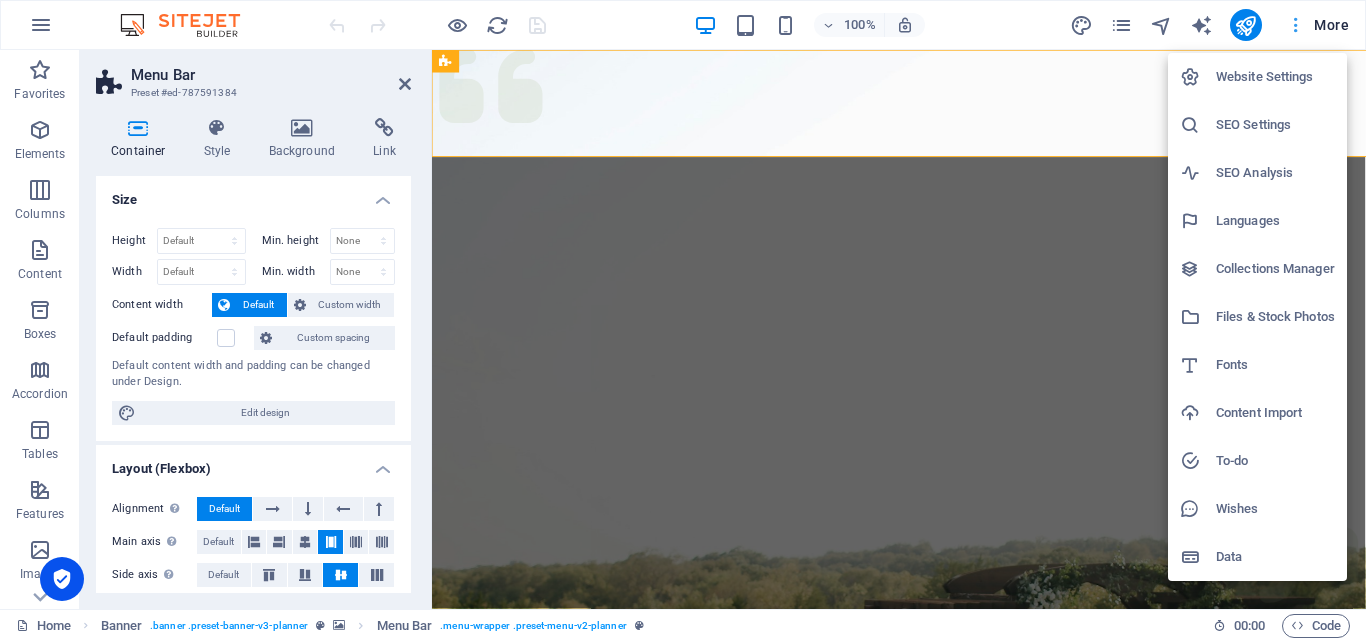 click at bounding box center (683, 320) 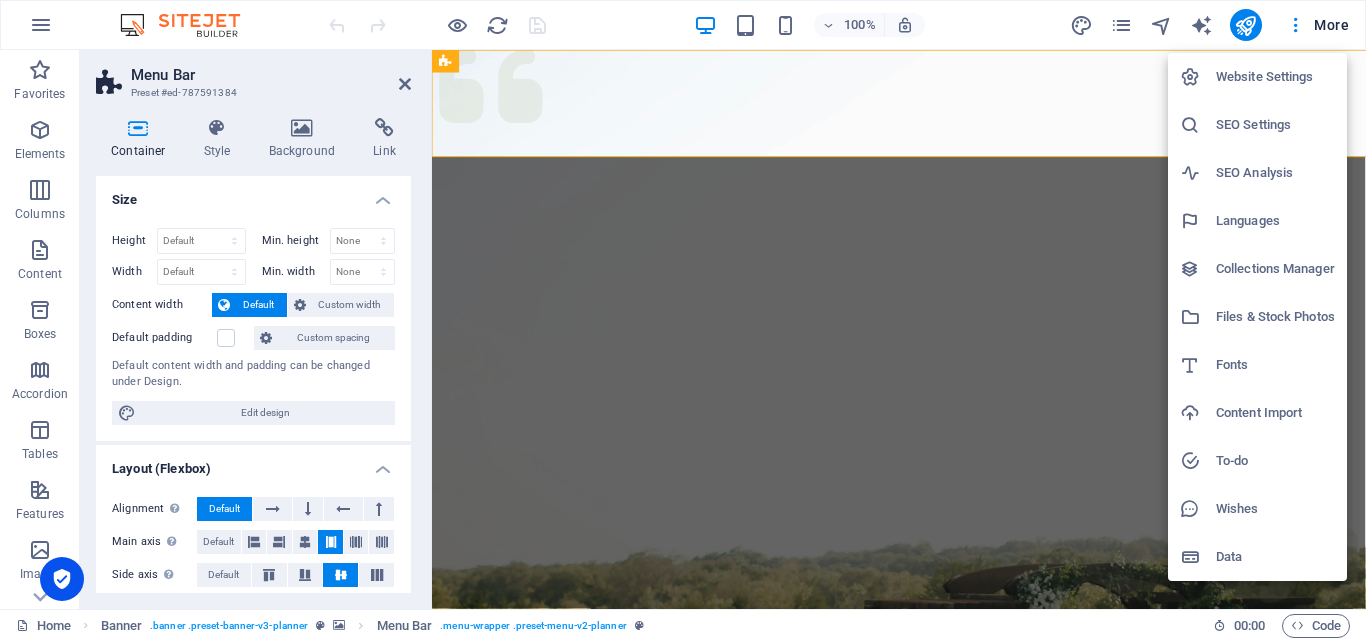 click on "Website Settings SEO Settings SEO Analysis Languages Collections Manager Files & Stock Photos Fonts Content Import To-do Wishes Data" at bounding box center (683, 326) 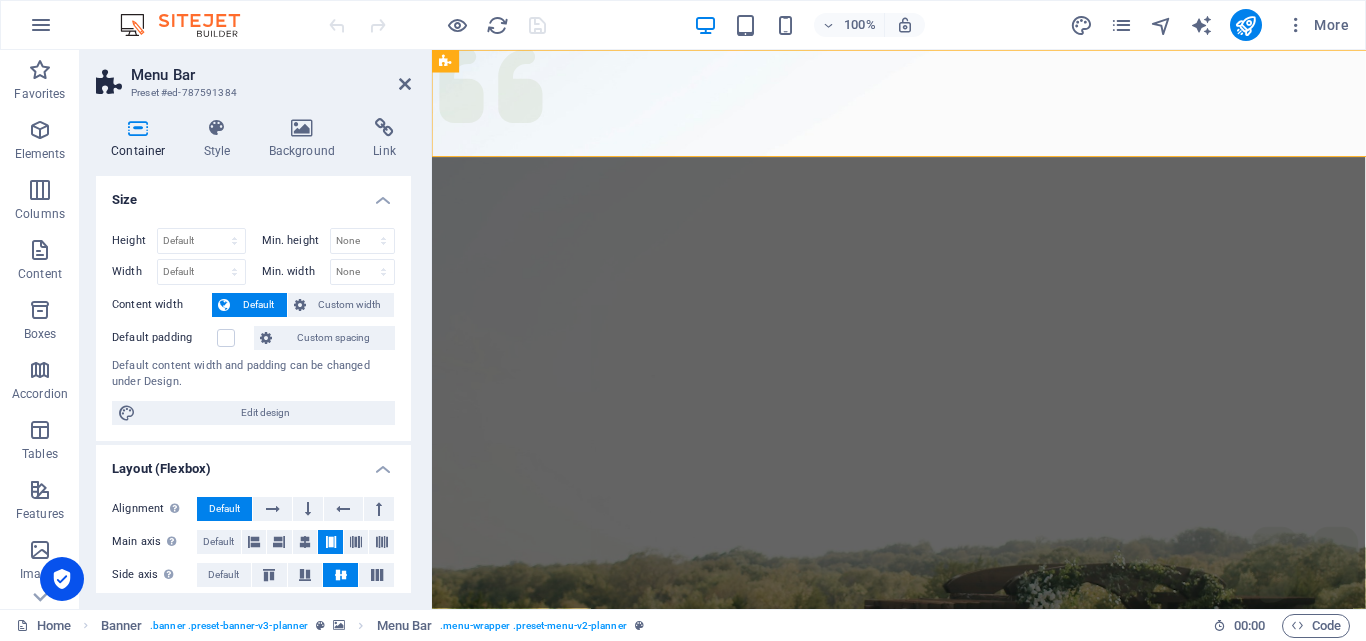click on "Website Settings SEO Settings SEO Analysis Languages Collections Manager Files & Stock Photos Fonts Content Import To-do Wishes Data" at bounding box center (683, 326) 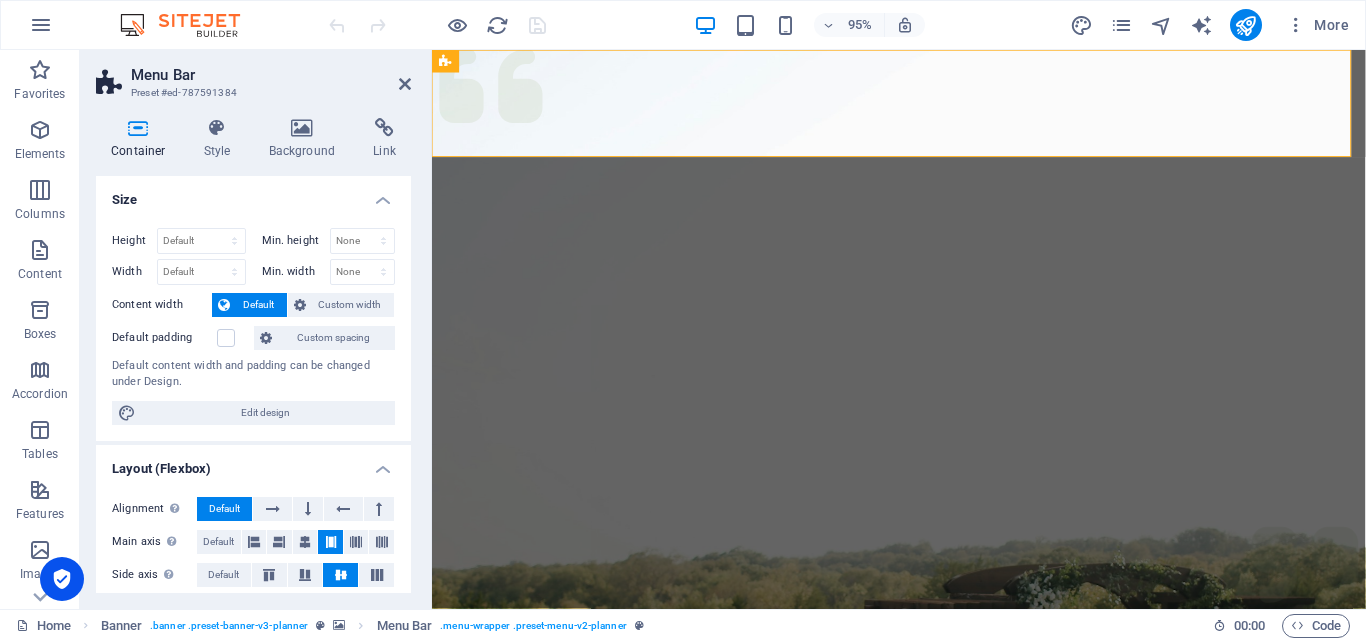 click at bounding box center [1121, 25] 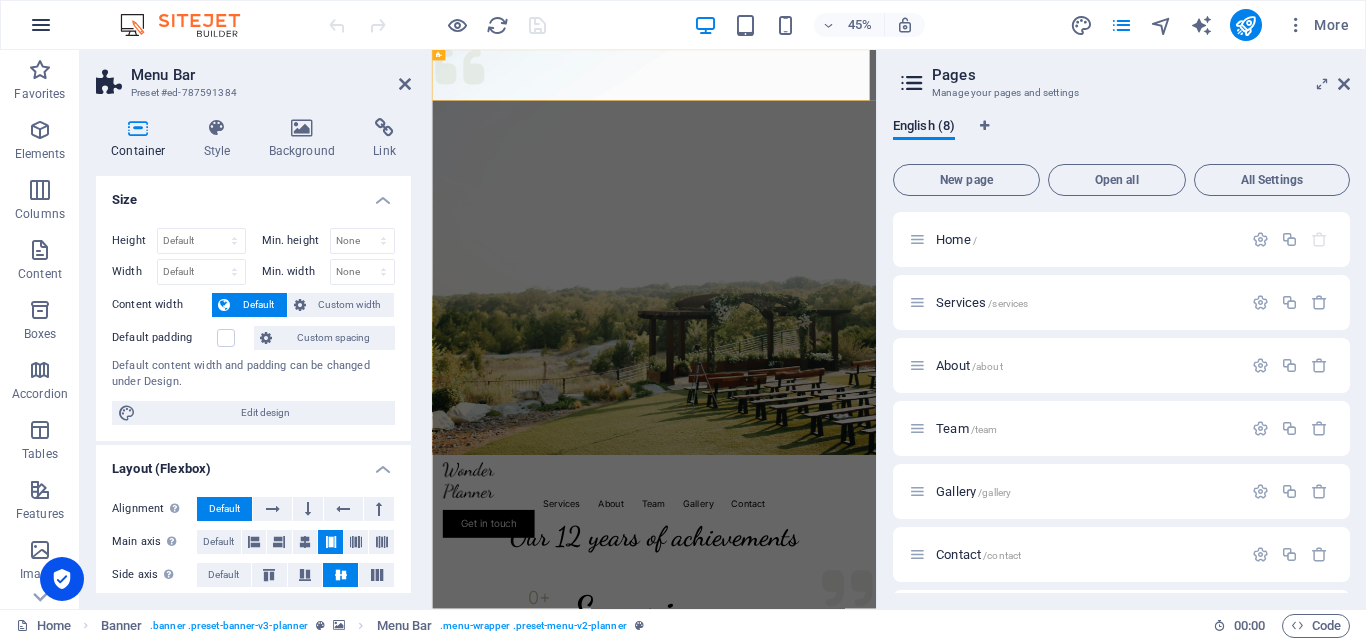 click at bounding box center (41, 25) 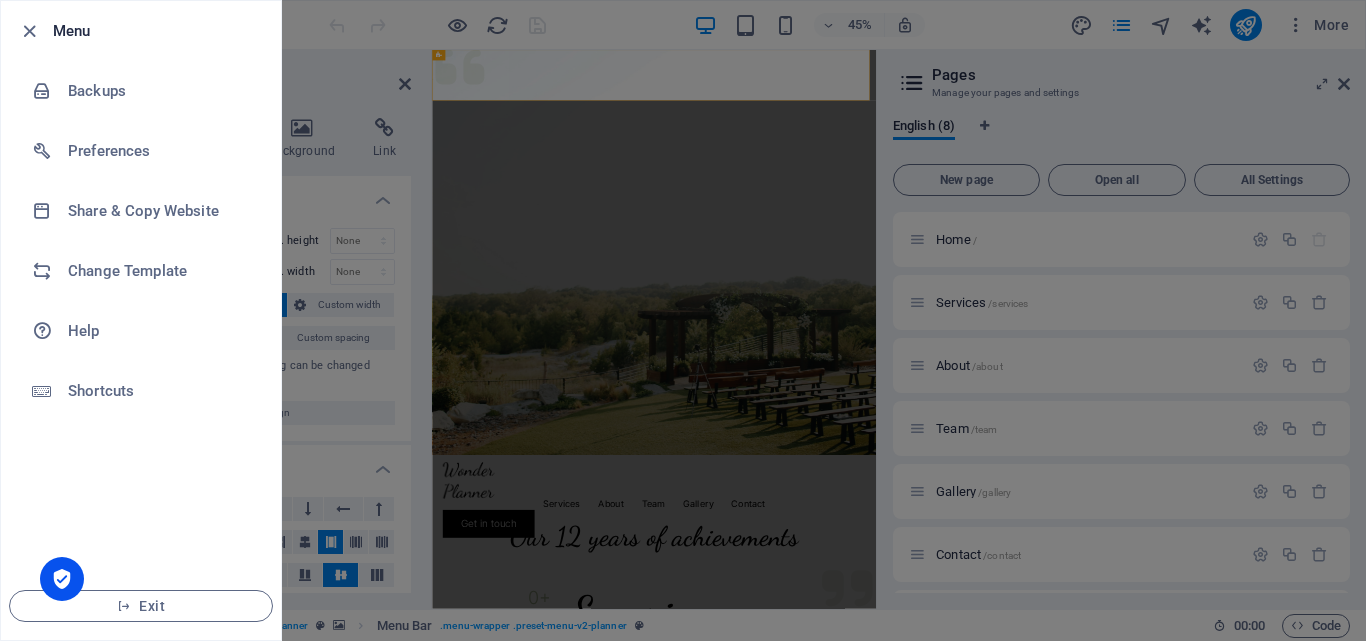 click at bounding box center (683, 320) 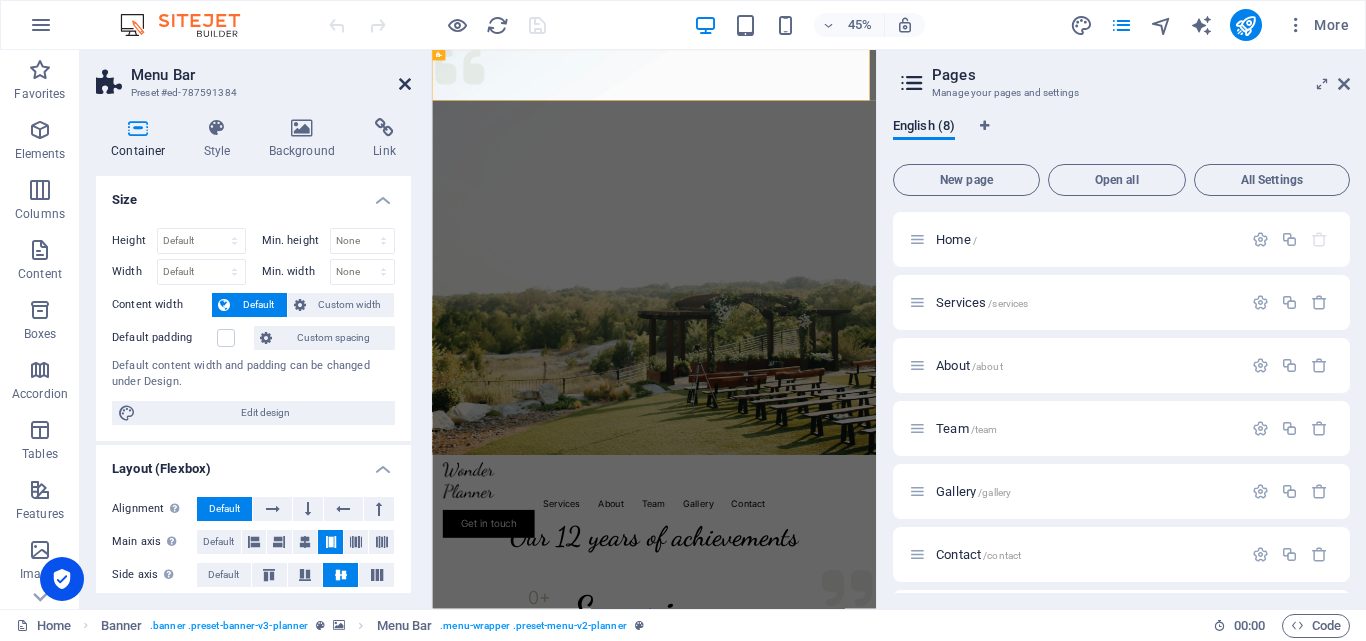 click at bounding box center [405, 84] 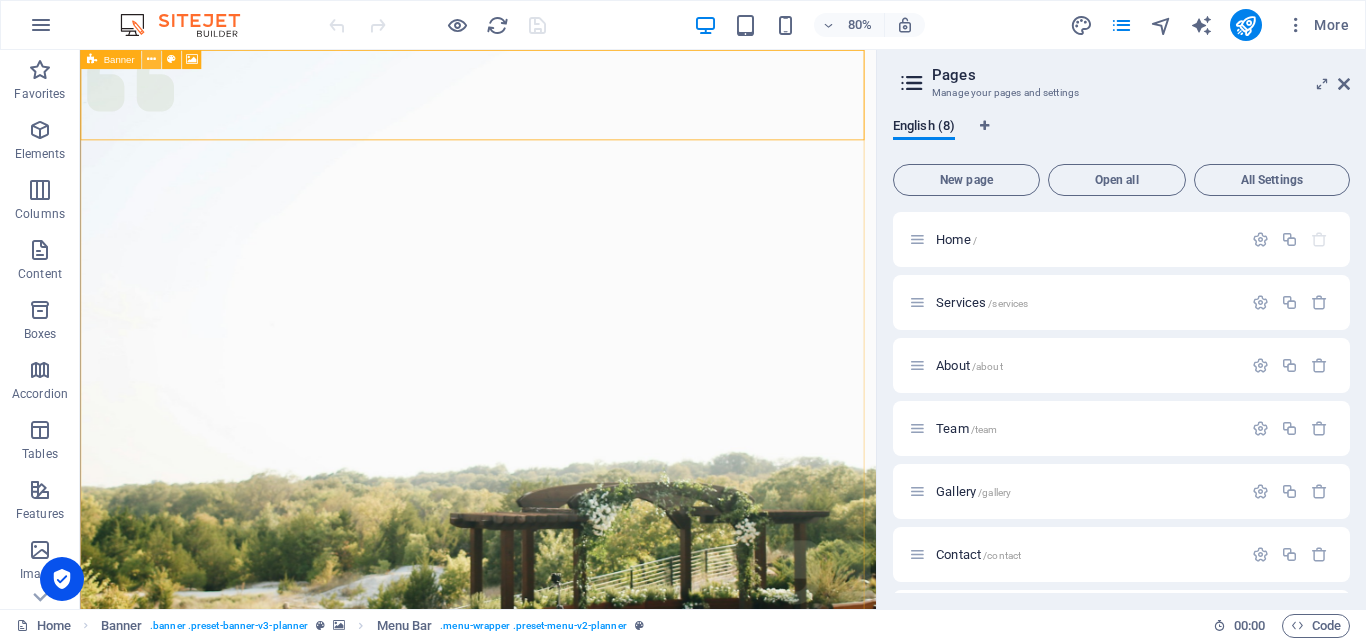 click at bounding box center [151, 59] 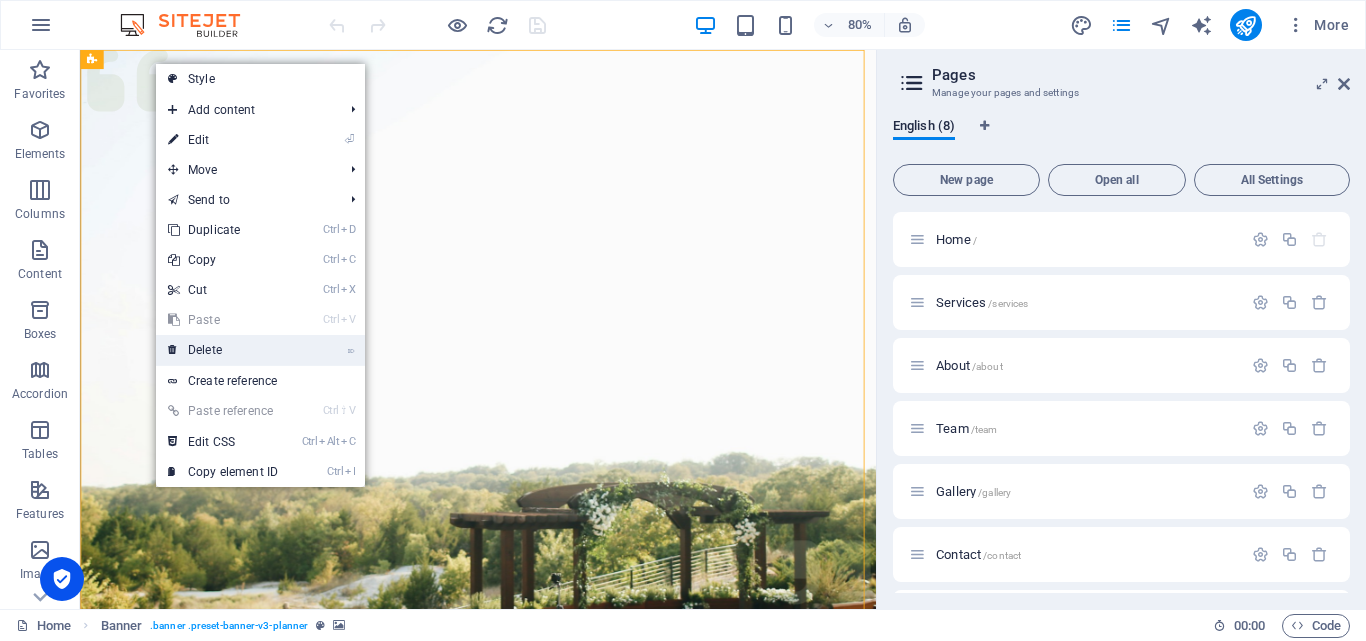 click on "⌦  Delete" at bounding box center [223, 350] 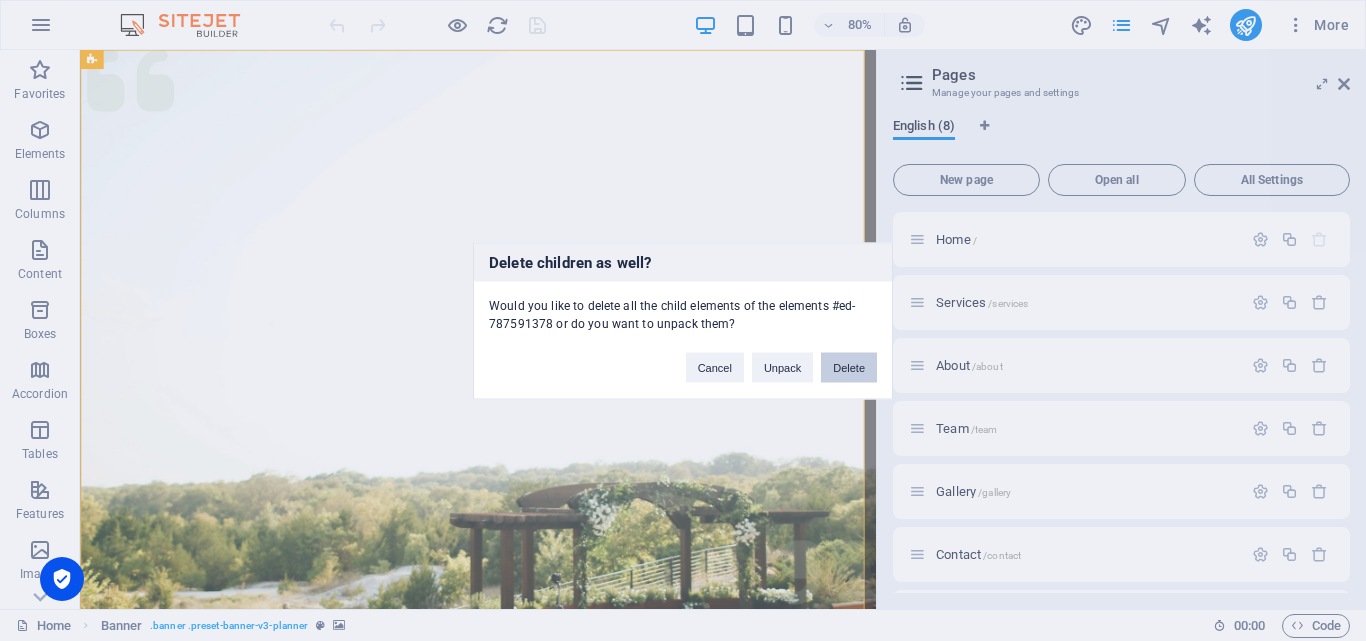 click on "Delete" at bounding box center [849, 367] 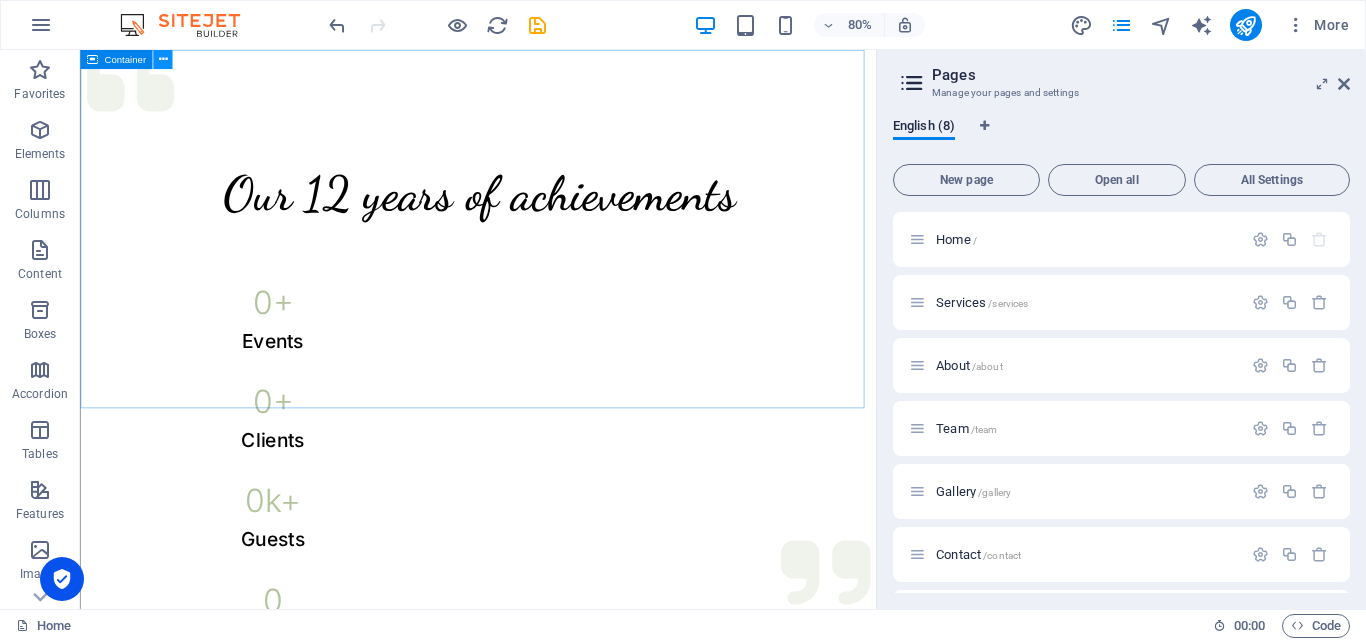 click at bounding box center [162, 59] 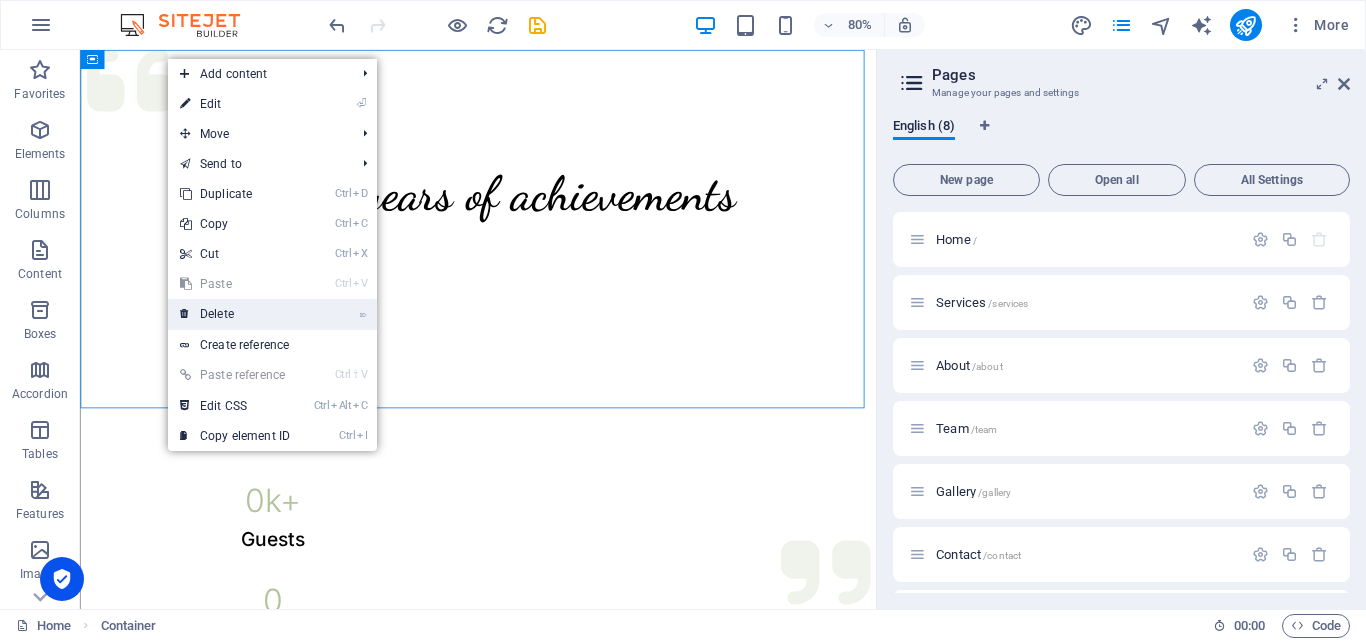 click on "⌦  Delete" at bounding box center (235, 314) 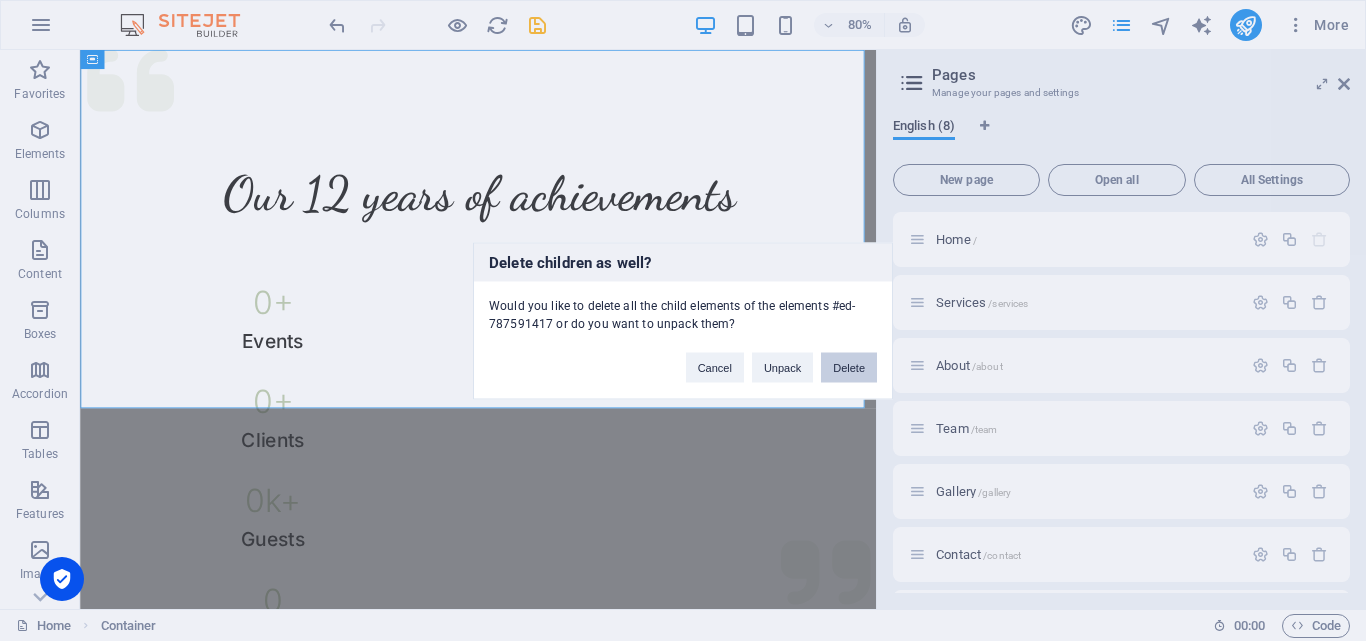 click on "Delete" at bounding box center (849, 367) 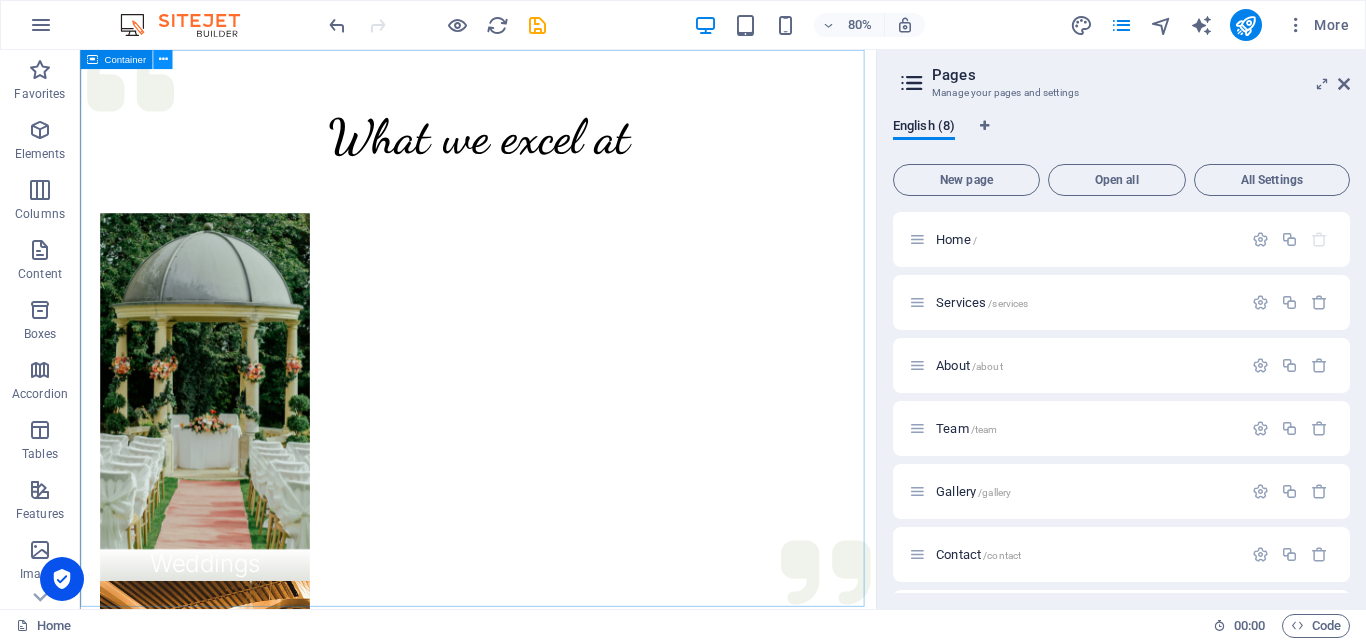 click at bounding box center [162, 59] 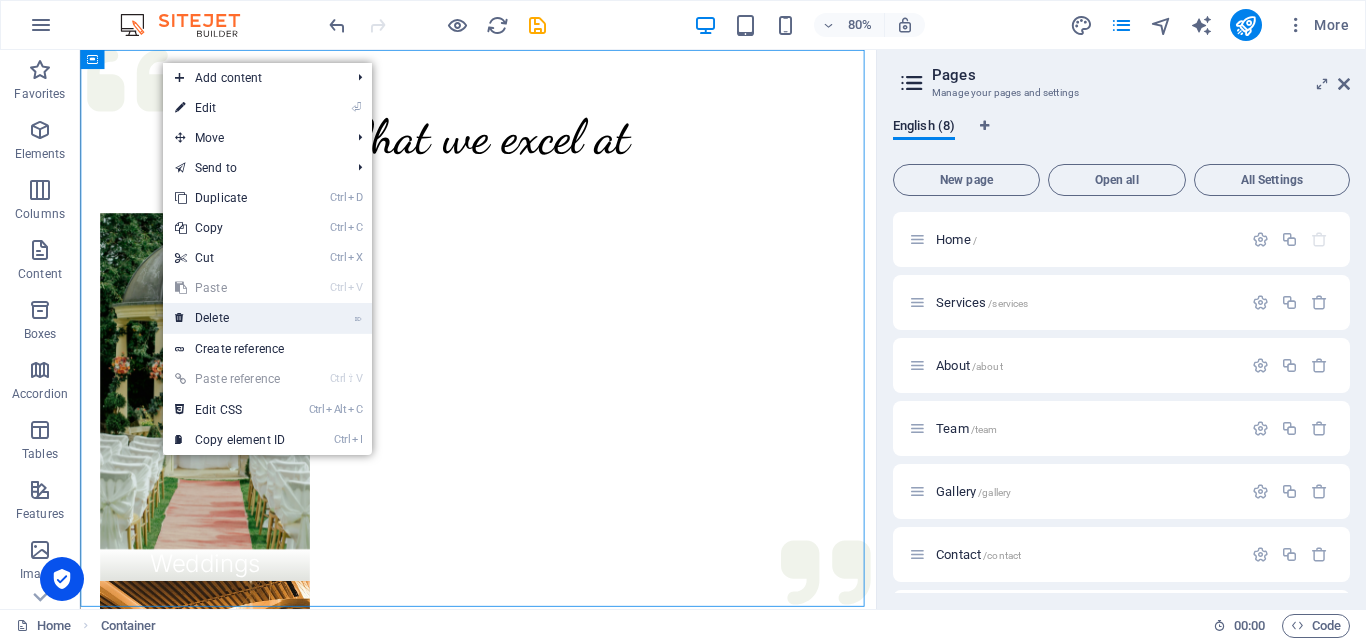 click on "⌦  Delete" at bounding box center [230, 318] 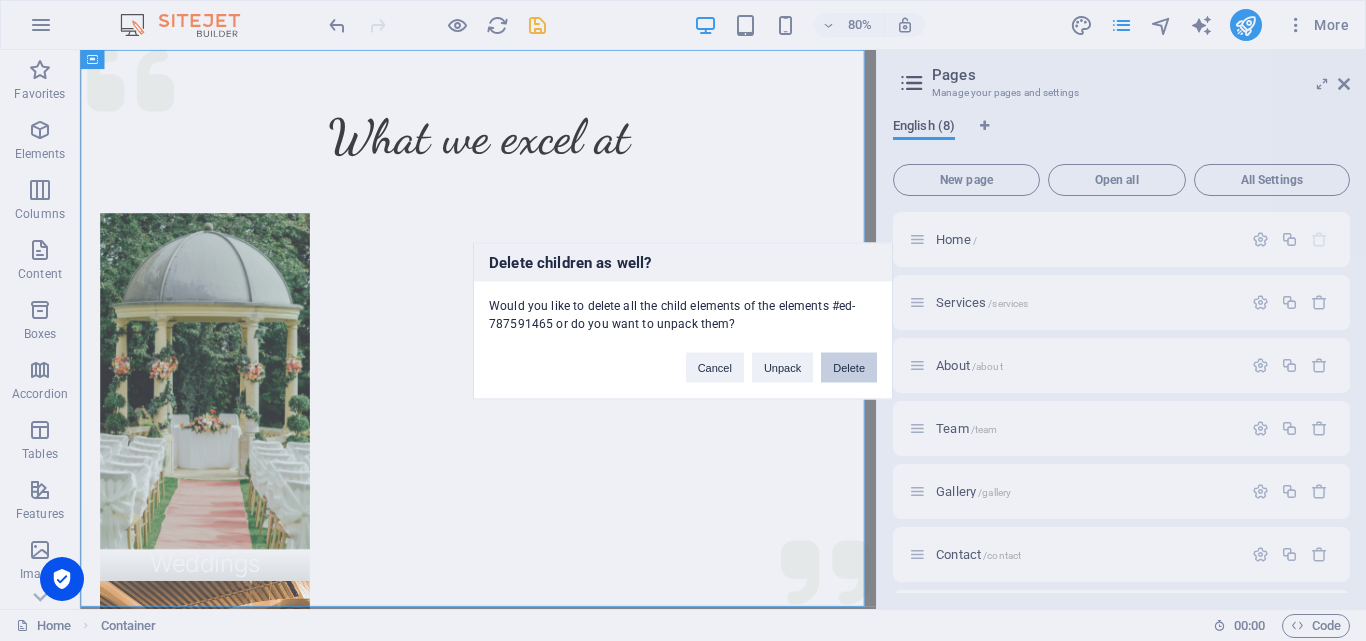 click on "Delete" at bounding box center (849, 367) 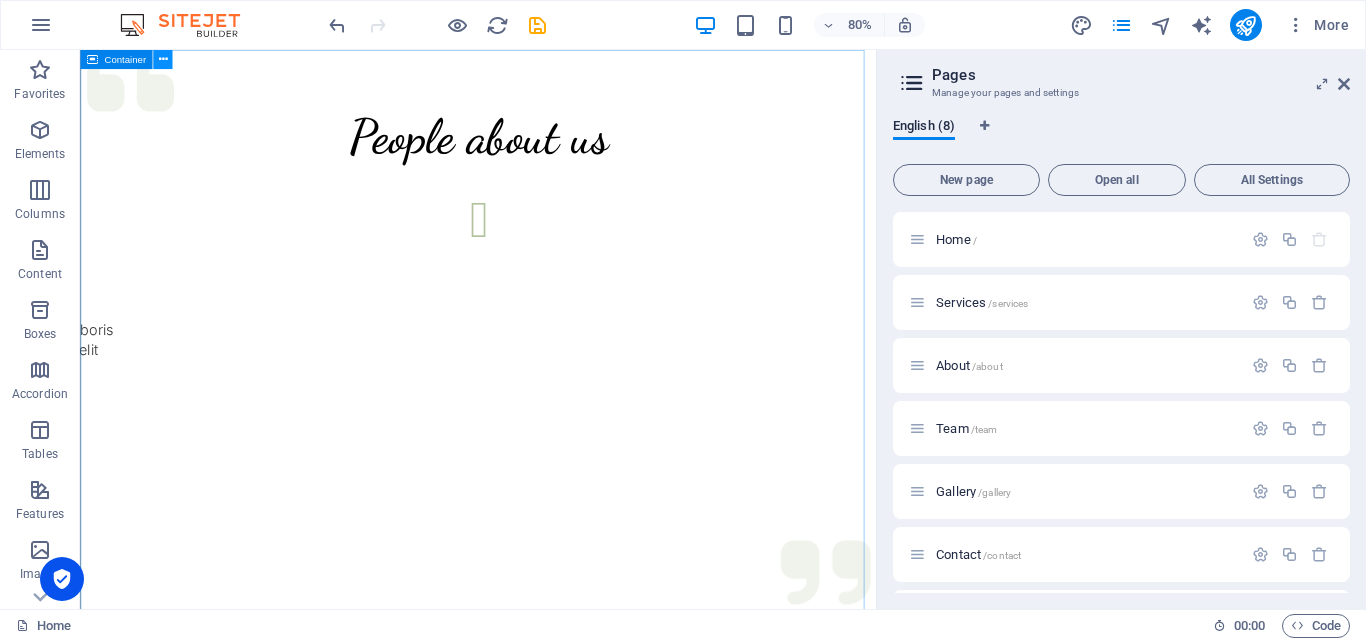 click at bounding box center [162, 59] 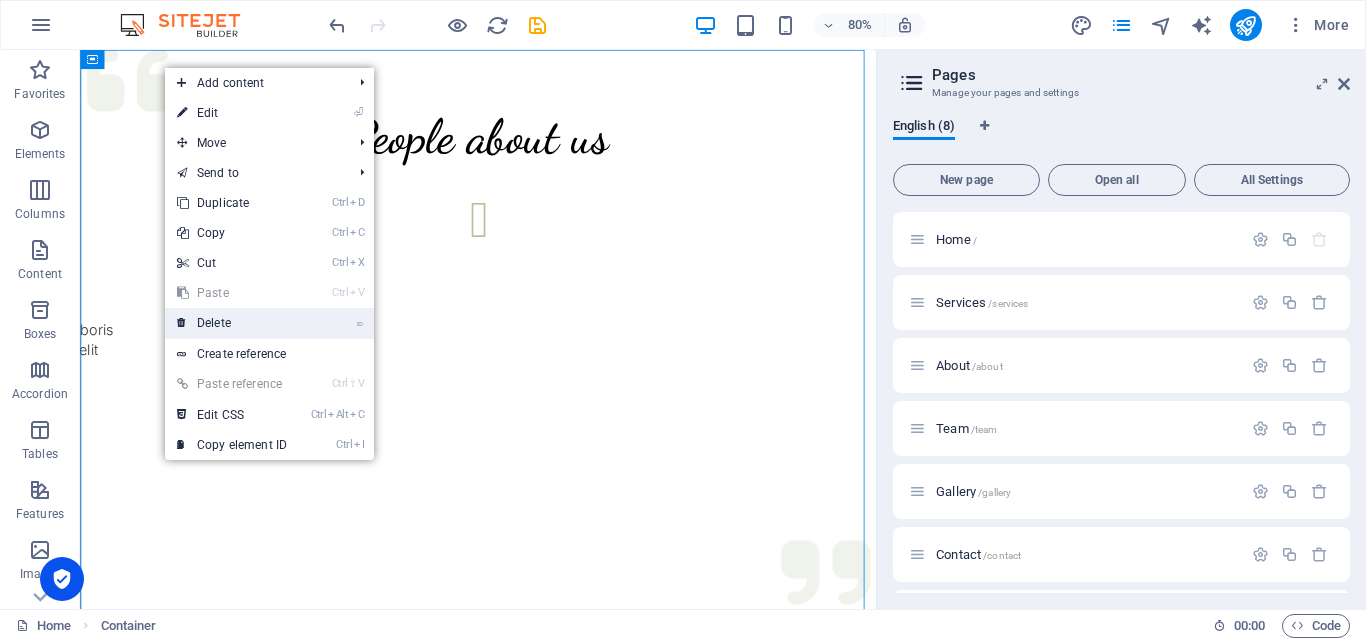 click on "⌦  Delete" at bounding box center (232, 323) 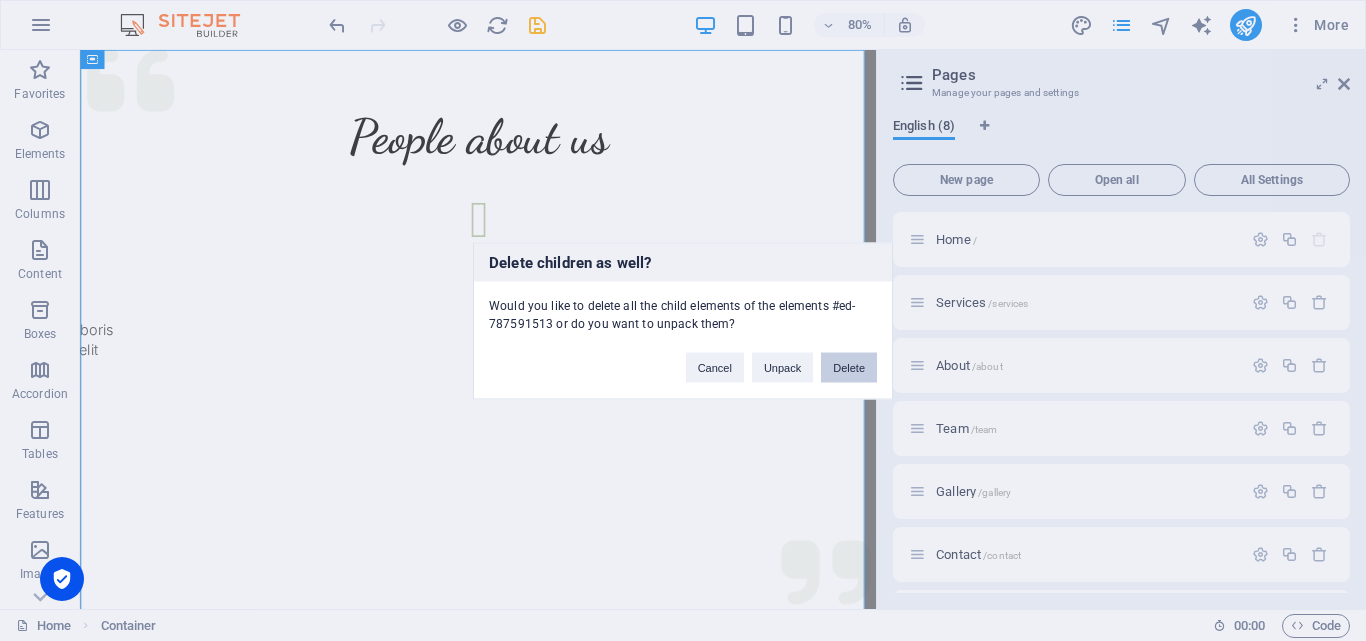 click on "Delete" at bounding box center (849, 367) 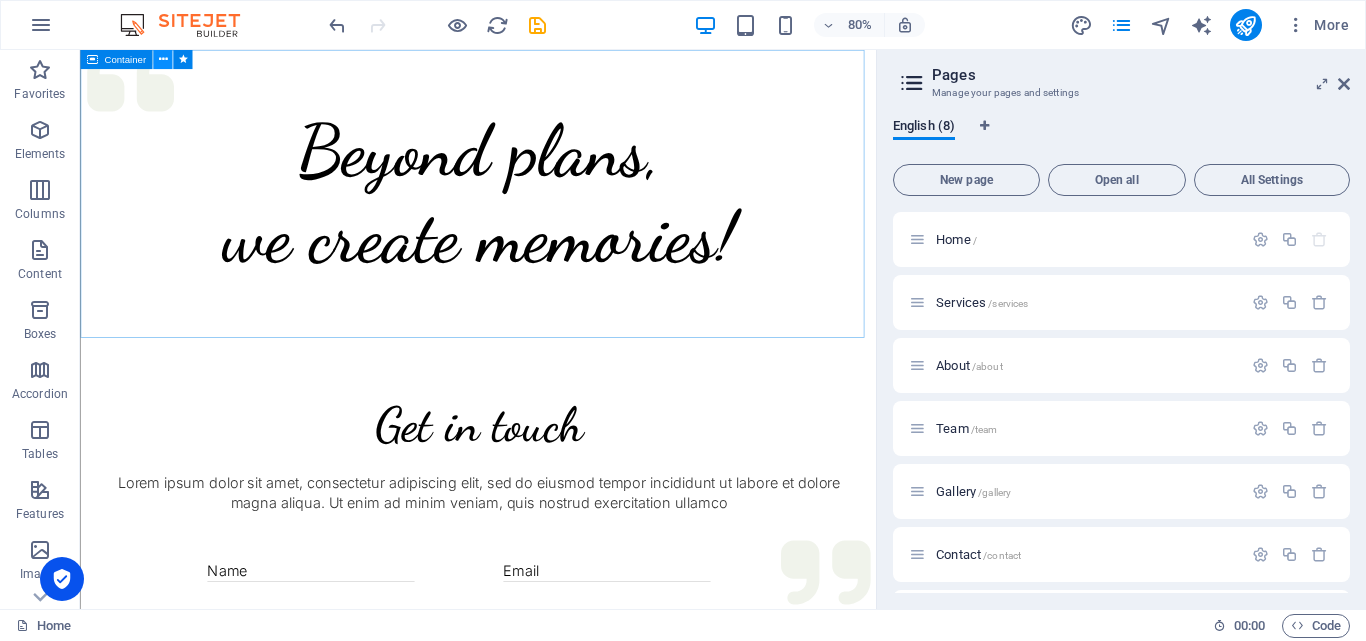 click at bounding box center [162, 59] 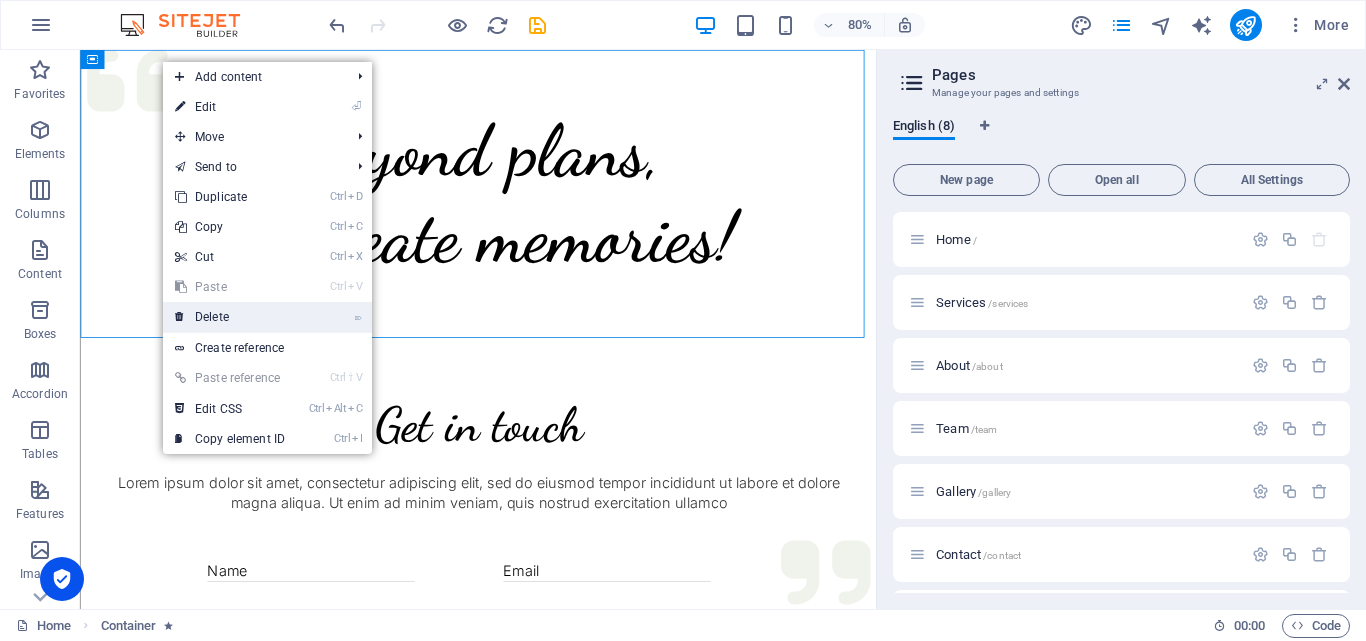 click on "⌦  Delete" at bounding box center (230, 317) 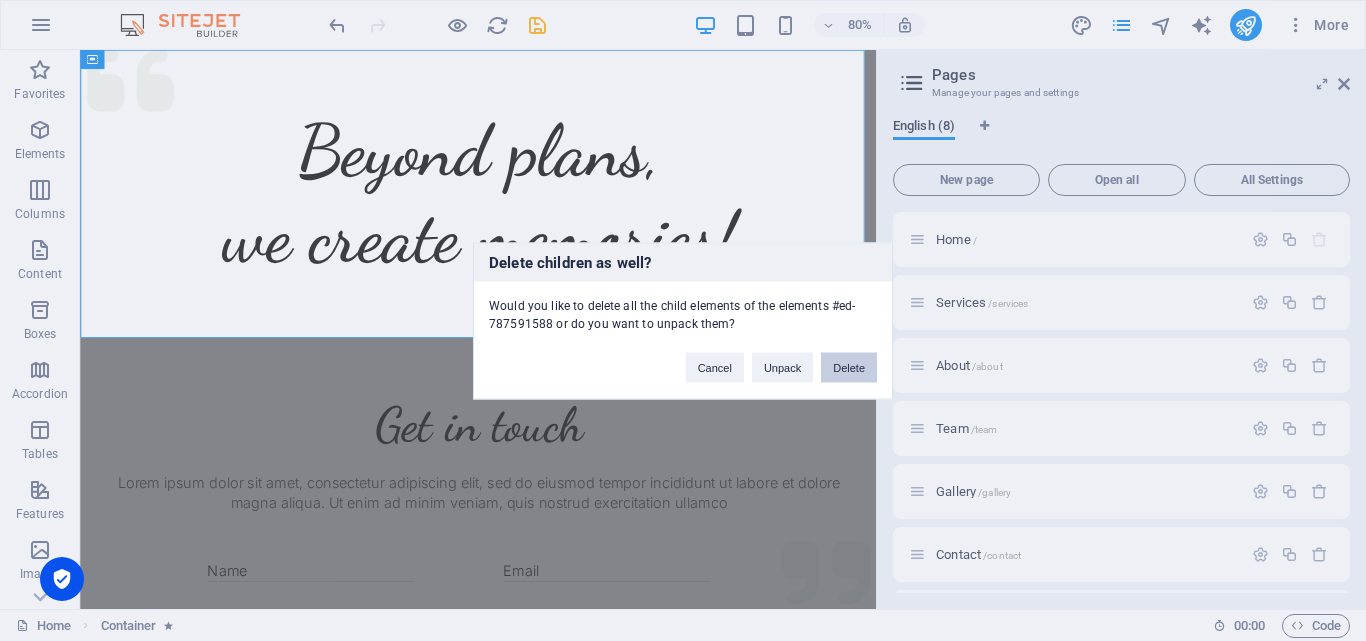 click on "Delete" at bounding box center (849, 367) 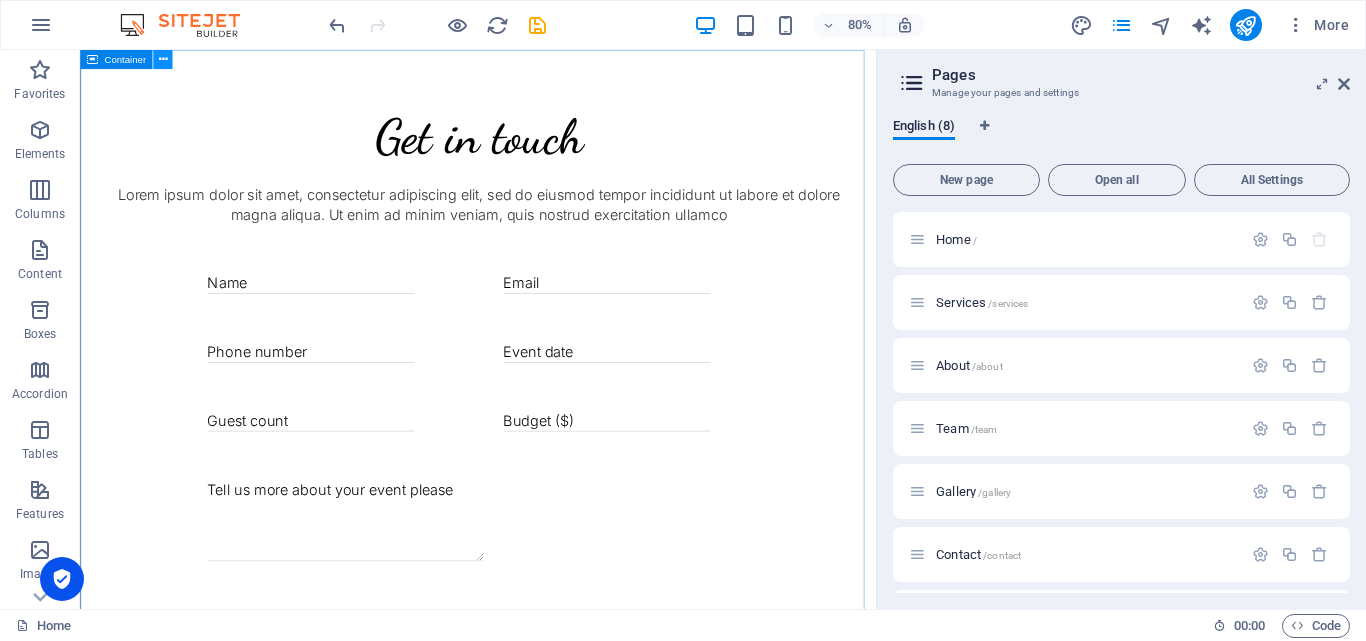 click at bounding box center (162, 59) 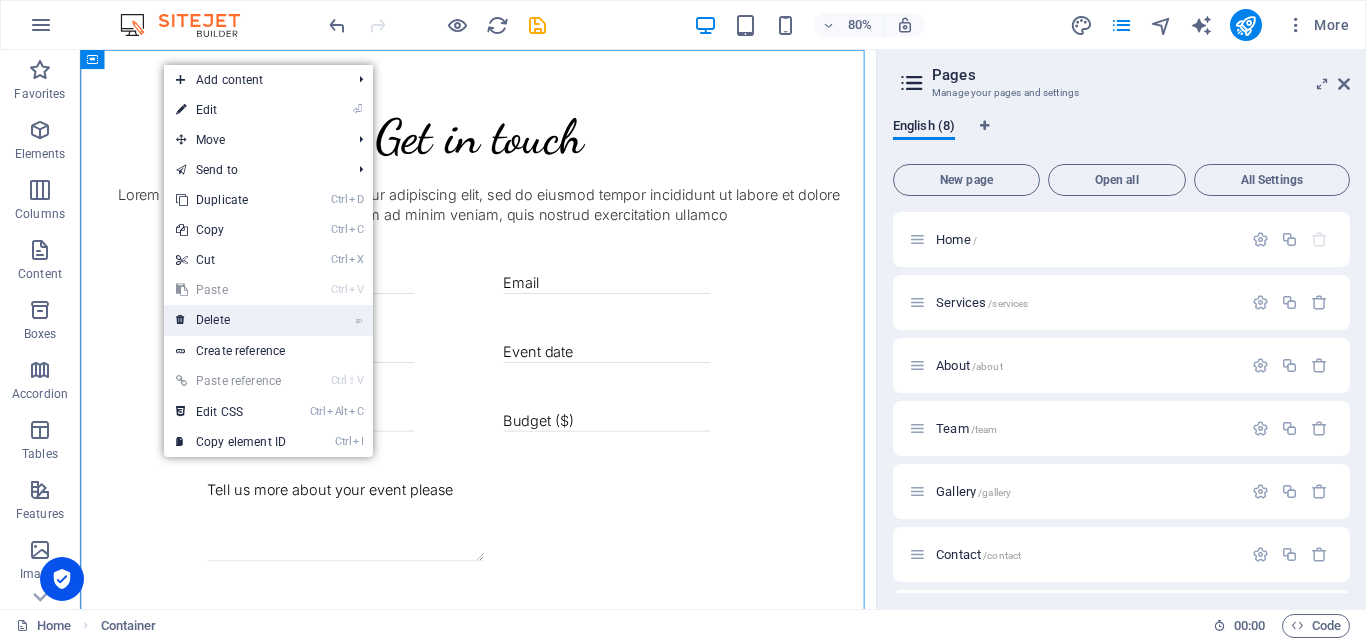 click on "⌦  Delete" at bounding box center [231, 320] 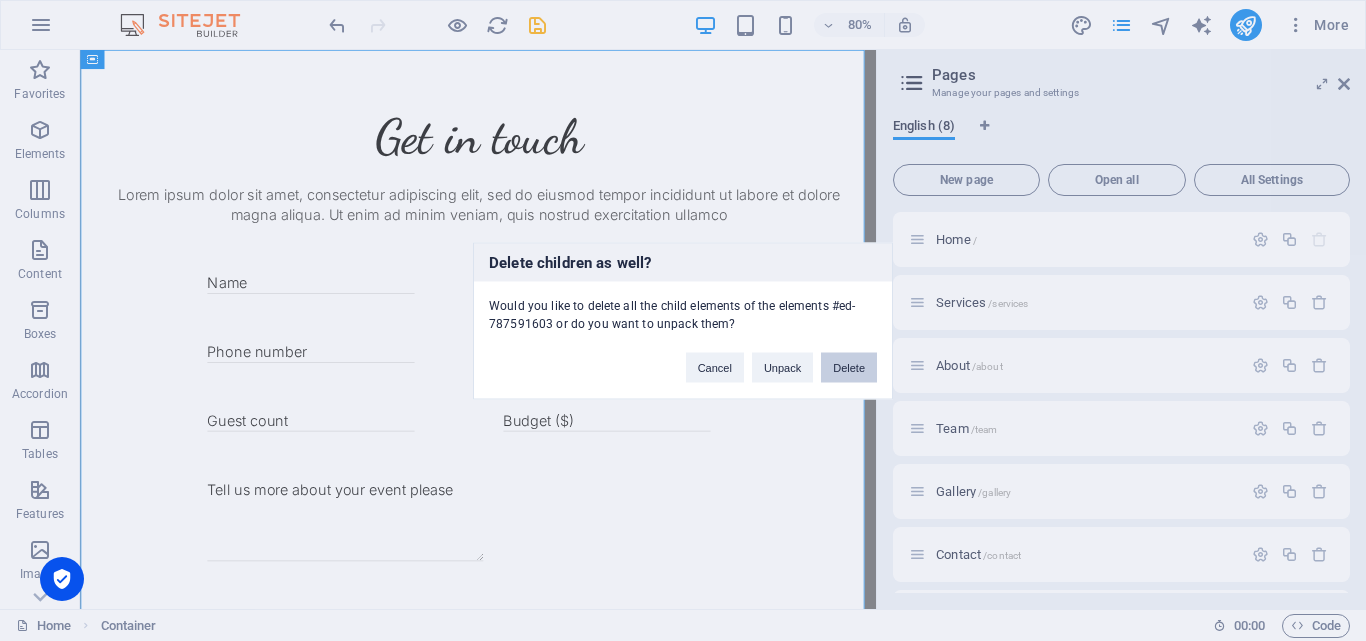 click on "Delete" at bounding box center [849, 367] 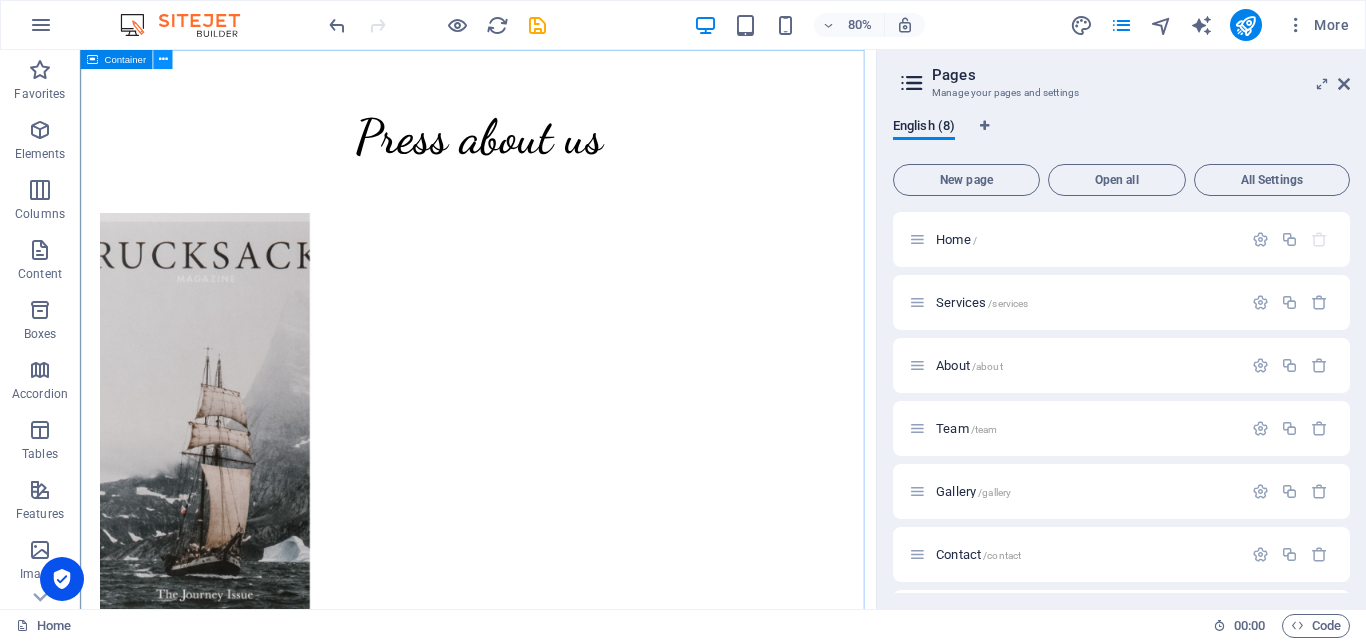 click at bounding box center (162, 59) 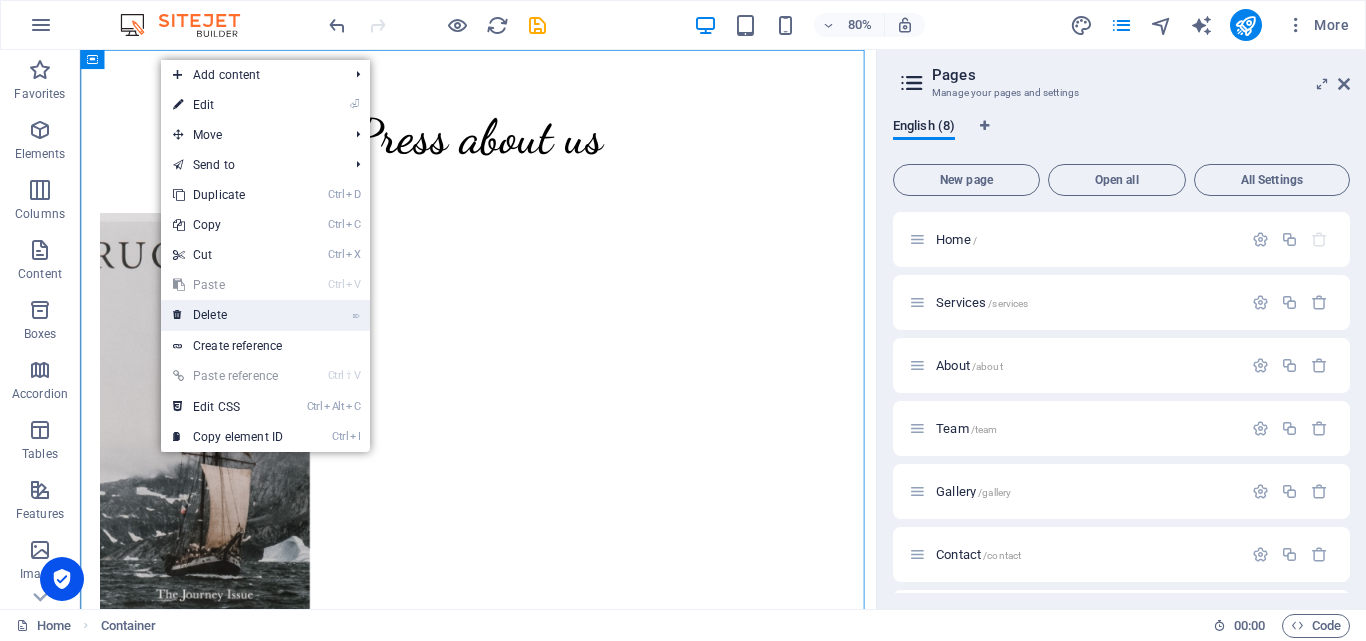 click on "⌦  Delete" at bounding box center (228, 315) 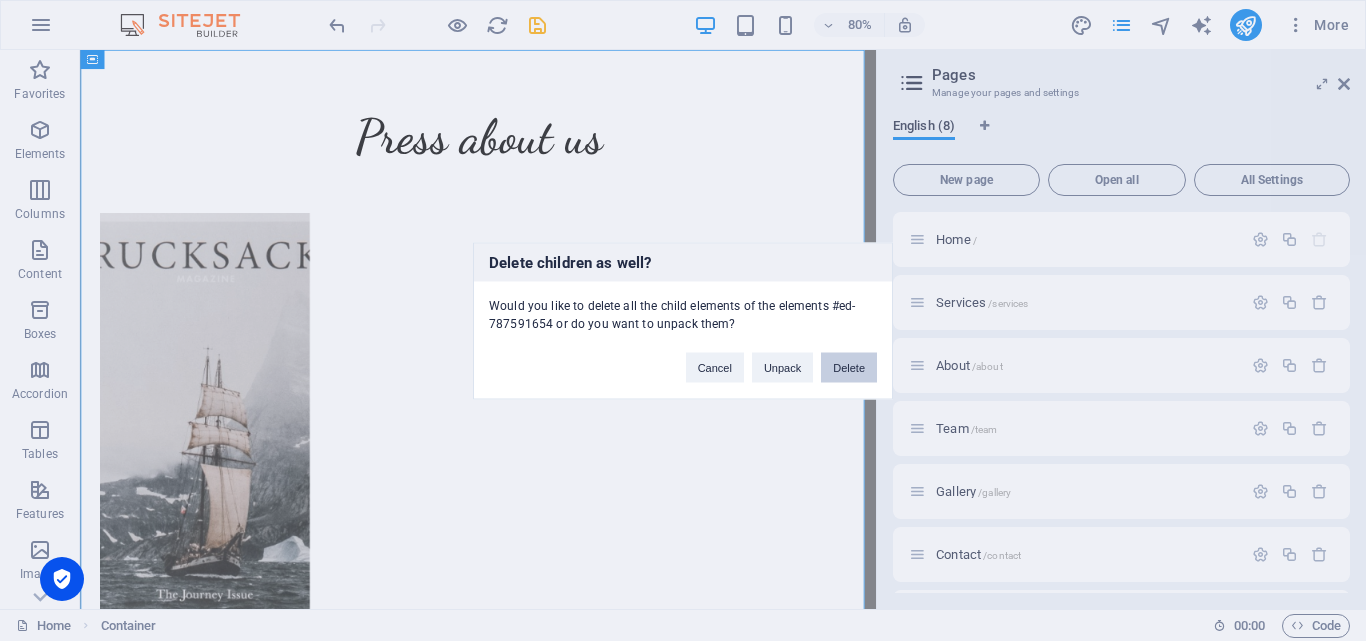click on "Delete" at bounding box center [849, 367] 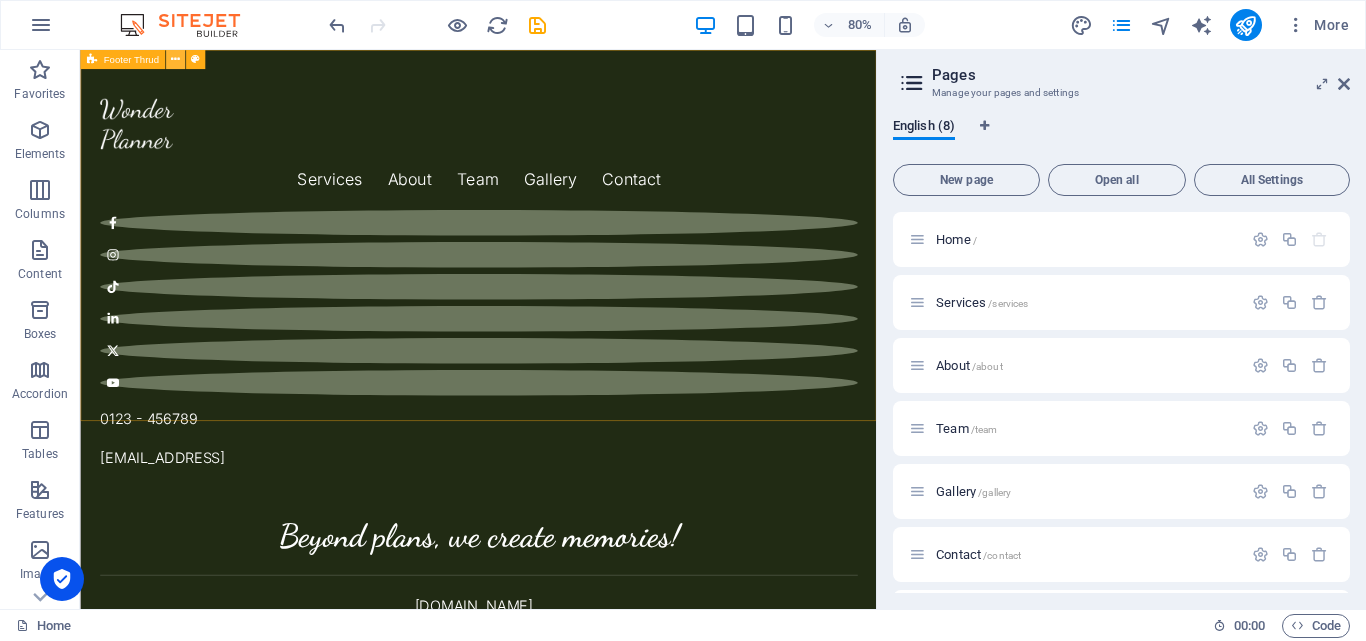 click at bounding box center [175, 59] 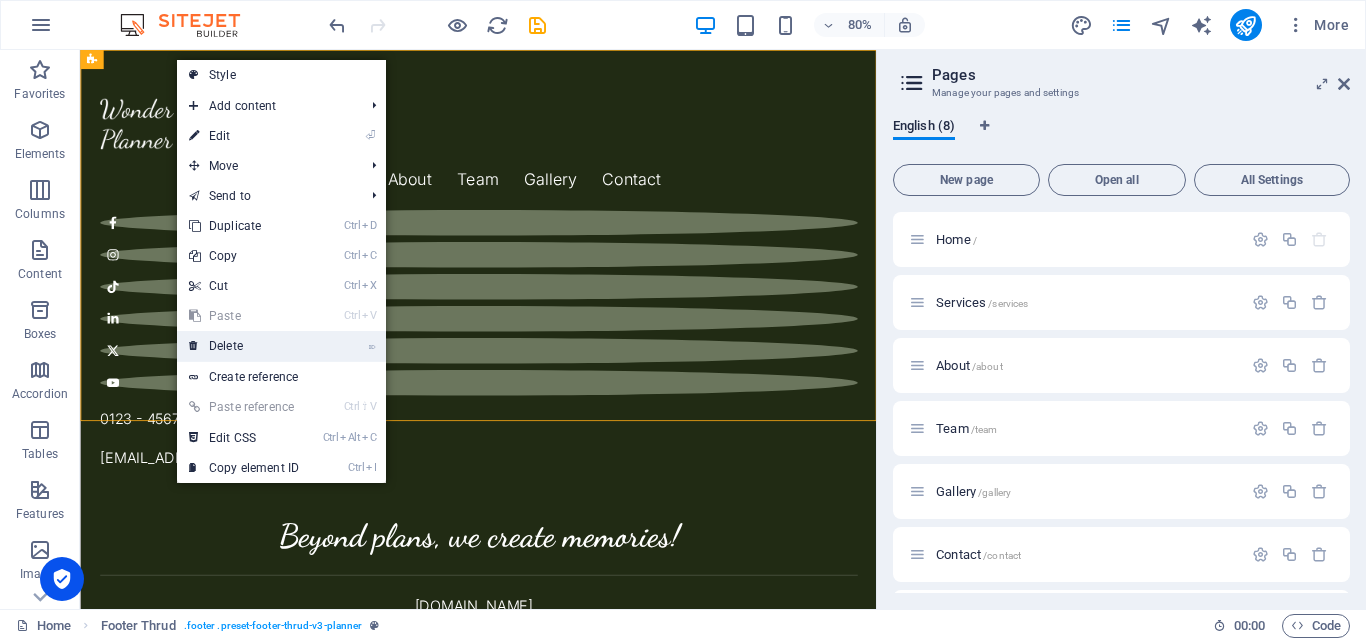 click on "⌦  Delete" at bounding box center (244, 346) 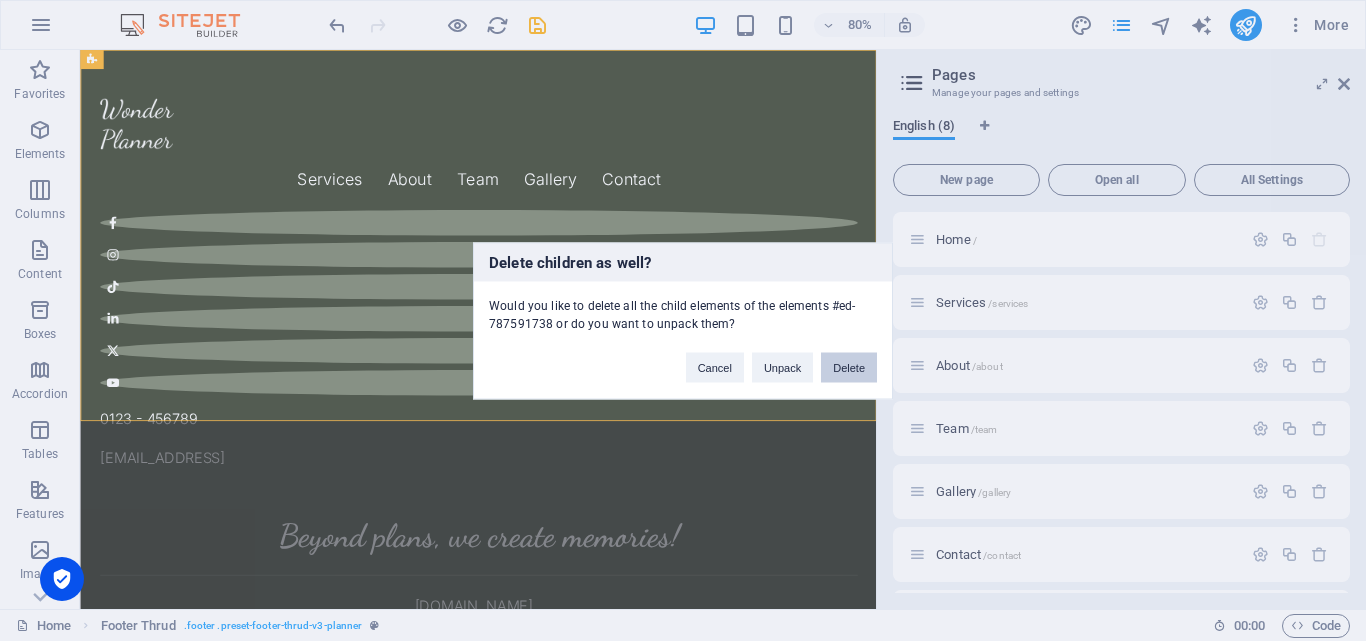 click on "Delete" at bounding box center [849, 367] 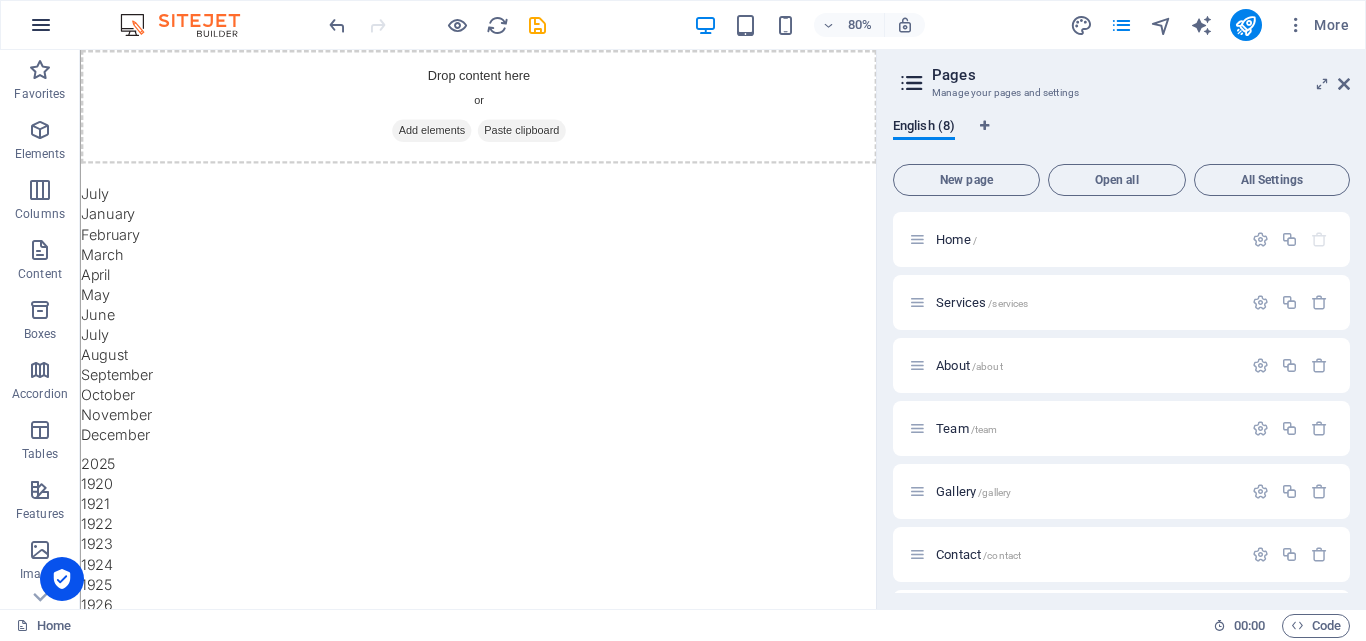 click at bounding box center (41, 25) 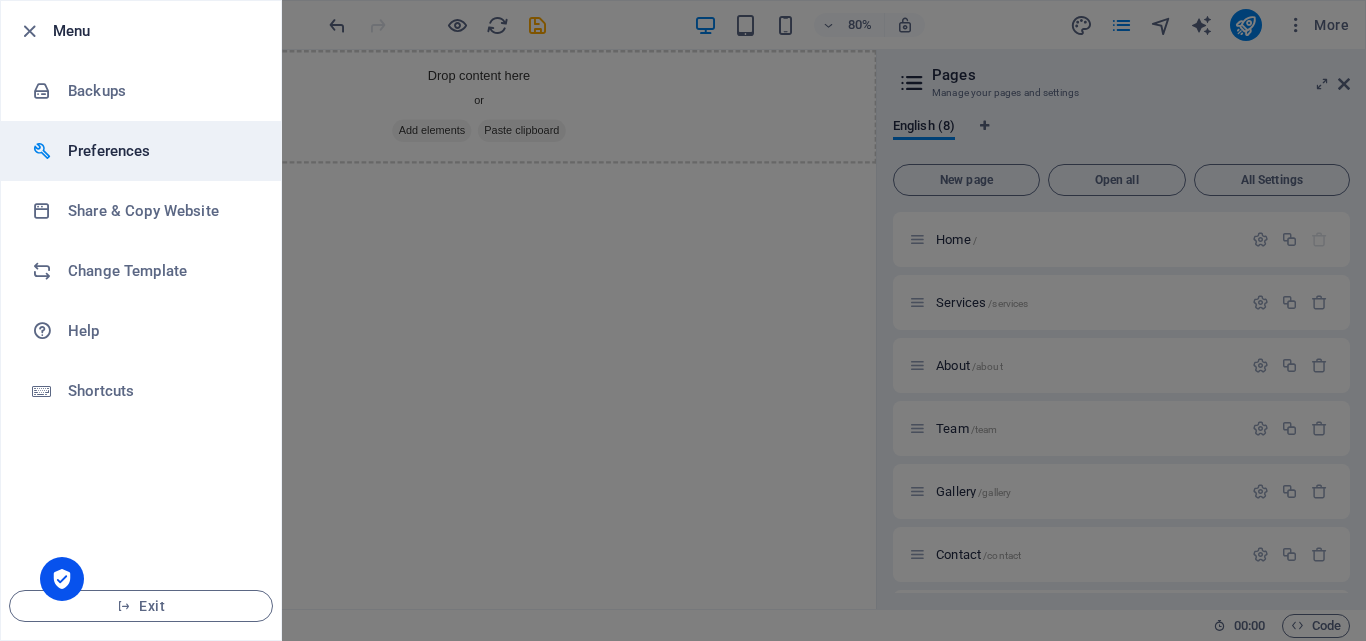 click on "Preferences" at bounding box center [141, 151] 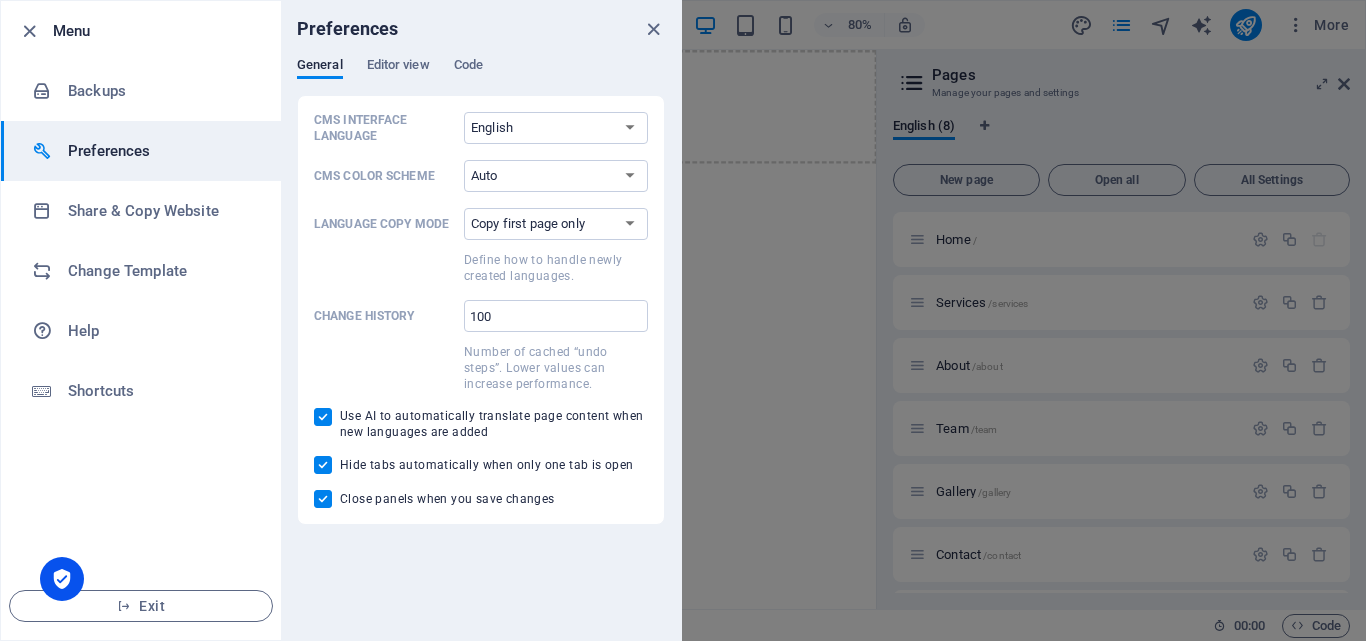 type 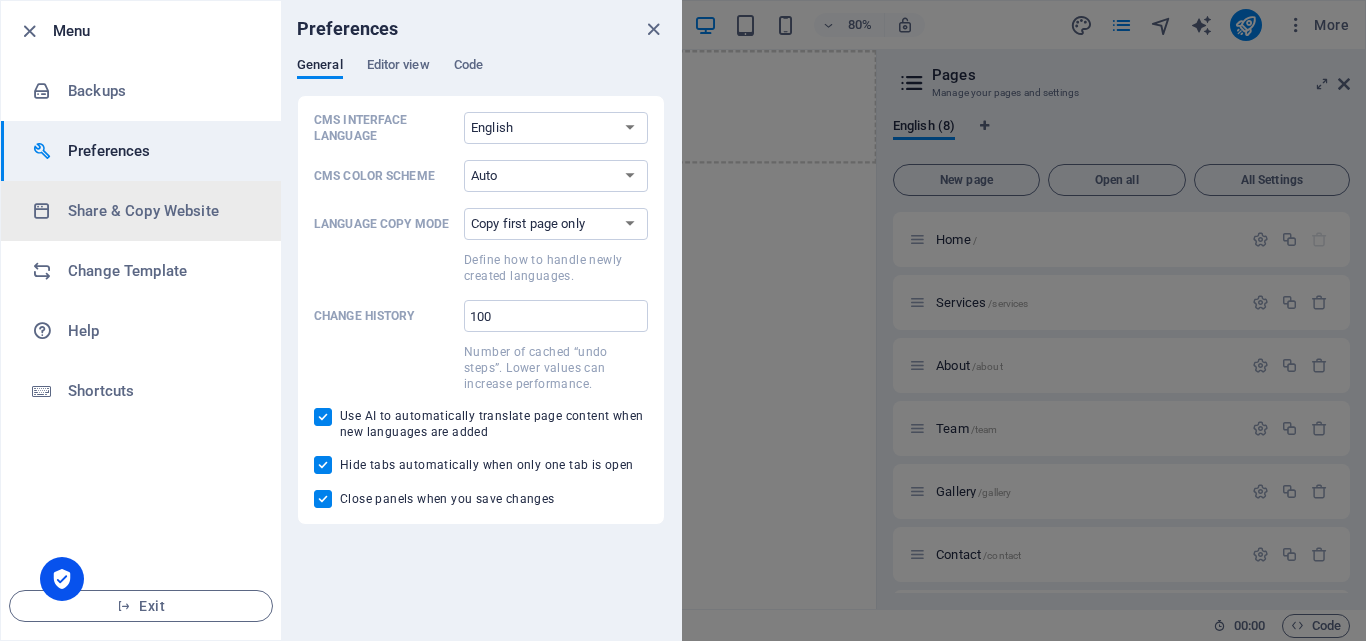 type 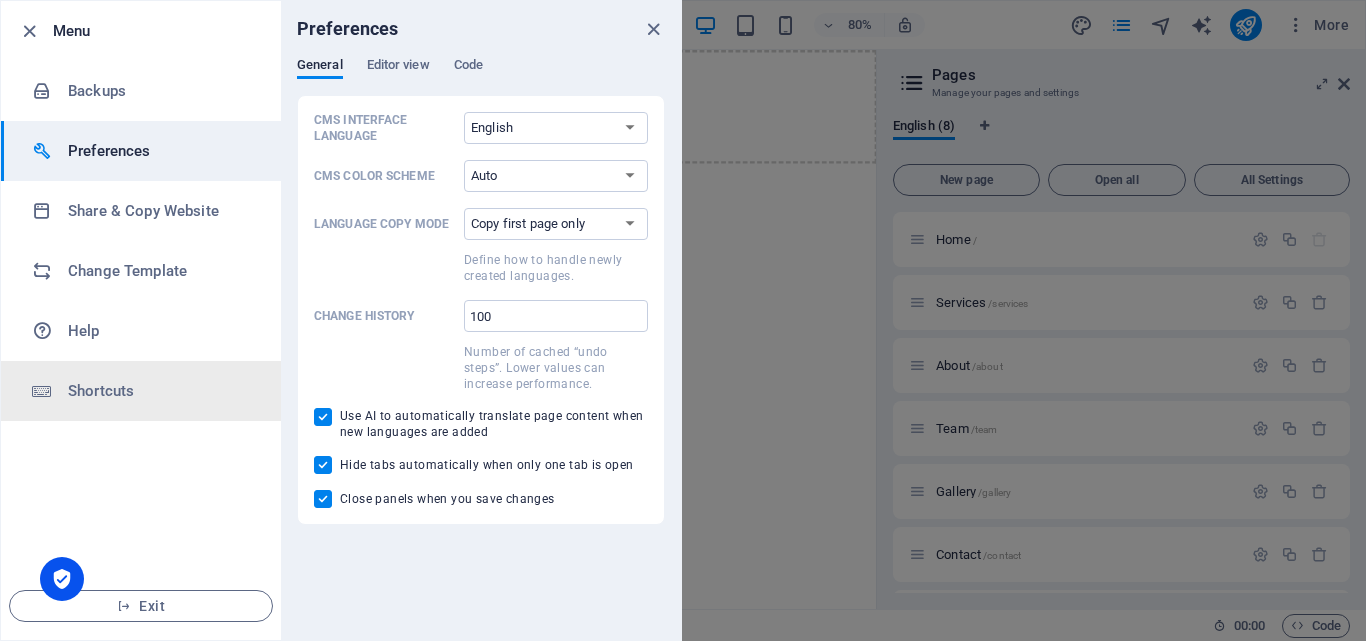type 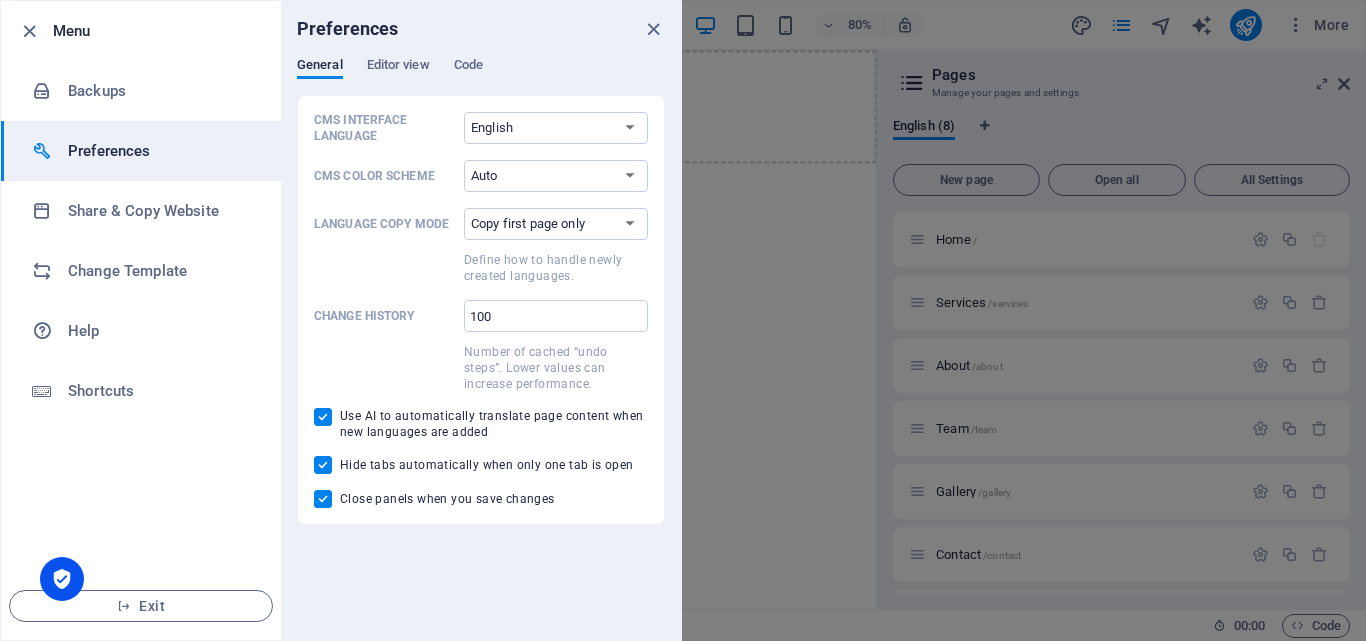 type 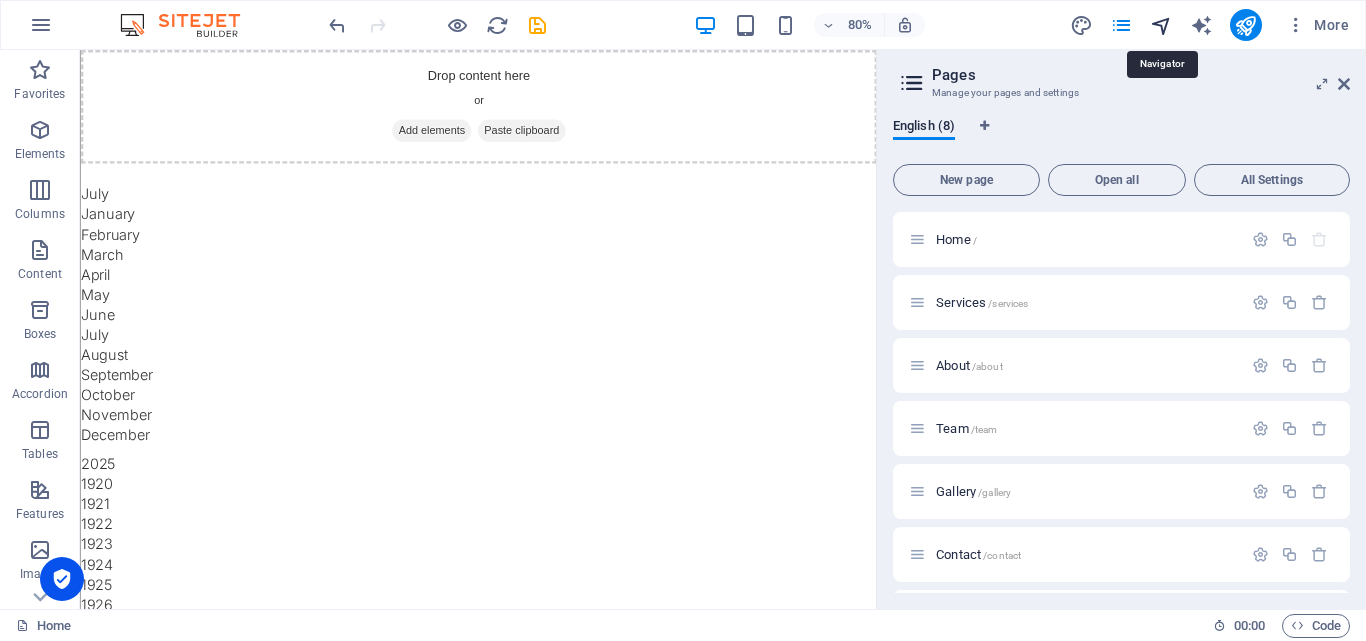 click at bounding box center (1161, 25) 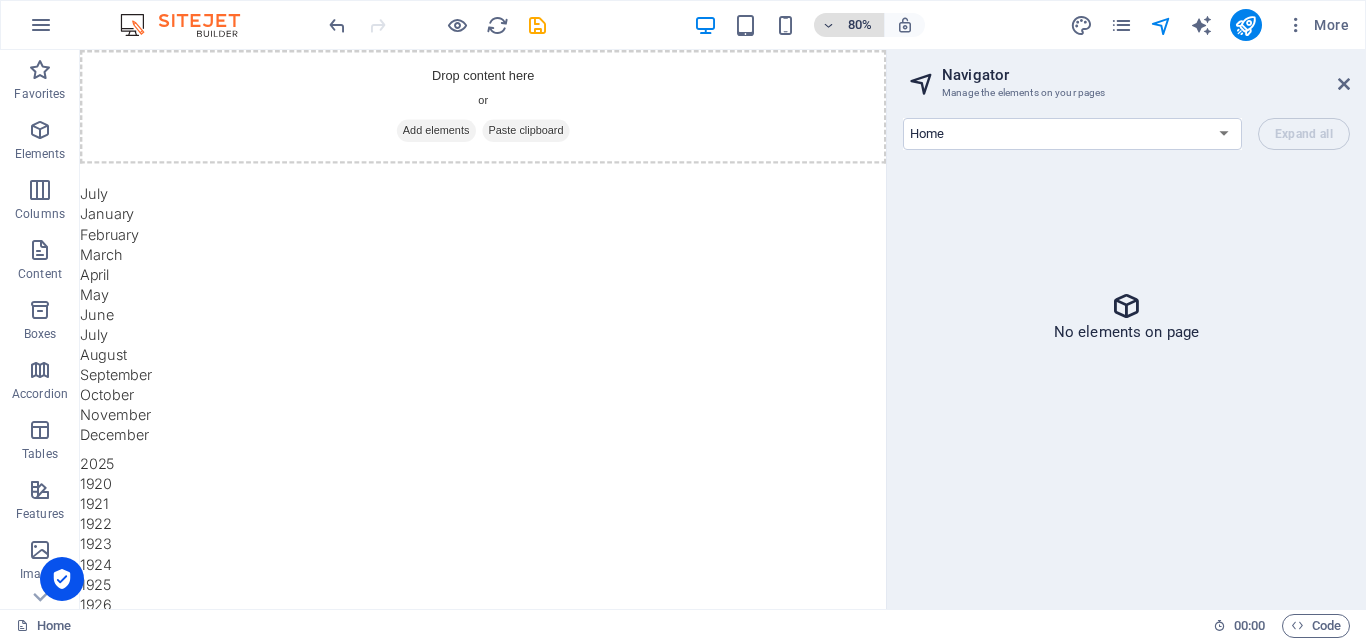click at bounding box center (829, 25) 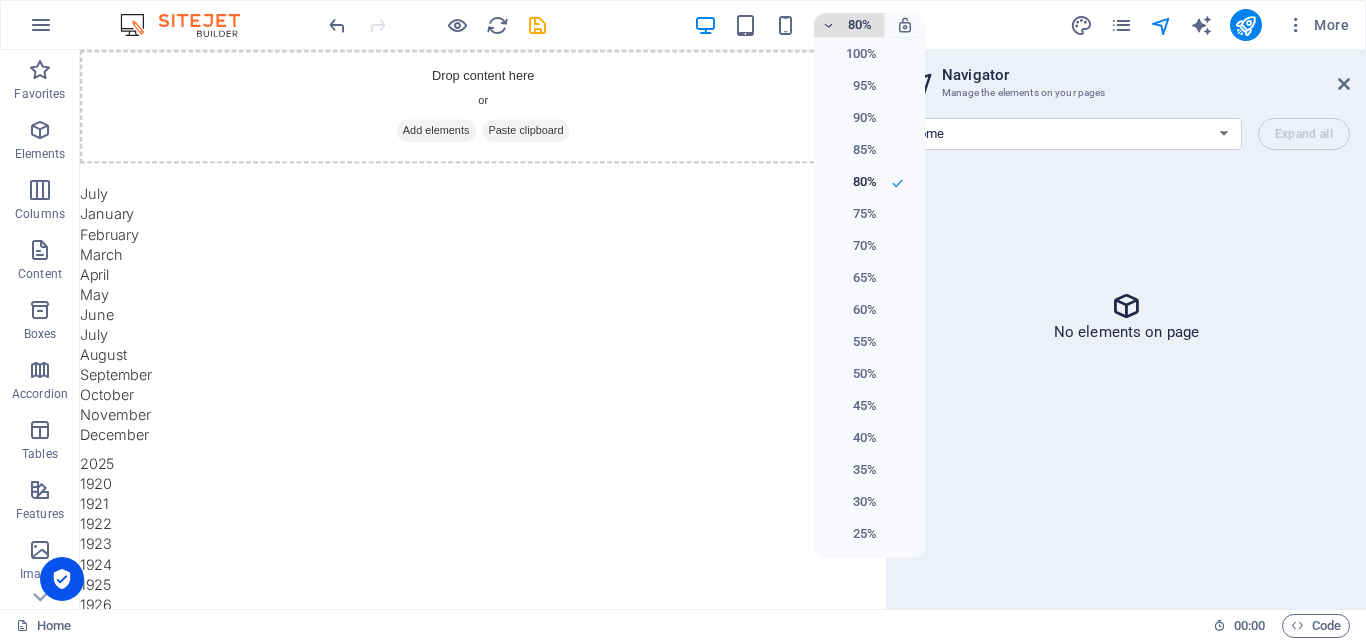 click at bounding box center [683, 320] 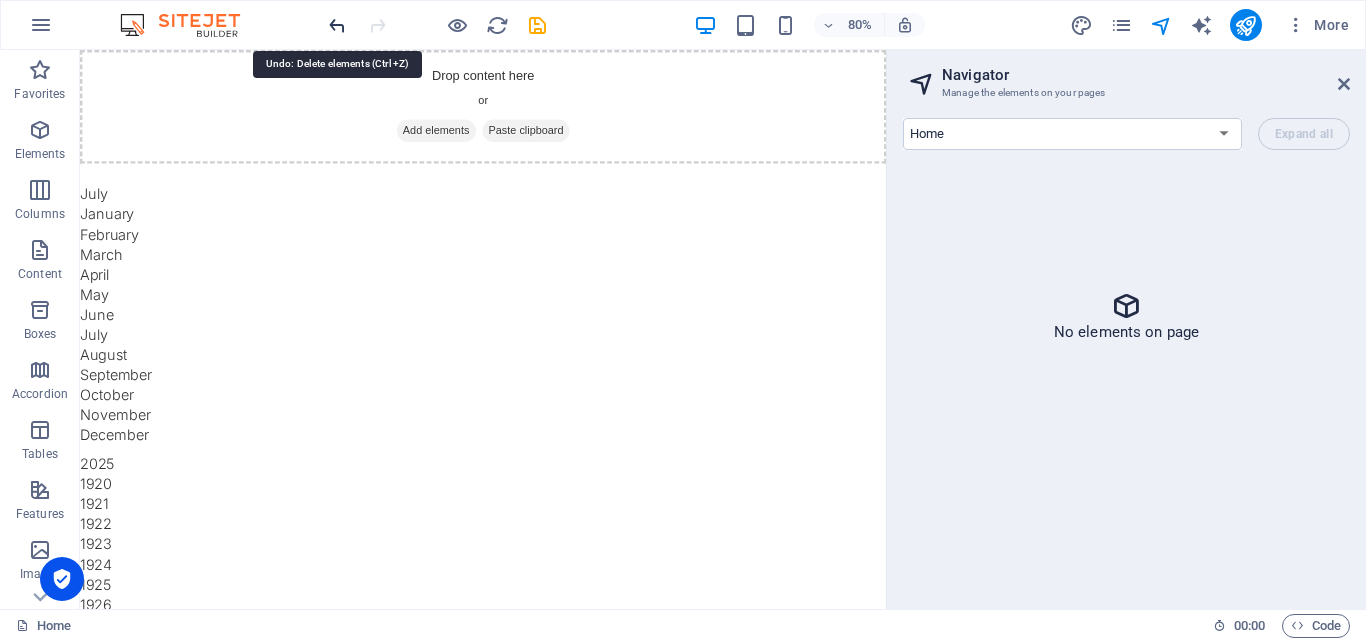 click at bounding box center (337, 25) 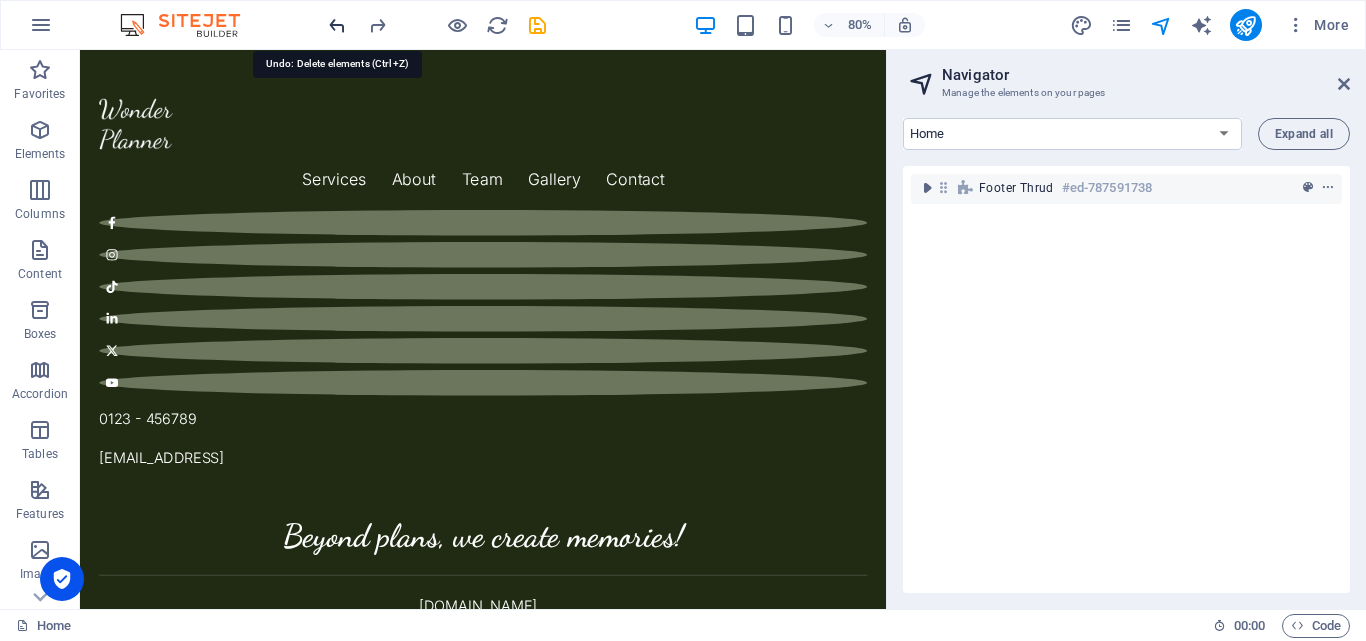 click at bounding box center (337, 25) 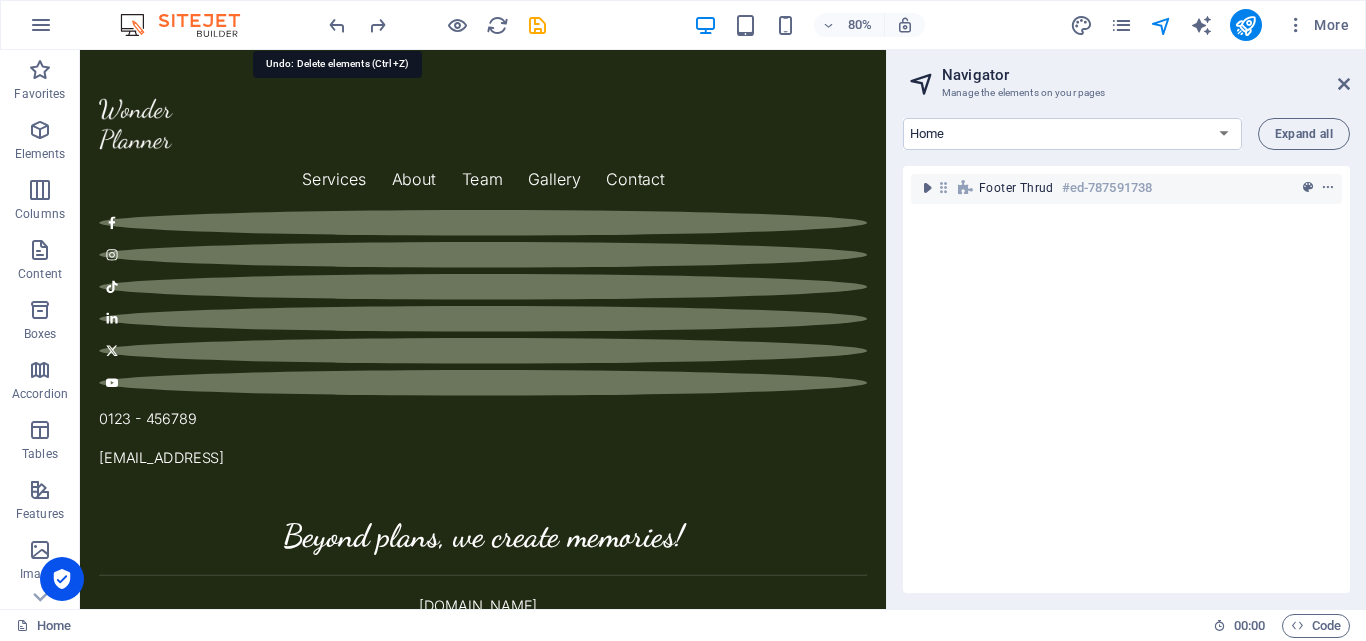 click at bounding box center (337, 25) 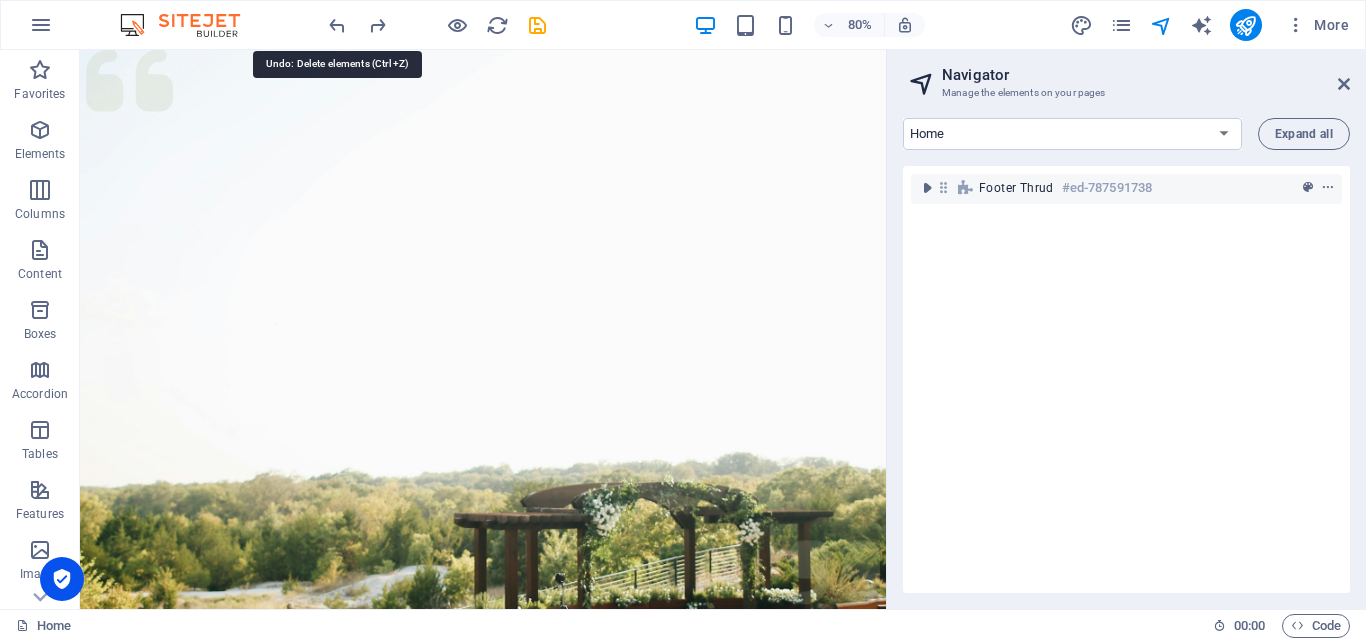 click at bounding box center [437, 25] 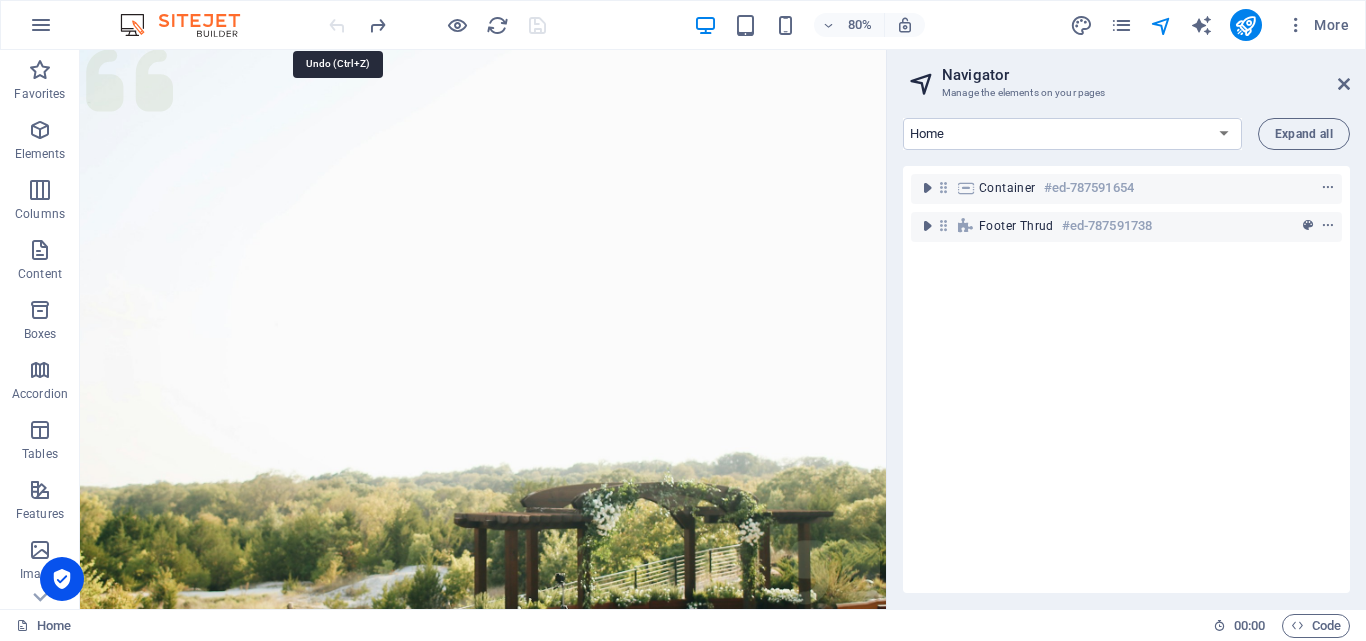 click at bounding box center (437, 25) 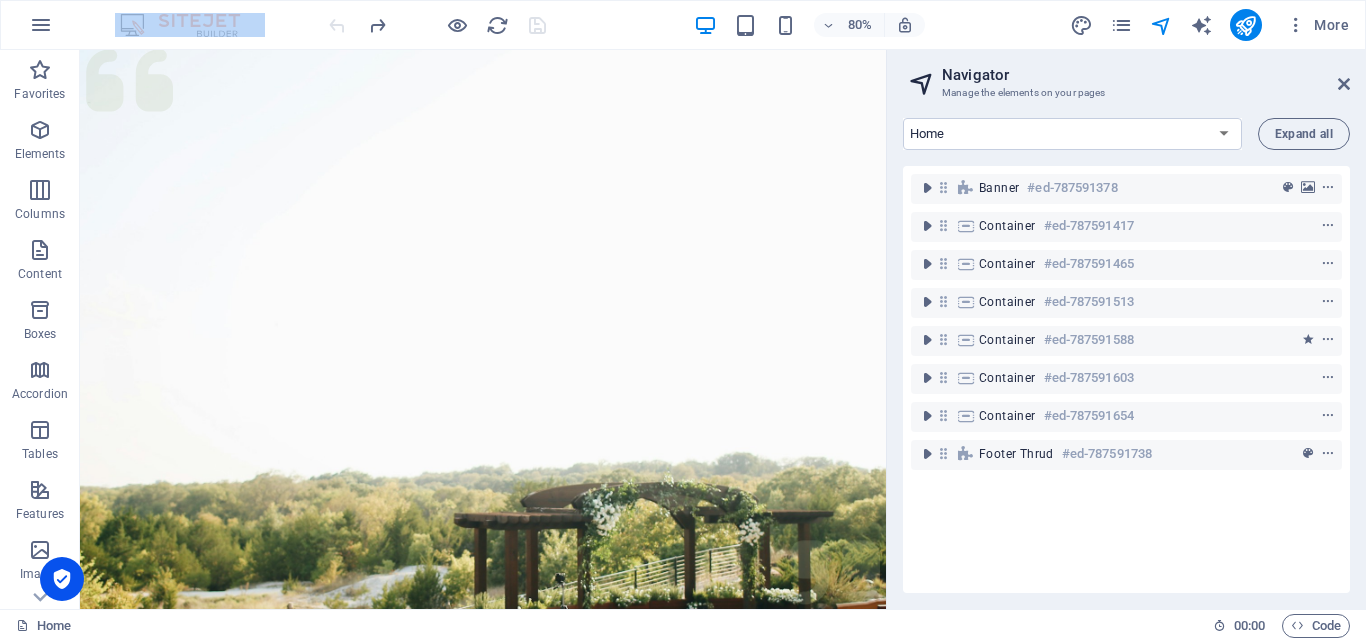 click at bounding box center (437, 25) 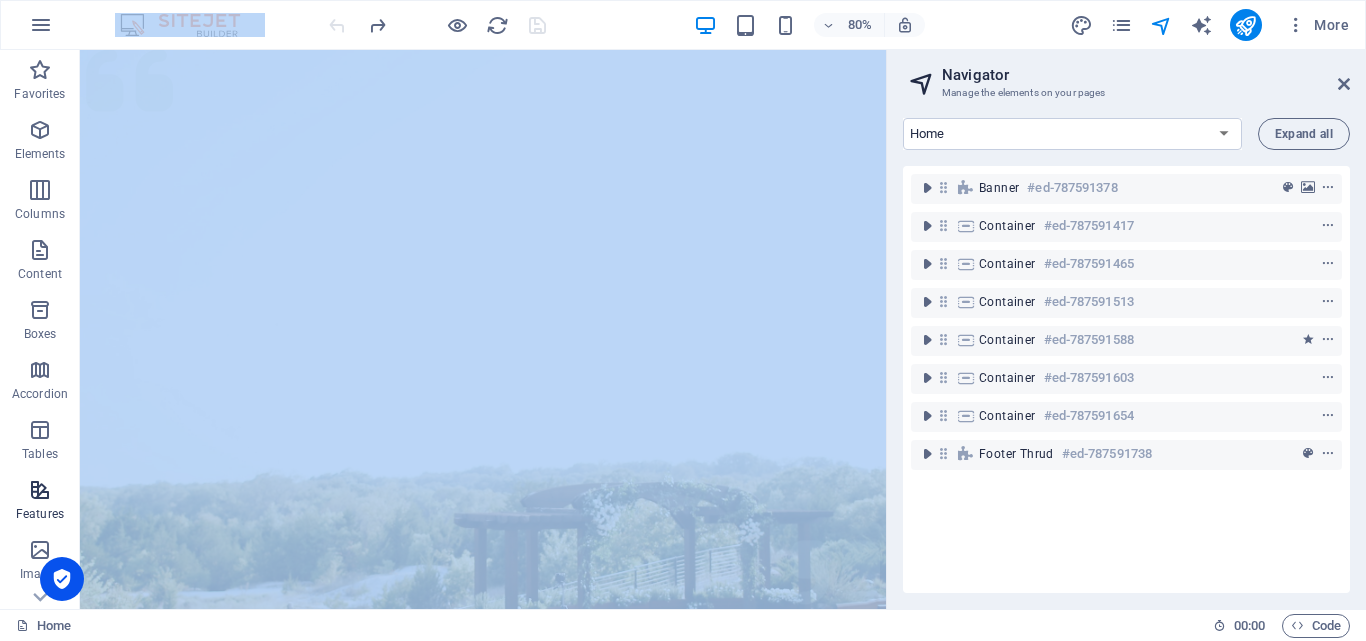 drag, startPoint x: 329, startPoint y: 26, endPoint x: 50, endPoint y: 479, distance: 532.0244 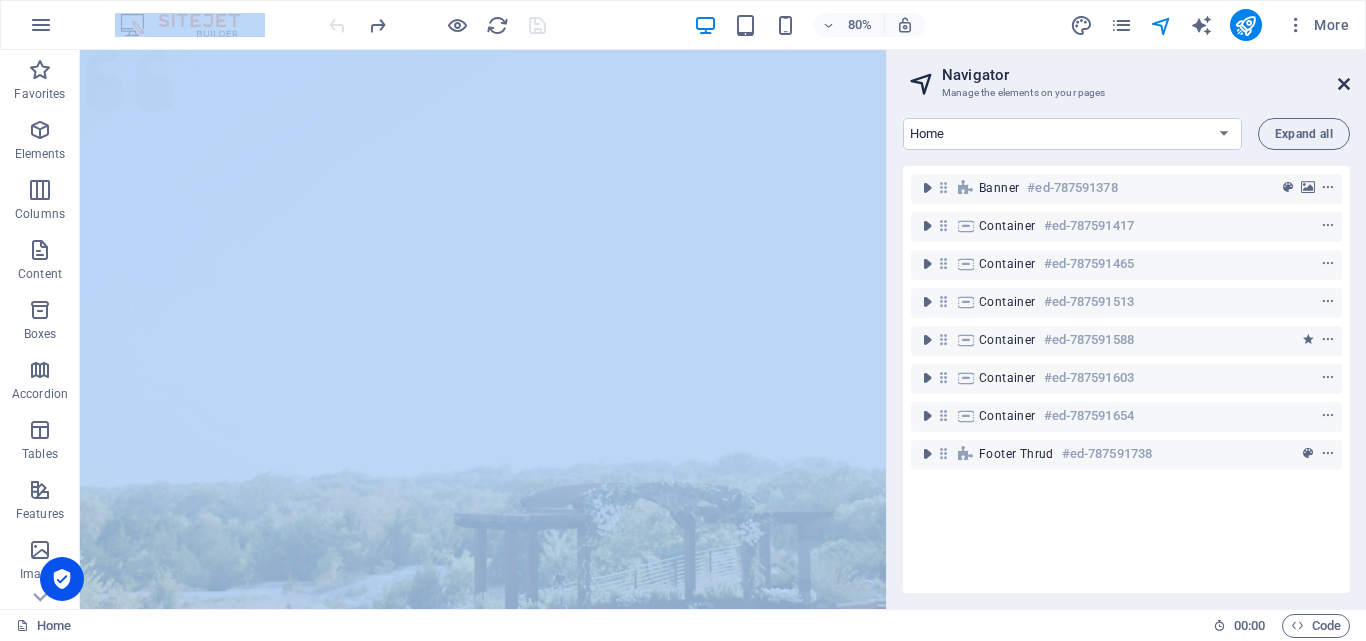 click at bounding box center [1344, 84] 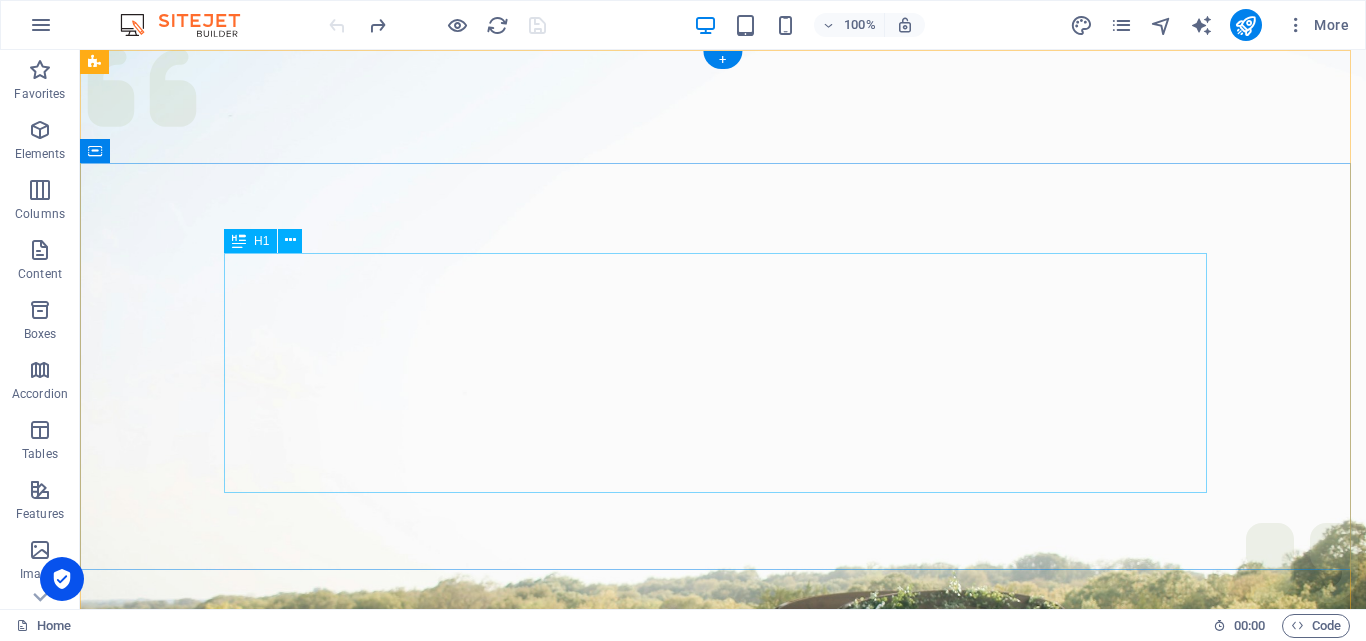 click on "Experience extraordinary life moments" at bounding box center (723, 1360) 